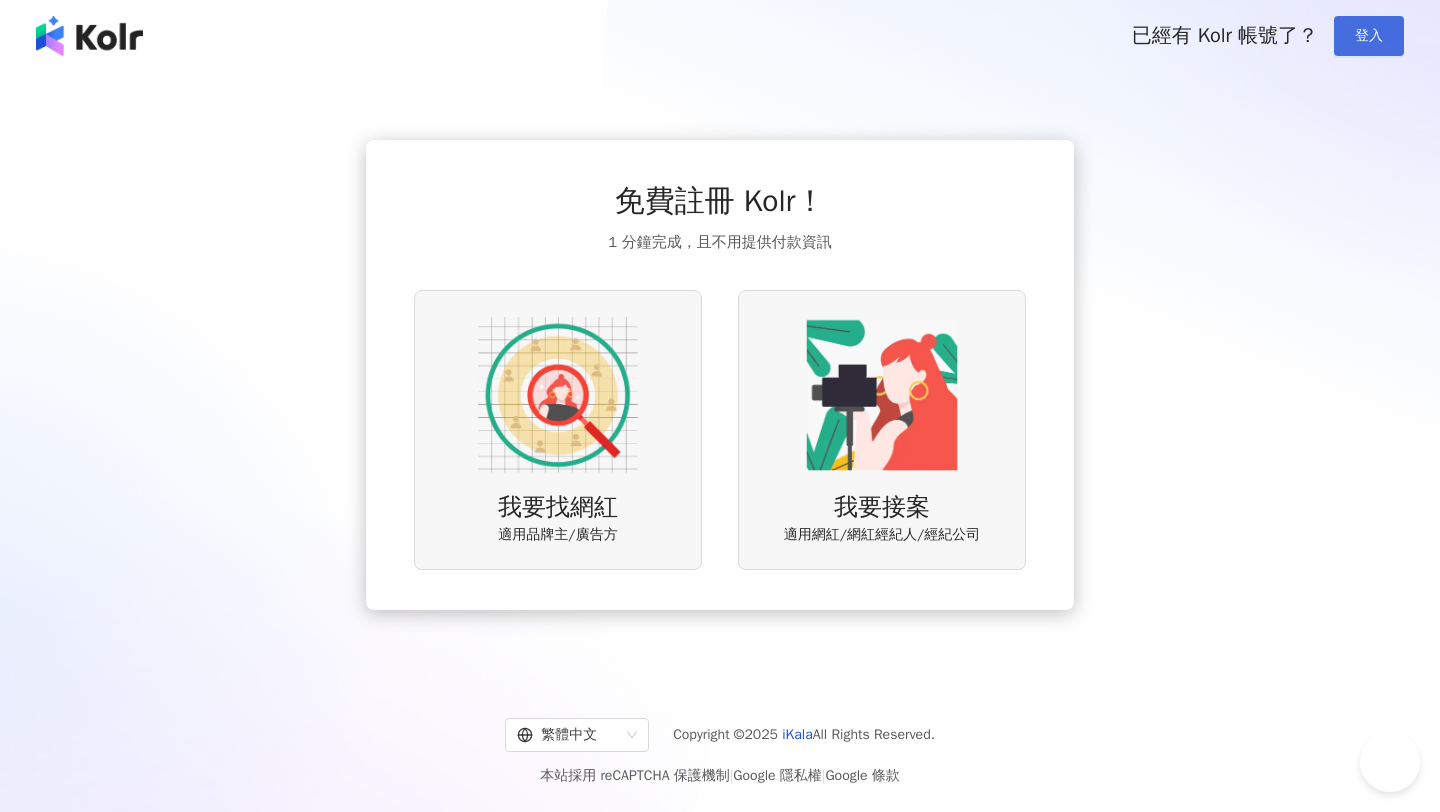 scroll, scrollTop: 0, scrollLeft: 0, axis: both 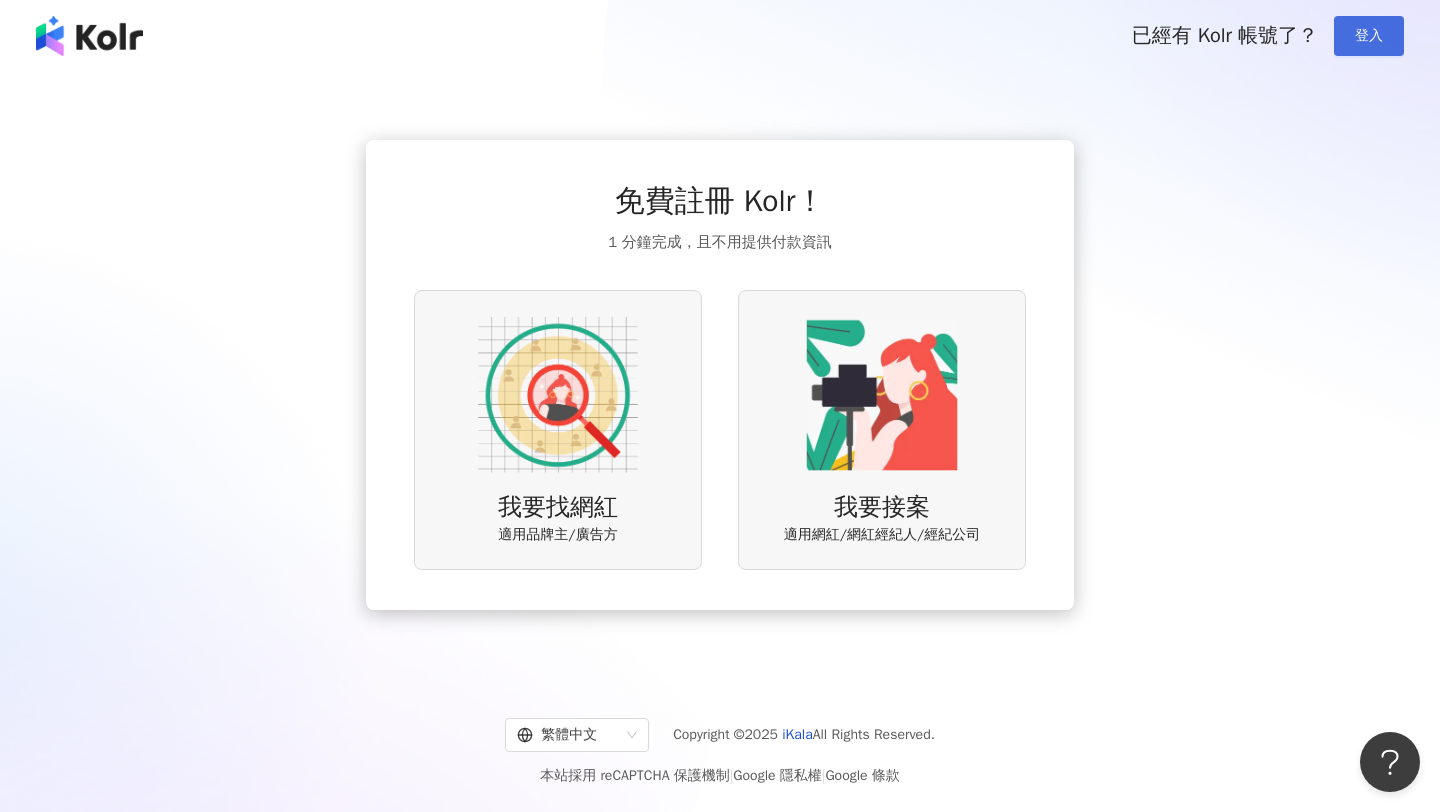 click on "登入" at bounding box center [1369, 36] 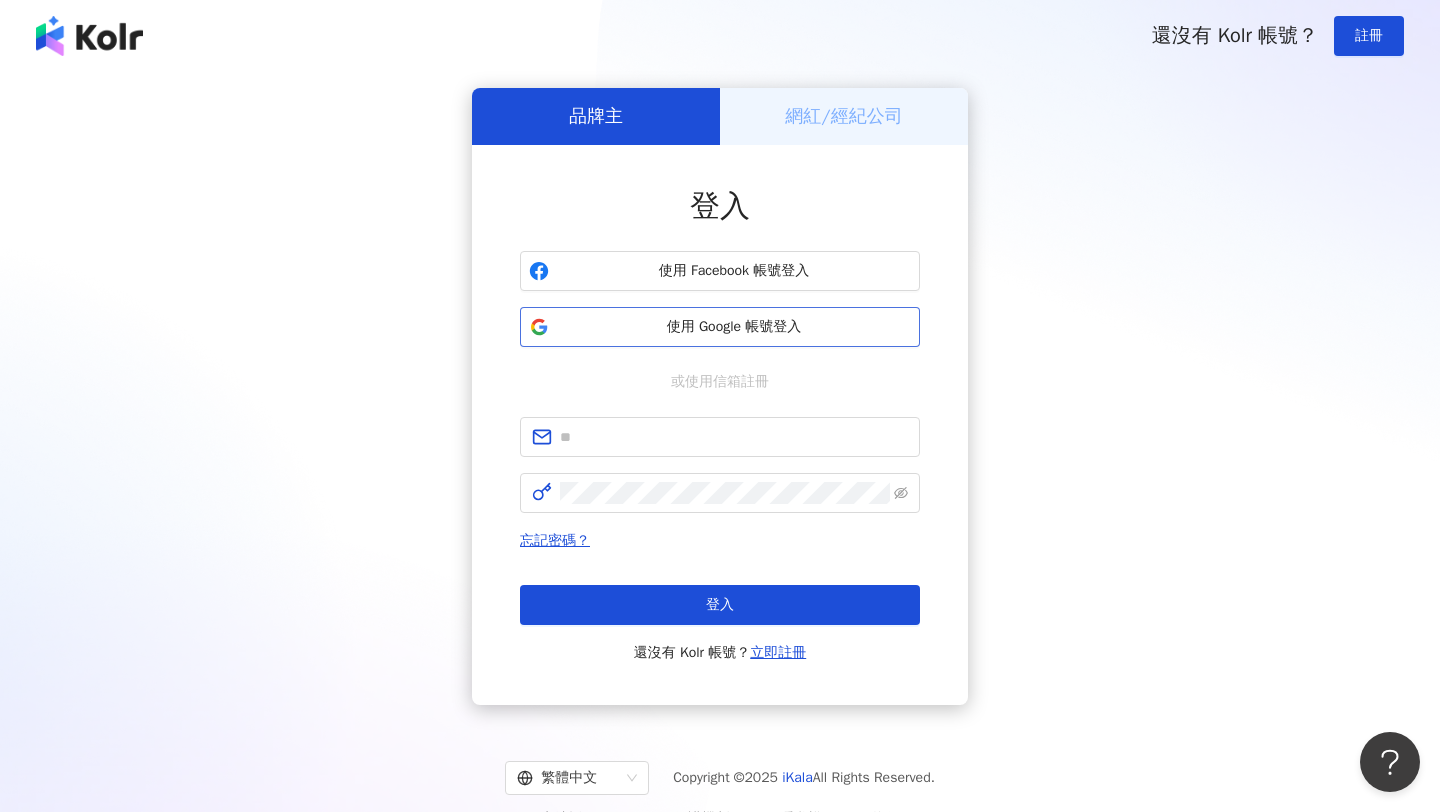 click on "使用 Google 帳號登入" at bounding box center (720, 327) 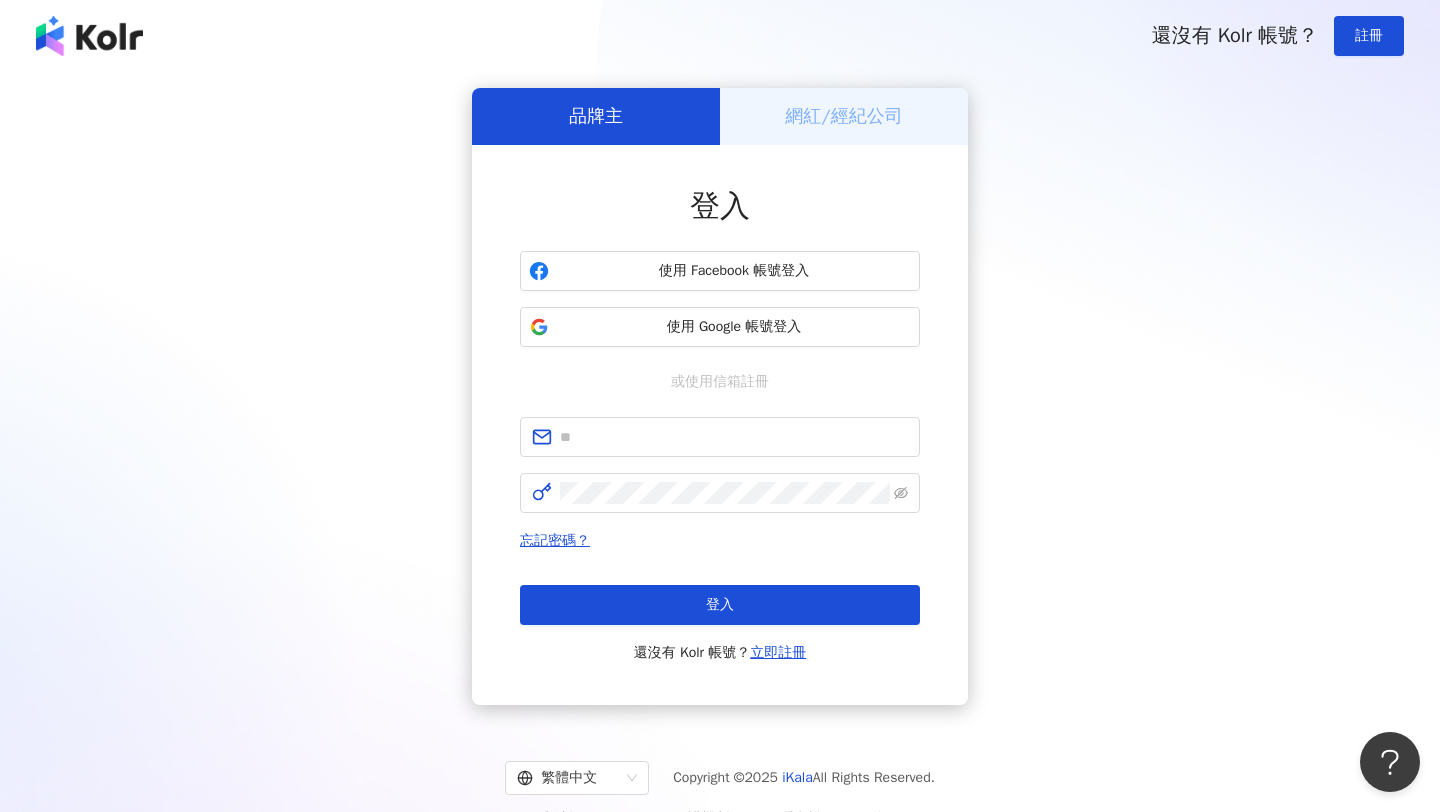 click on "網紅/經紀公司" at bounding box center (843, 116) 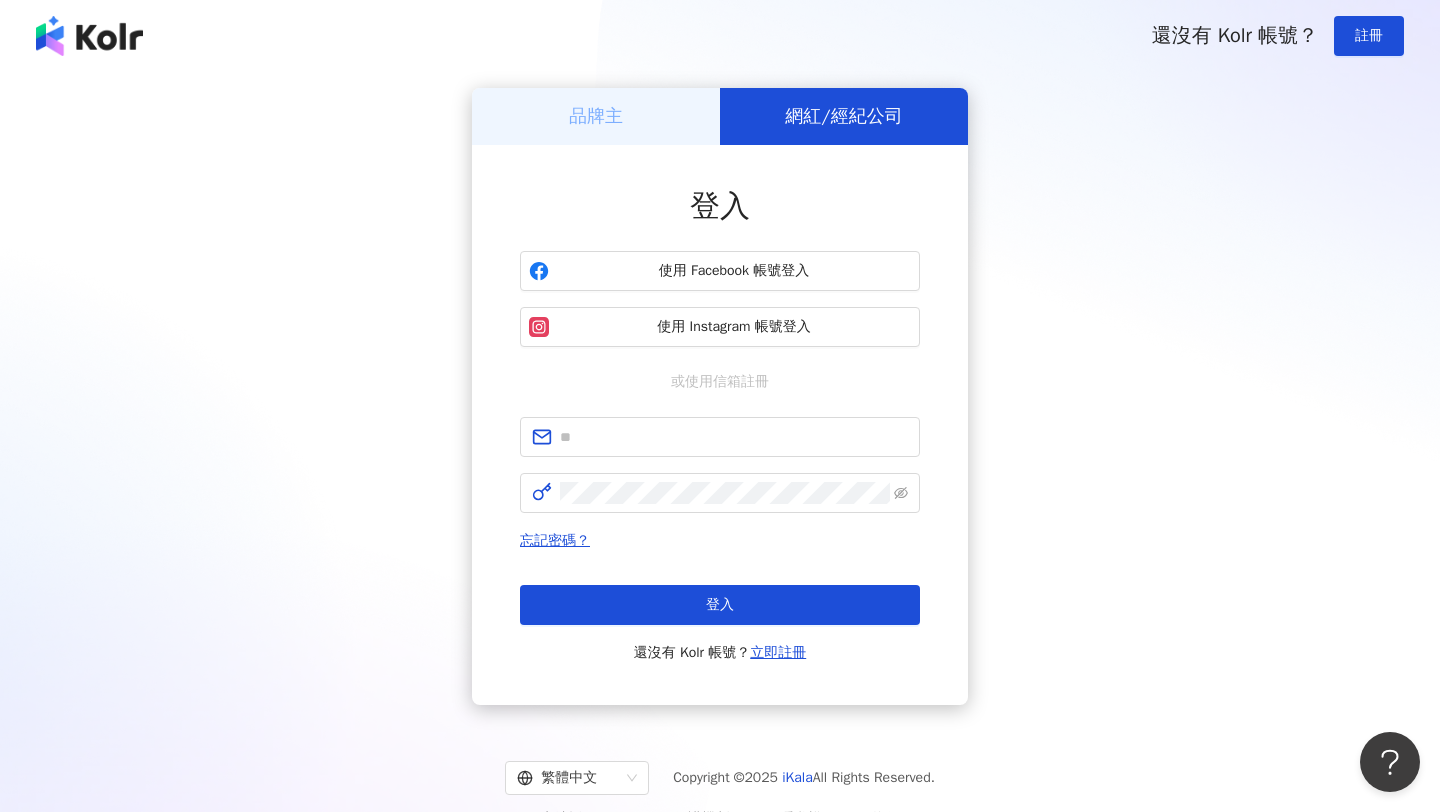 click on "品牌主" at bounding box center [596, 116] 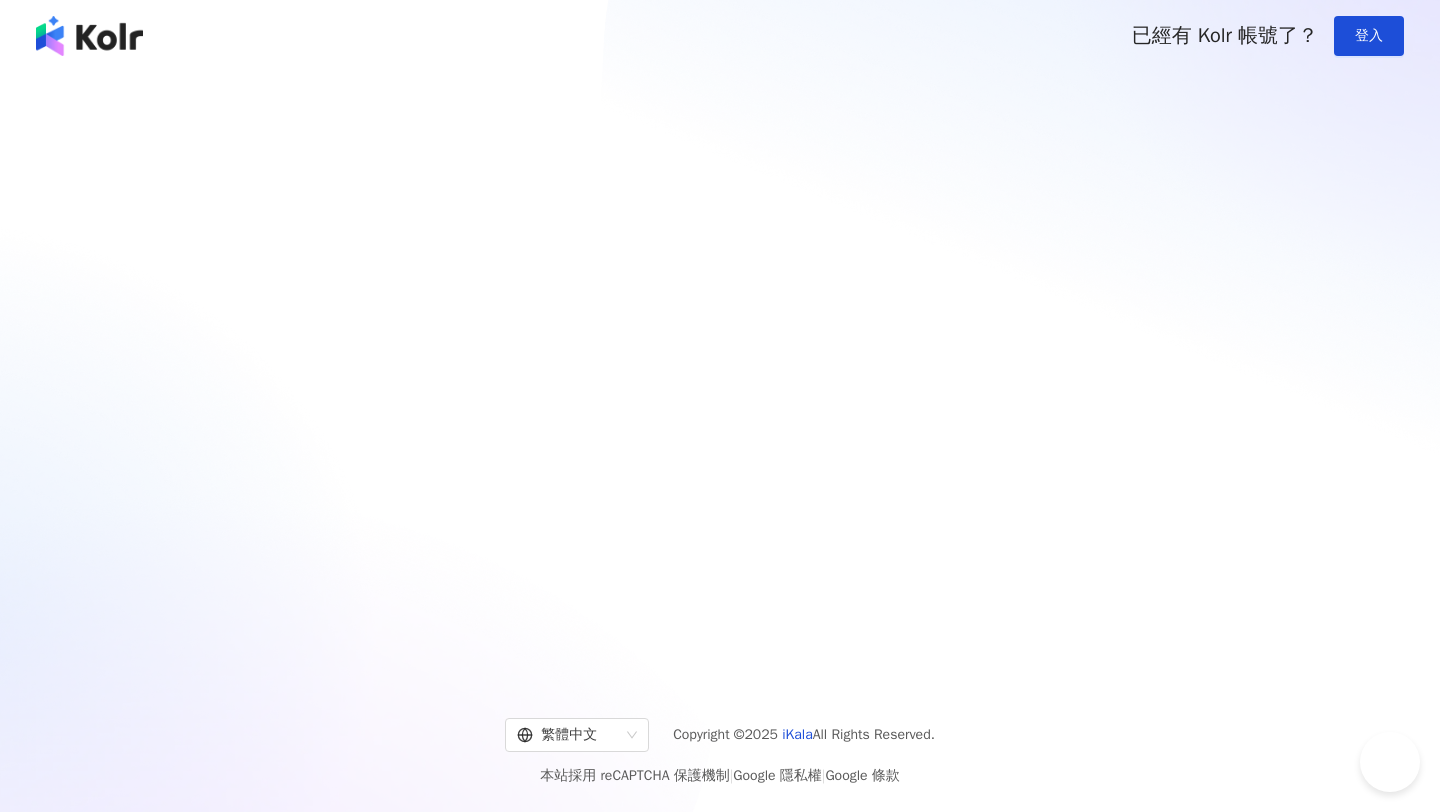 scroll, scrollTop: 0, scrollLeft: 0, axis: both 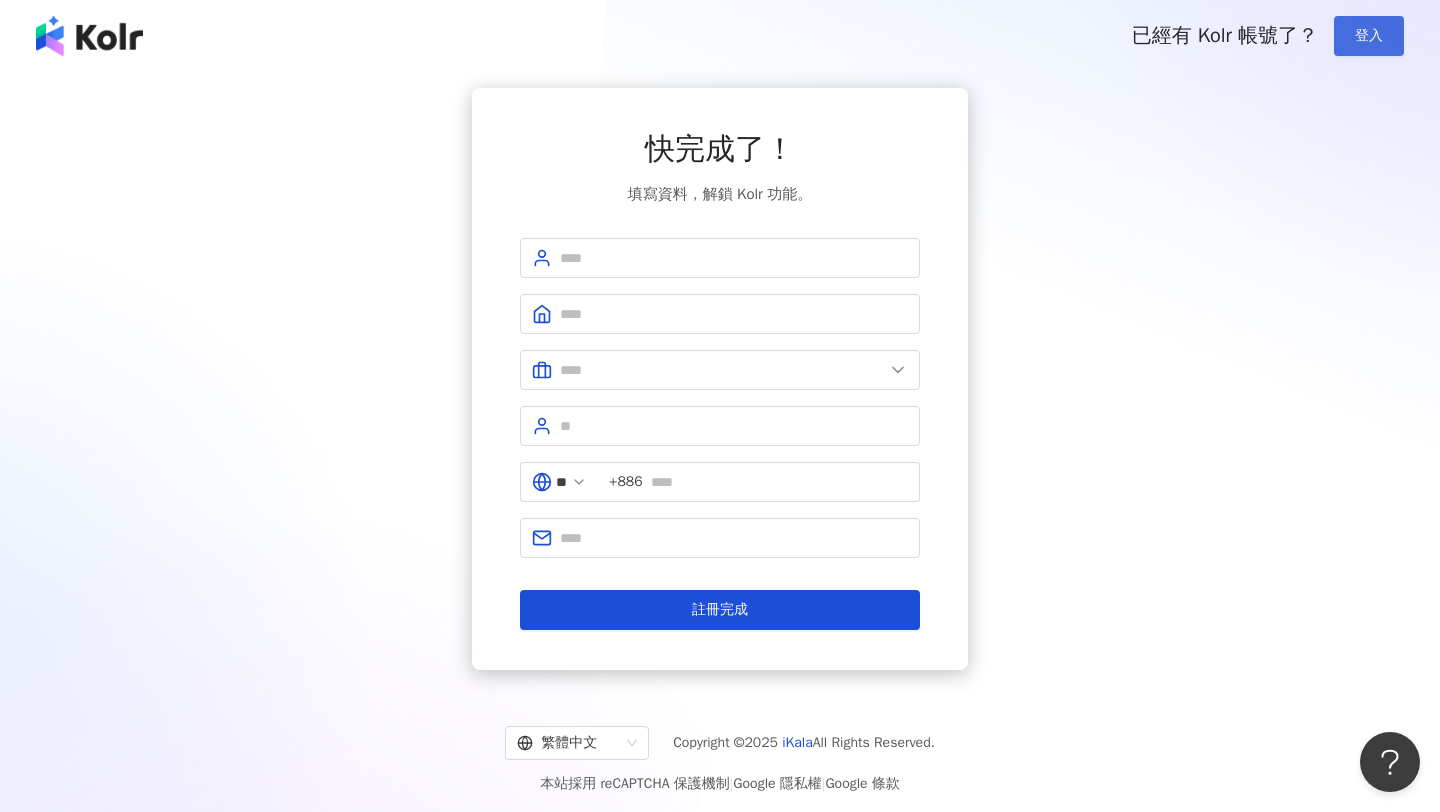 click on "登入" at bounding box center (1369, 36) 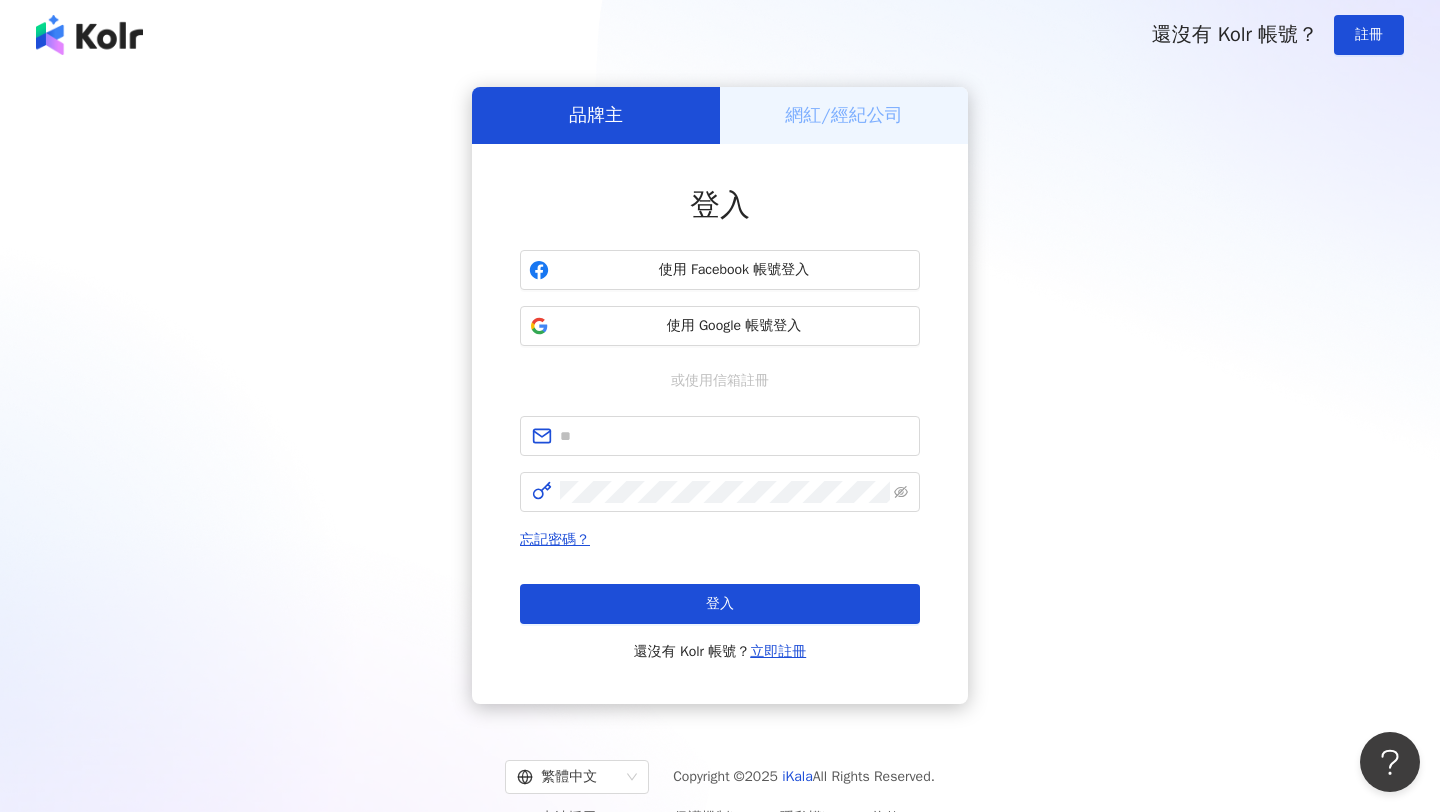 scroll, scrollTop: 0, scrollLeft: 0, axis: both 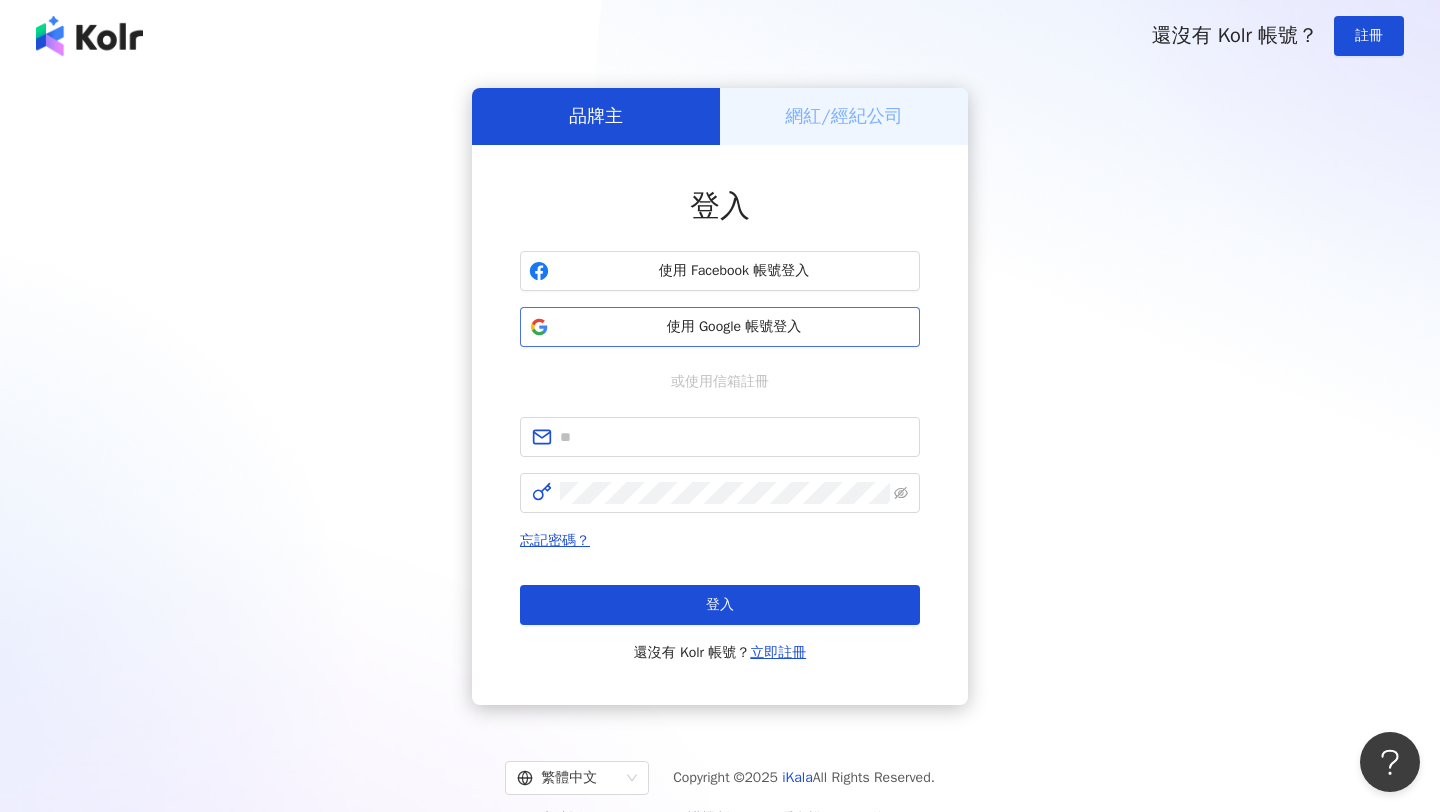 click on "使用 Google 帳號登入" at bounding box center [734, 327] 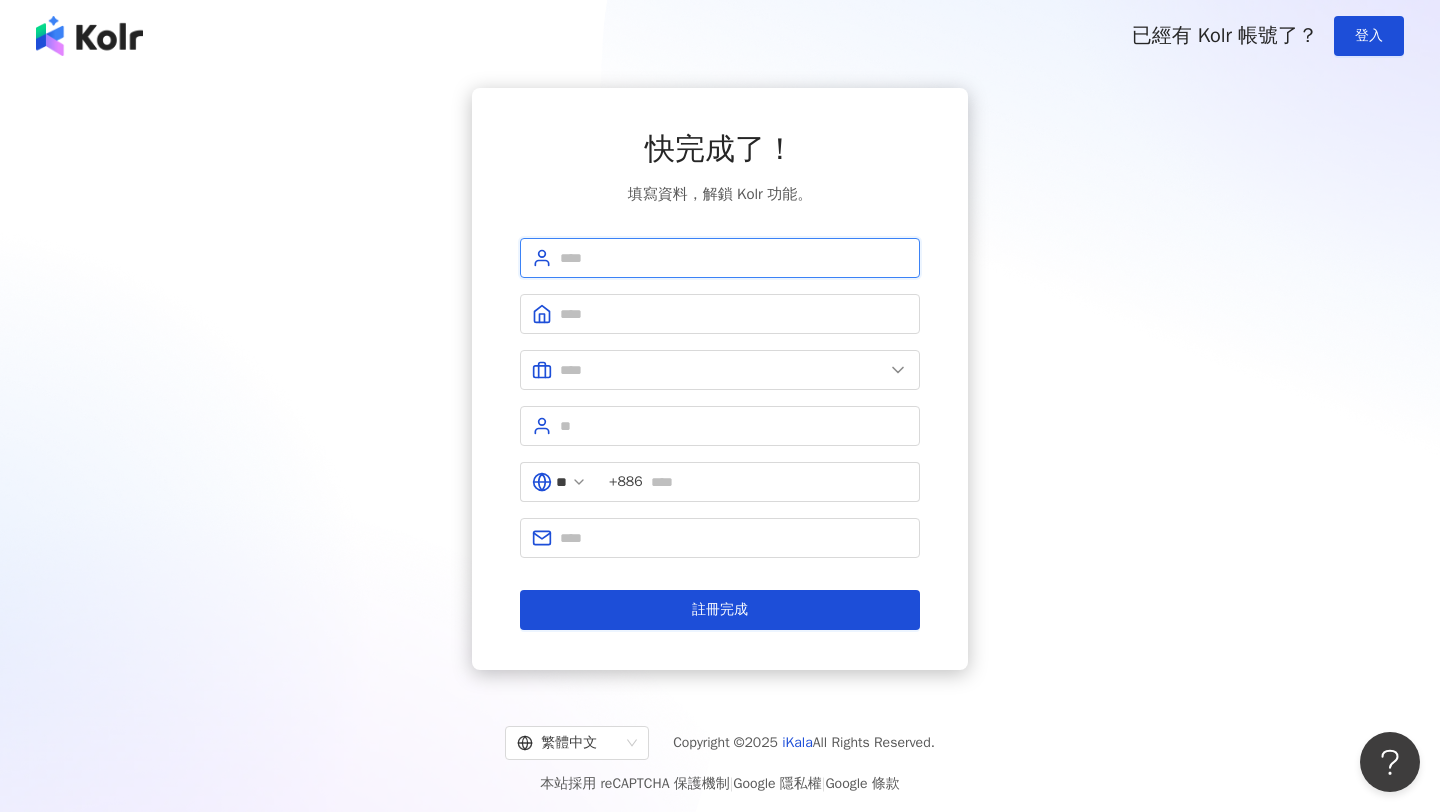 click at bounding box center [734, 258] 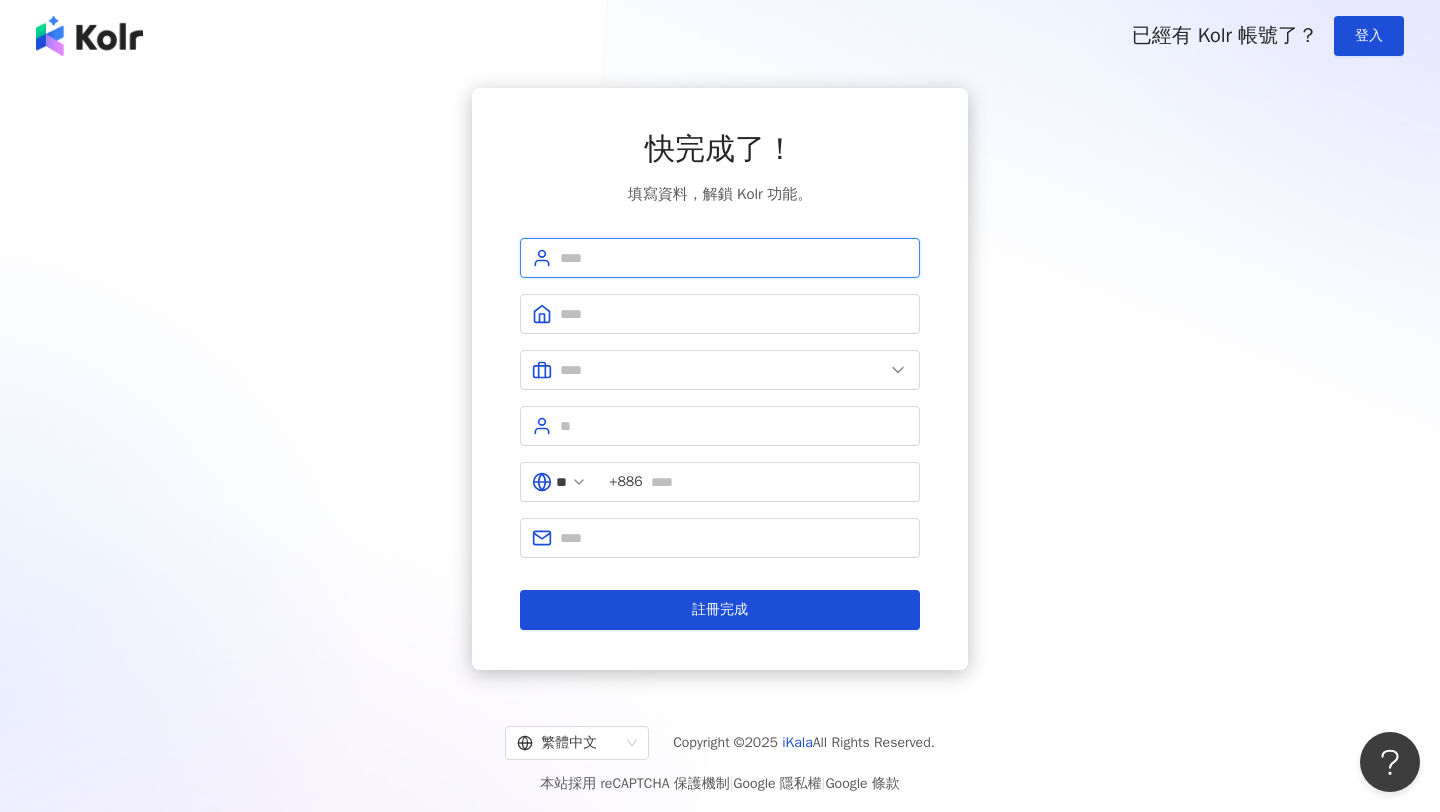 scroll, scrollTop: 1, scrollLeft: 0, axis: vertical 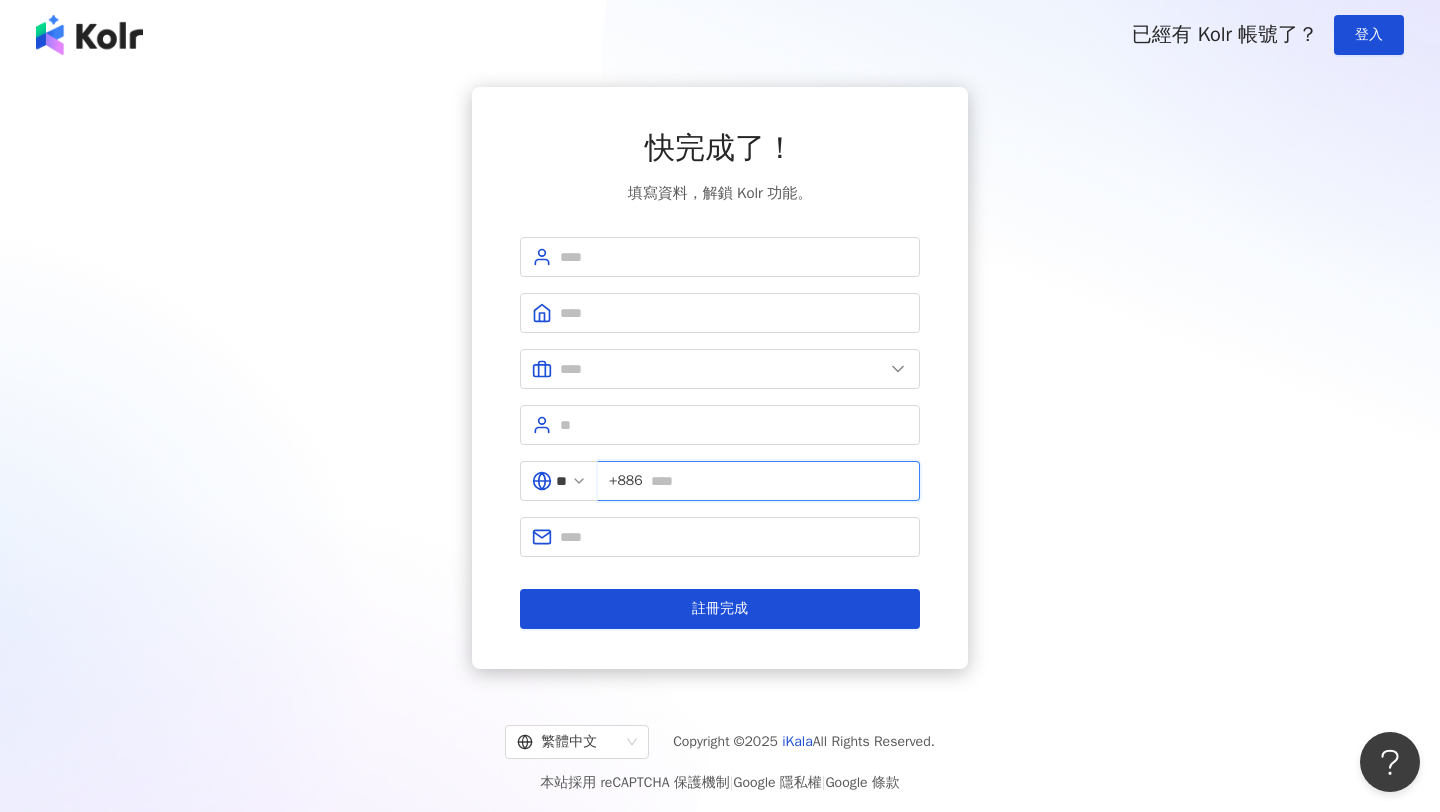 click at bounding box center [779, 481] 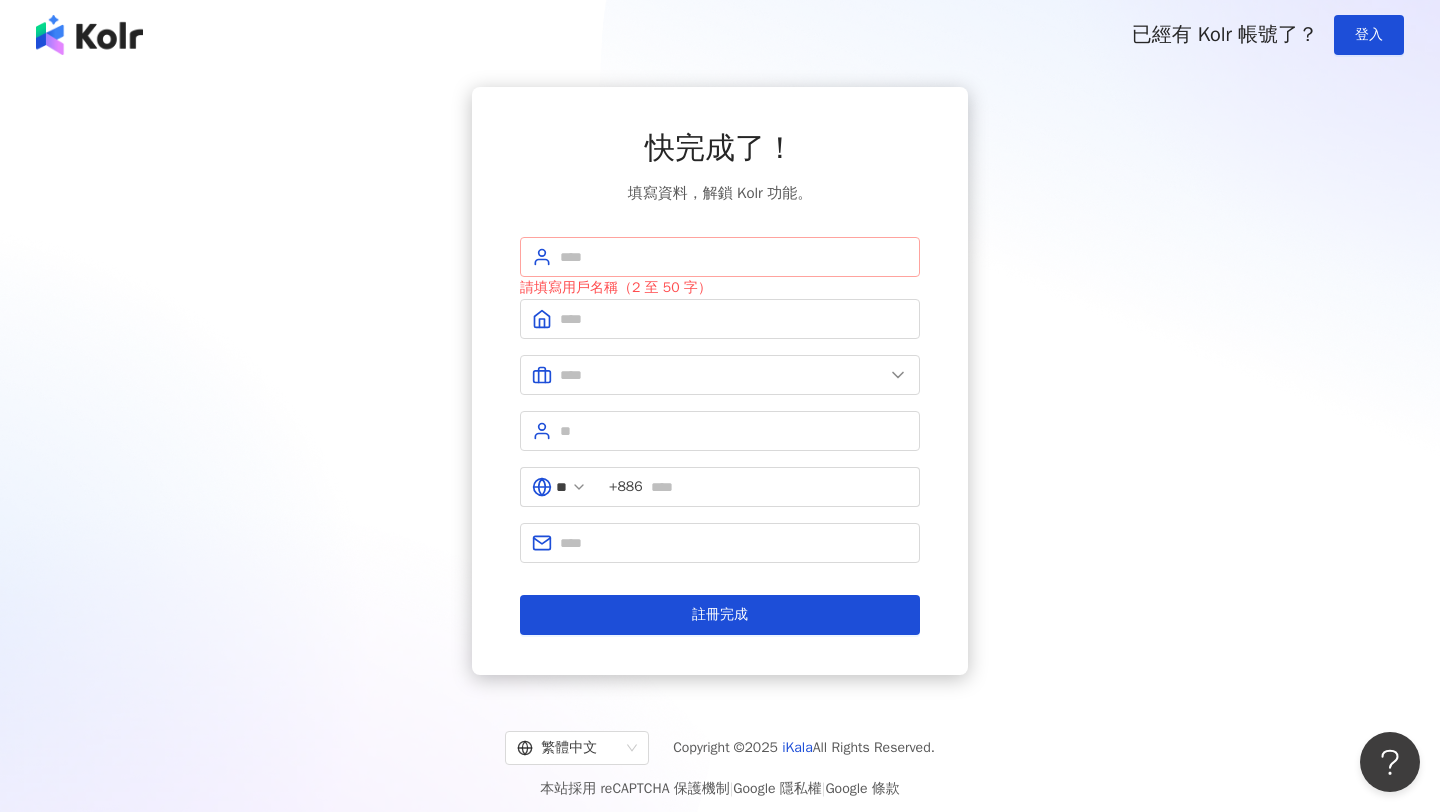 click at bounding box center (720, 257) 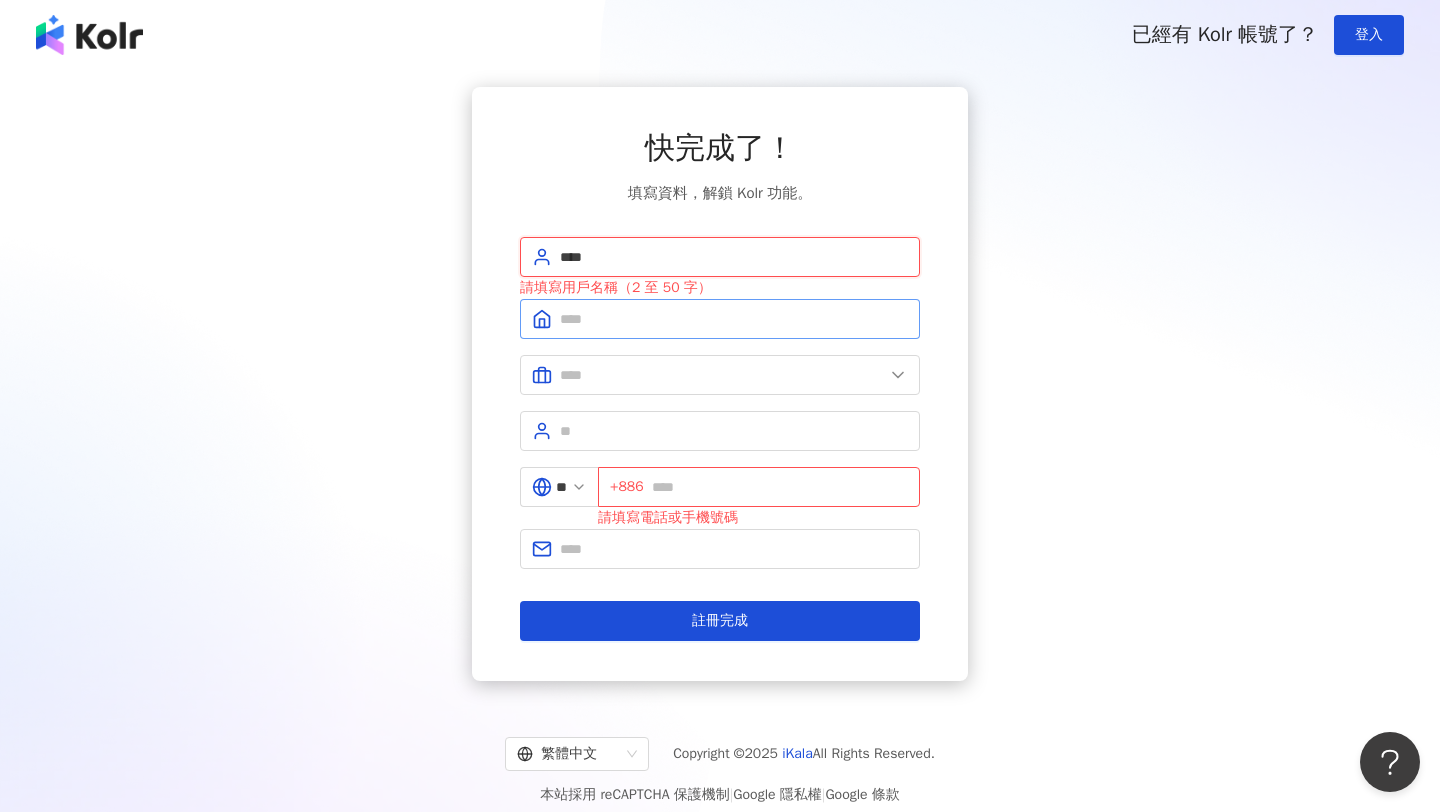 type on "****" 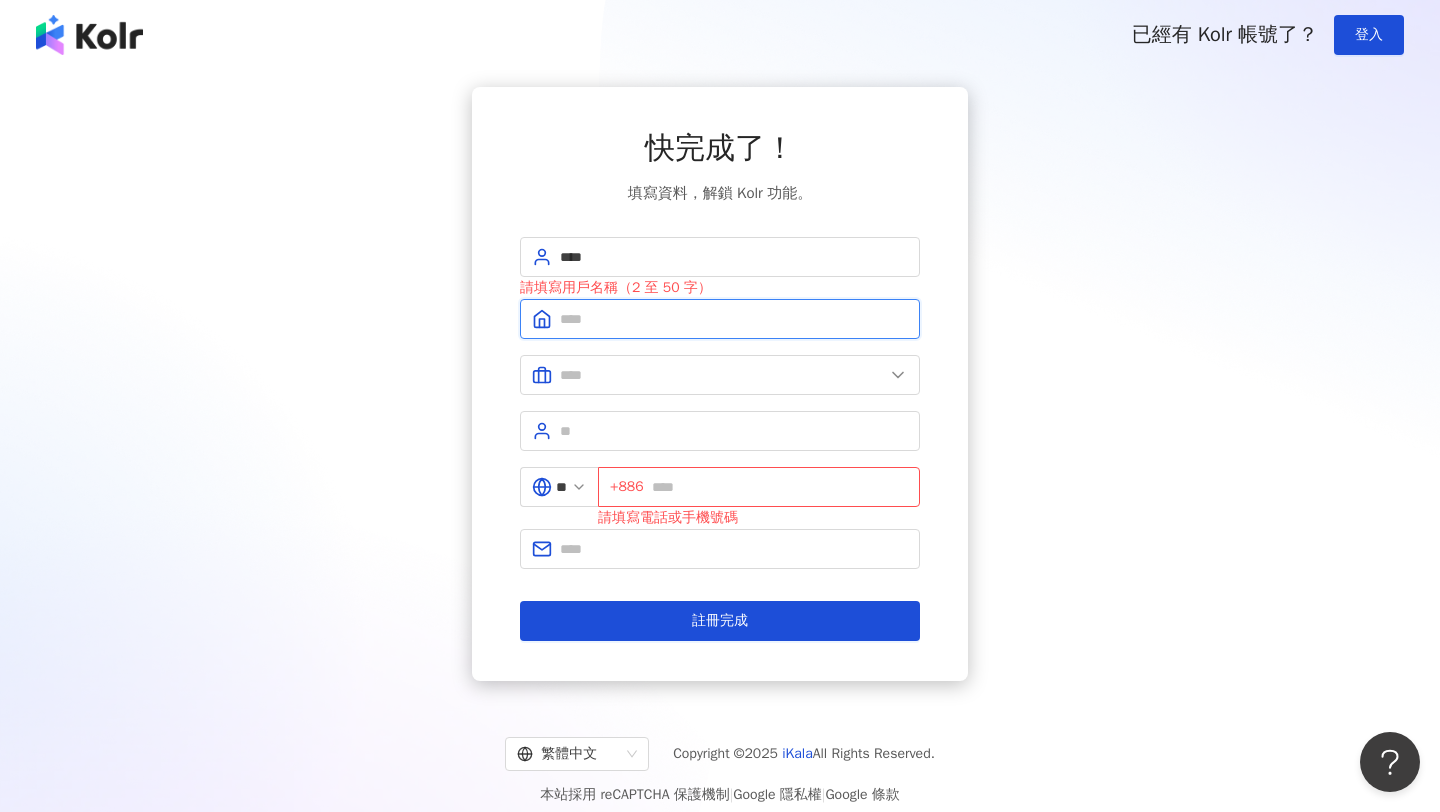 click at bounding box center (734, 319) 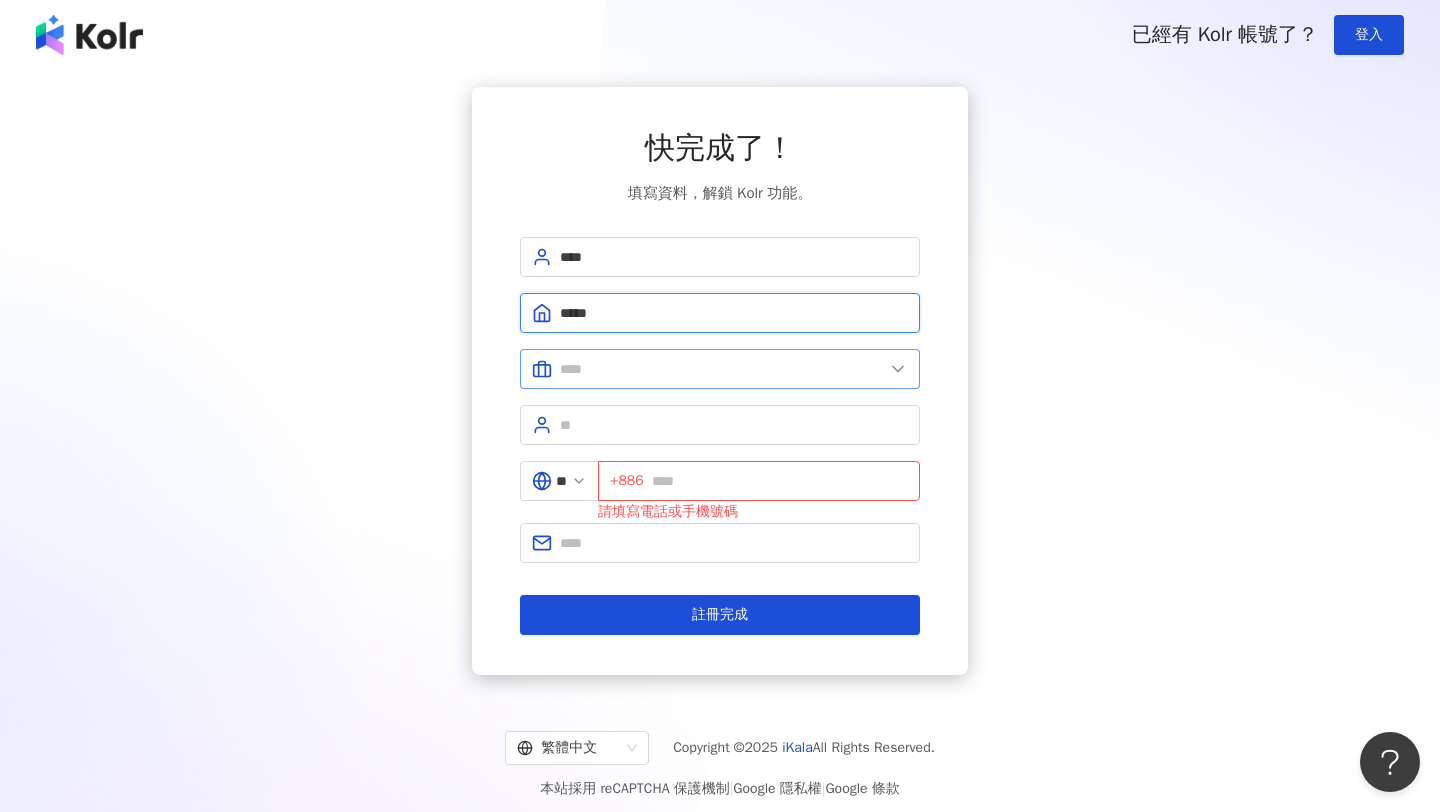 type on "*****" 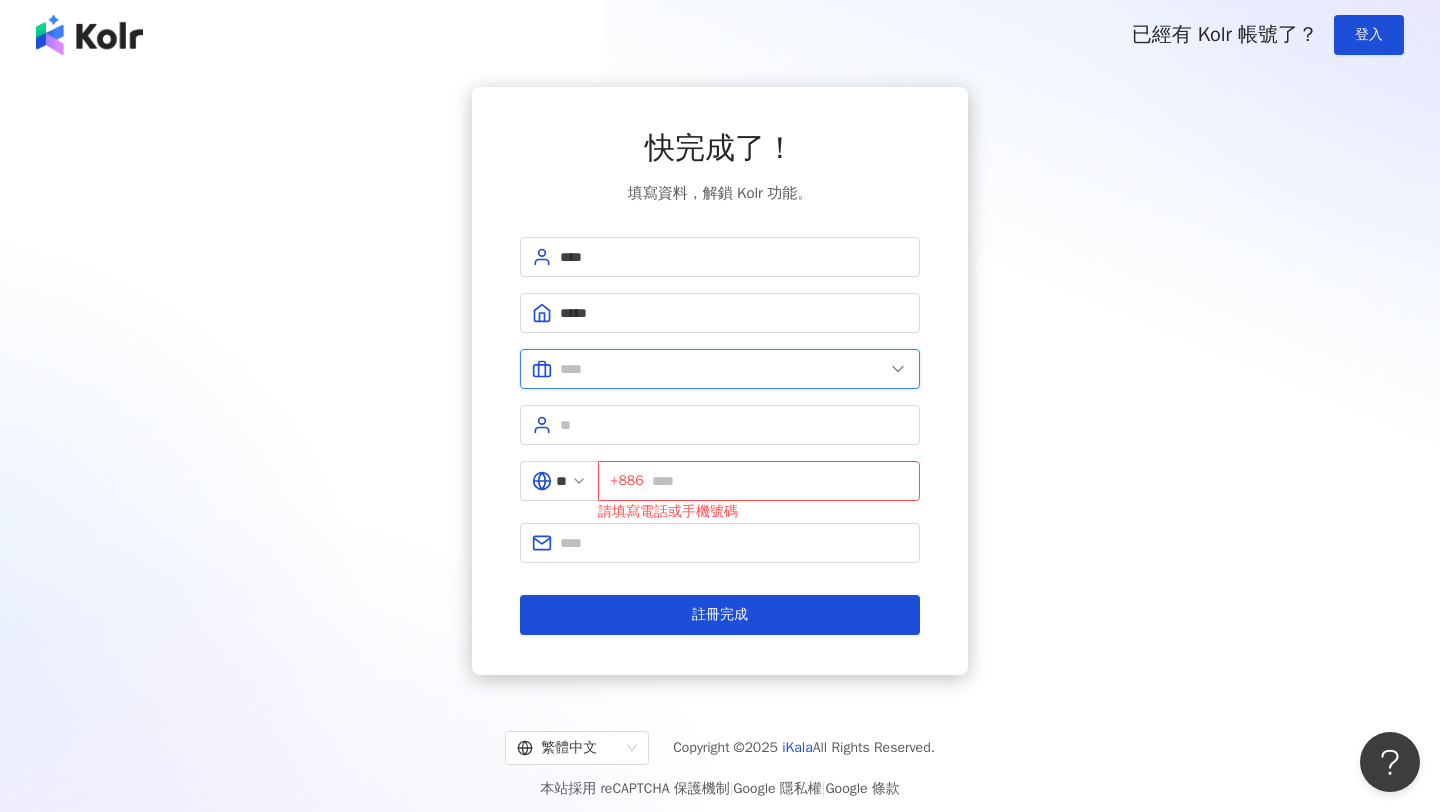 click at bounding box center [722, 369] 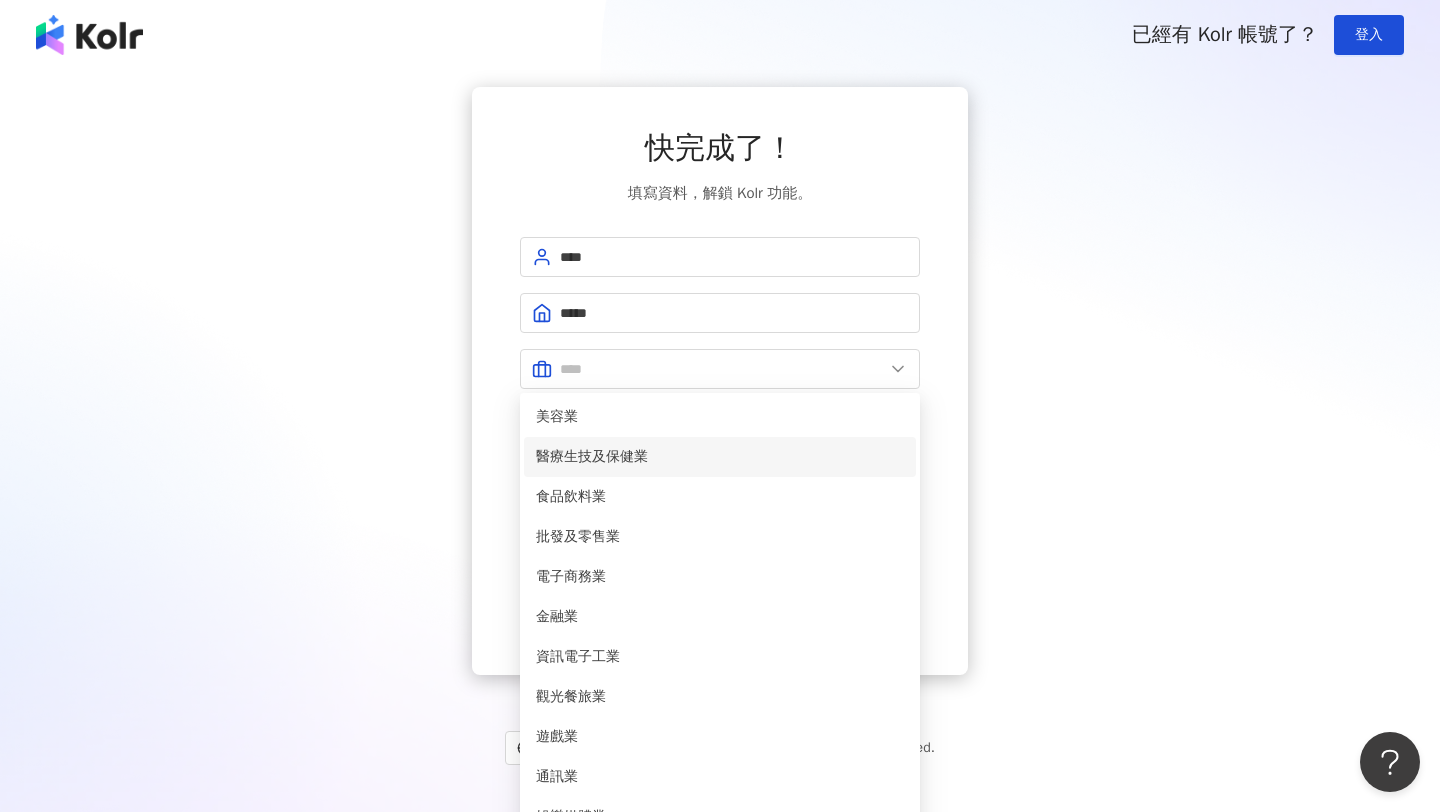 click on "醫療生技及保健業" at bounding box center [720, 457] 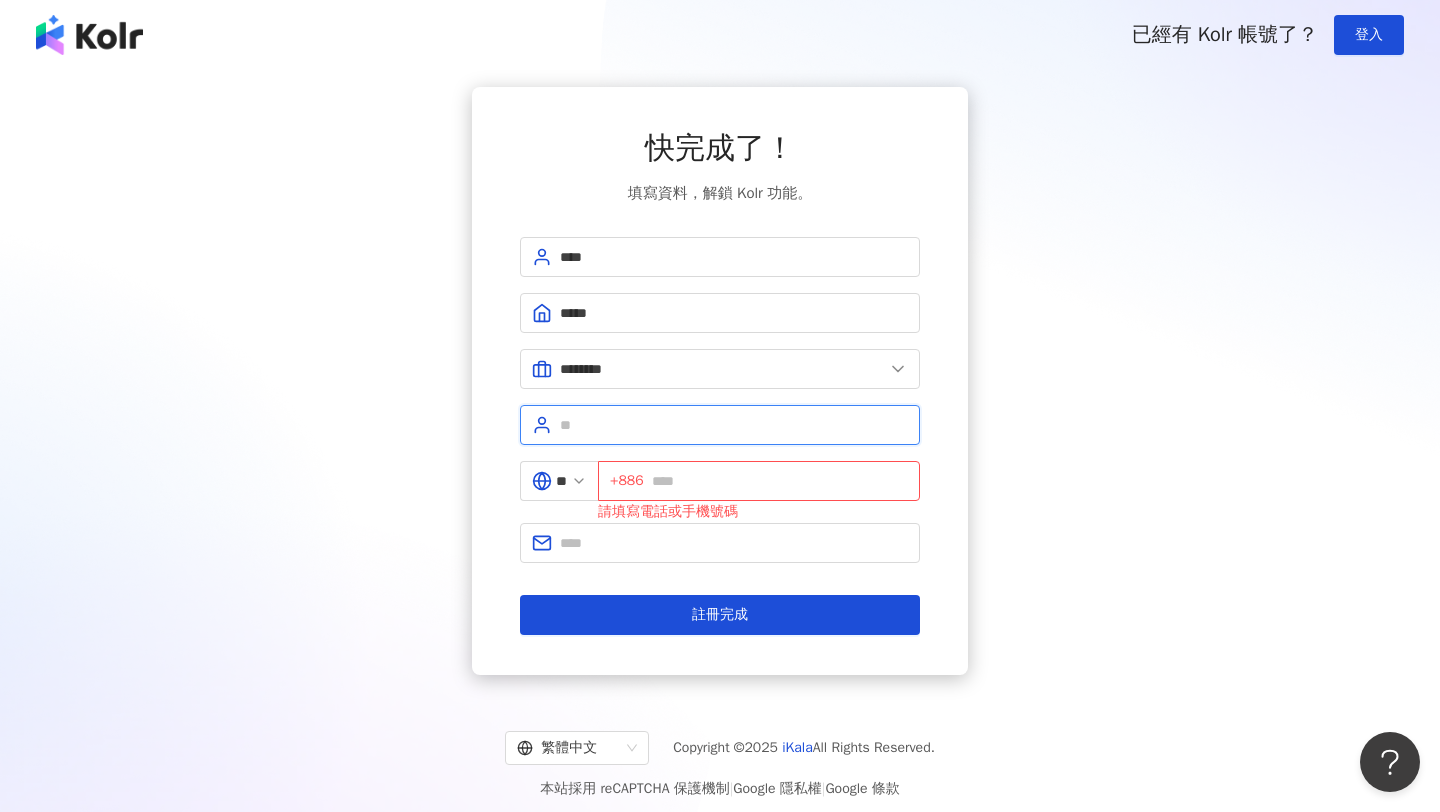 click at bounding box center (734, 425) 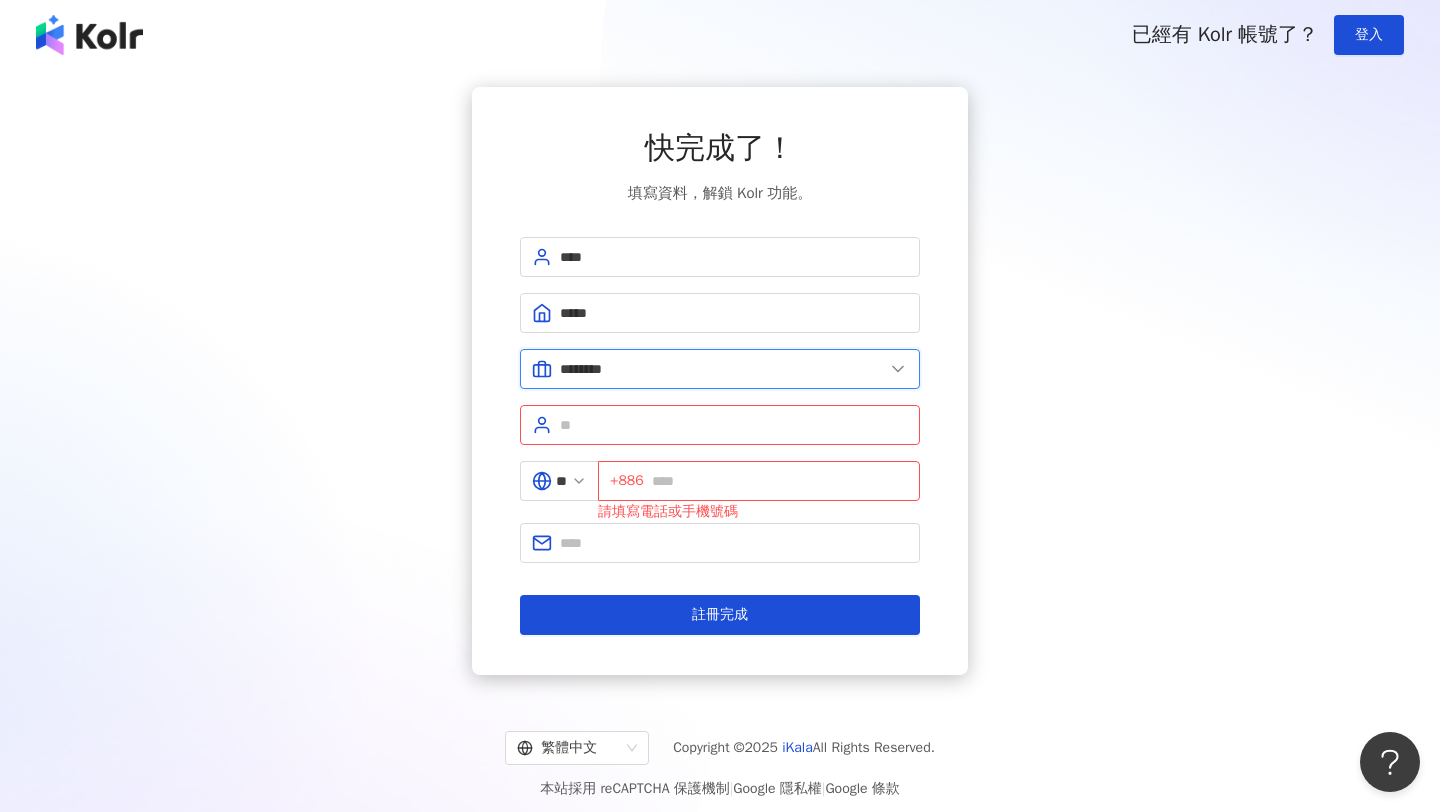 click on "********" at bounding box center [722, 369] 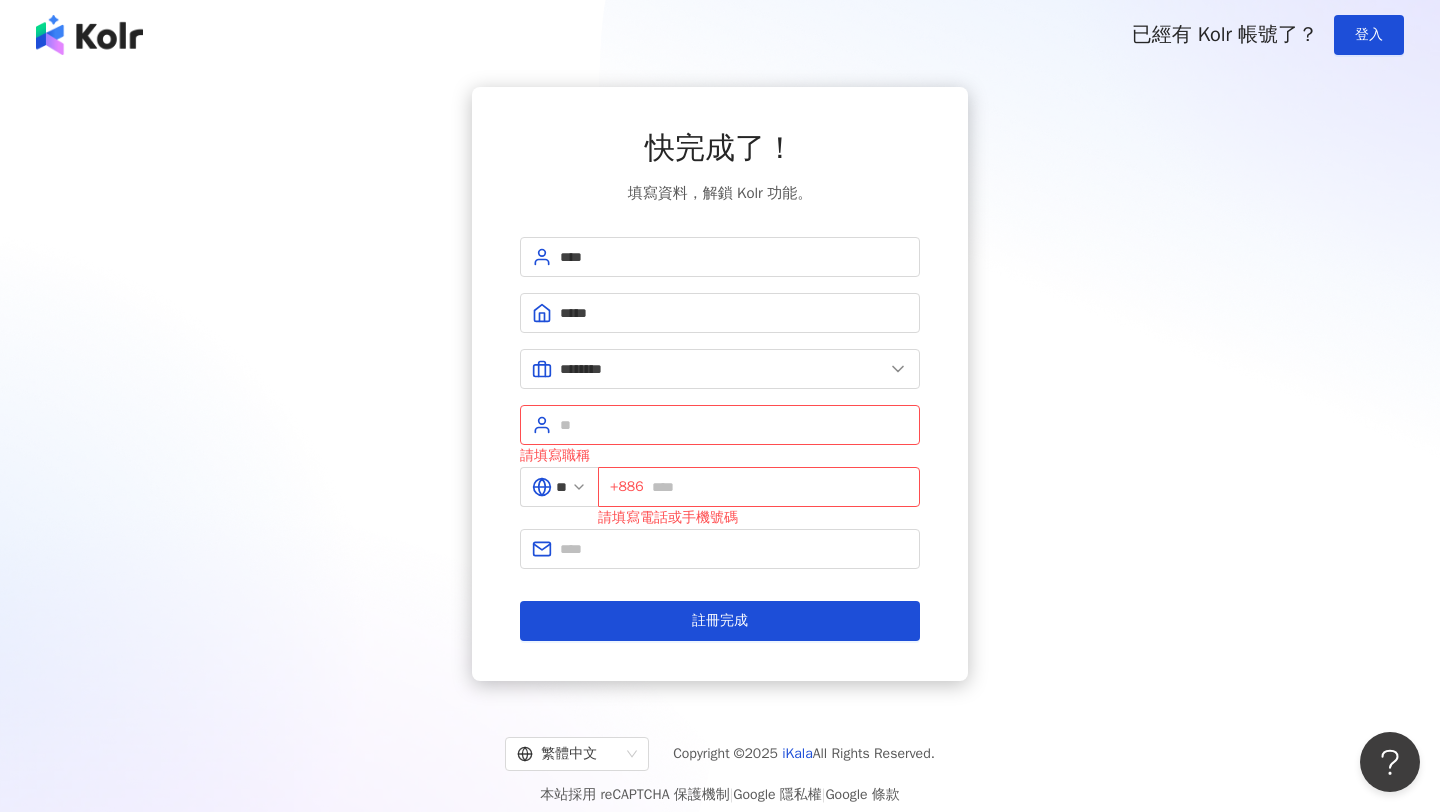 click on "快完成了！ 填寫資料，解鎖 Kolr 功能。 **** ***** ******** 美容業 醫療生技及保健業 食品飲料業 批發及零售業 電子商務業 金融業 資訊電子工業 觀光餐旅業 遊戲業 通訊業 娛樂媒體業 教育業 政府及社服業 廣告行銷業 營造及不動產業 其他 資訊軟體業 其他製造業 請填寫職稱 ** +886 請填寫電話或手機號碼 註冊完成" at bounding box center [720, 384] 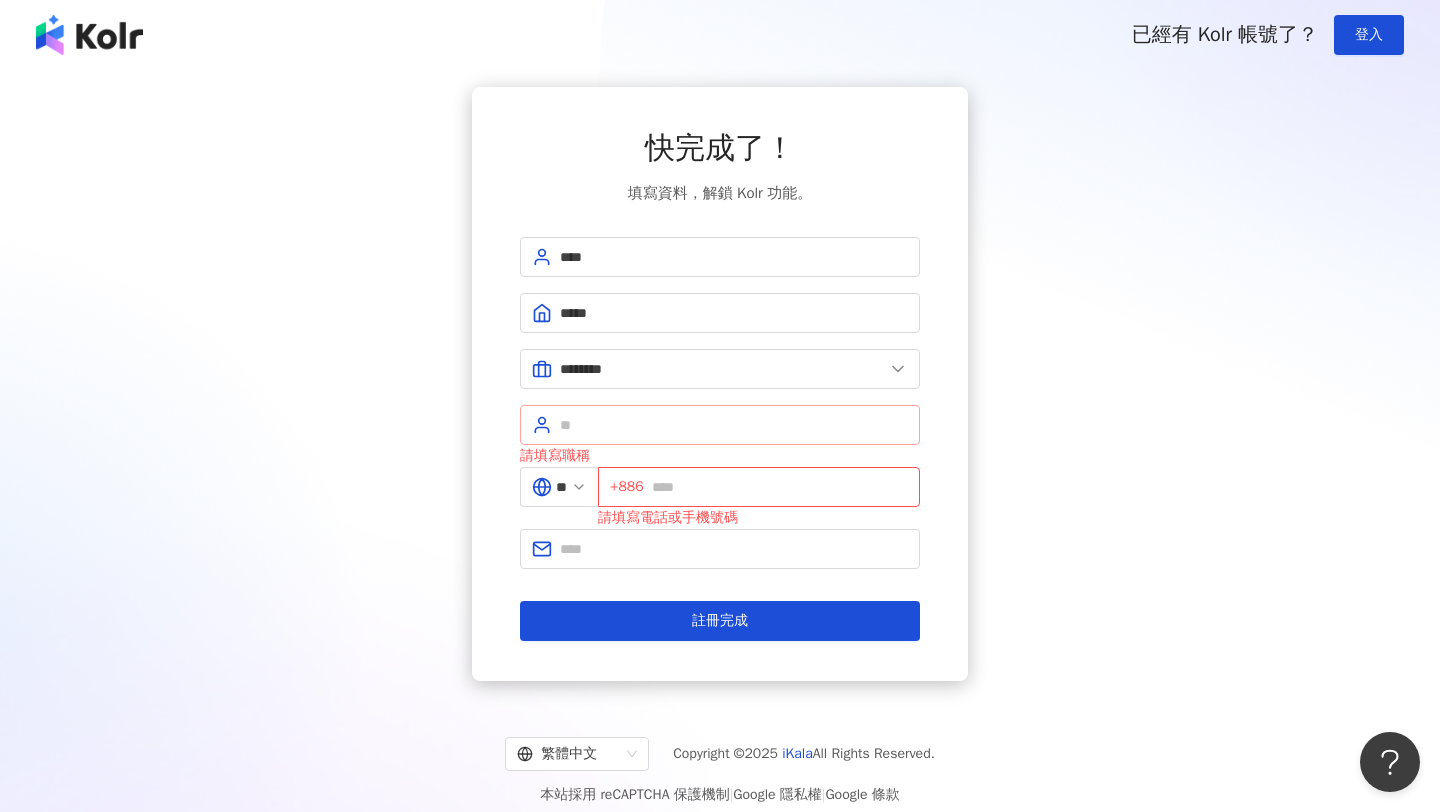 click at bounding box center [720, 425] 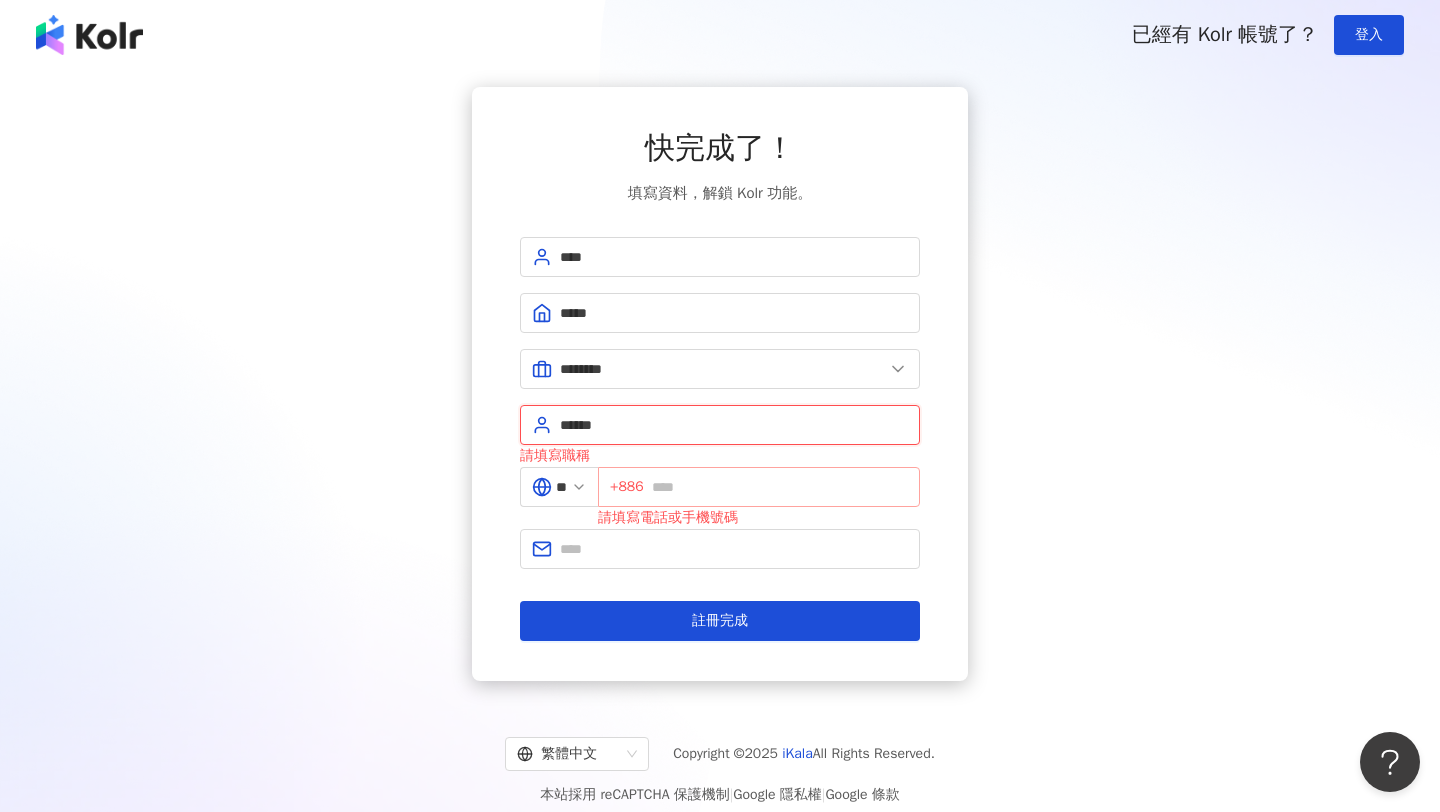 type on "******" 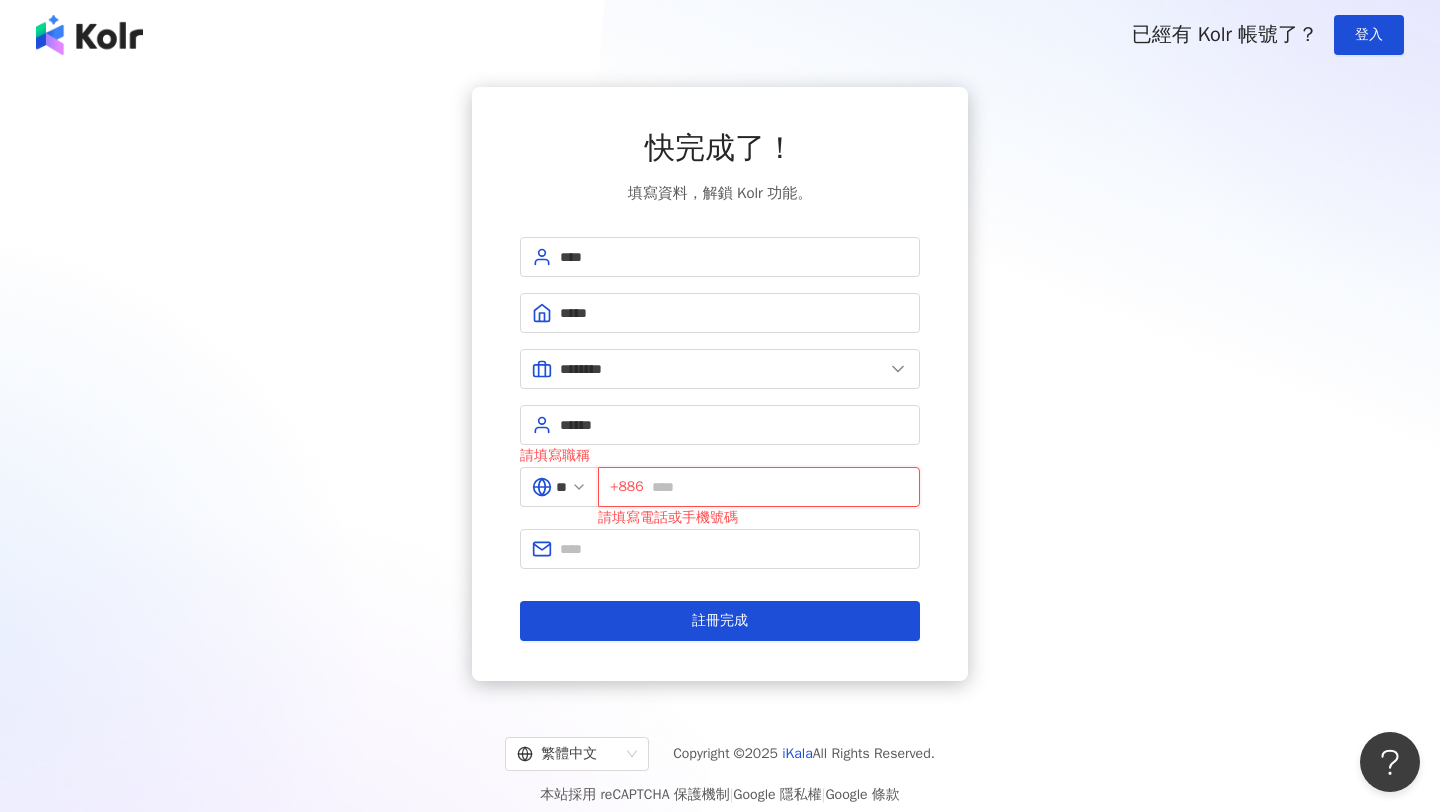 click at bounding box center [780, 487] 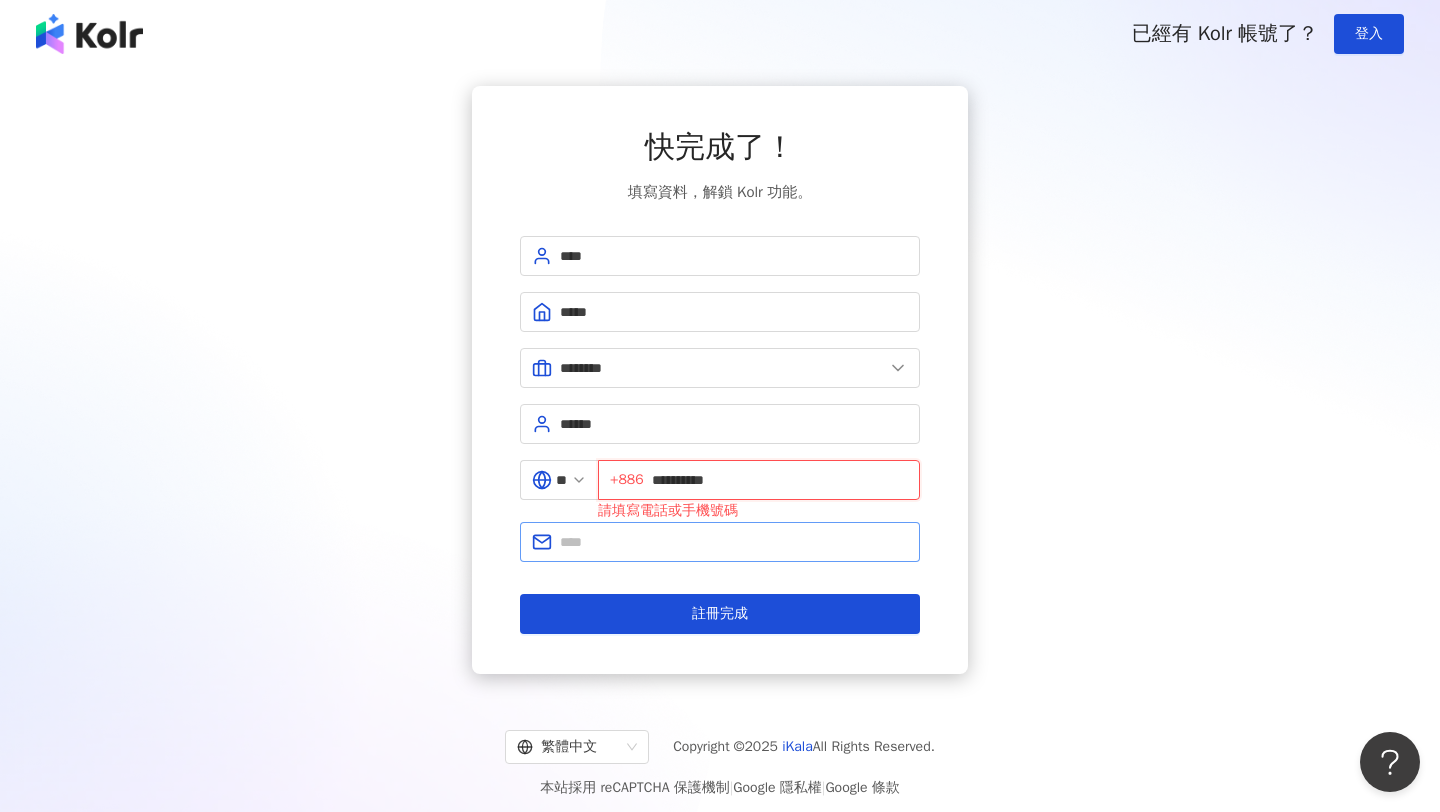 type on "**********" 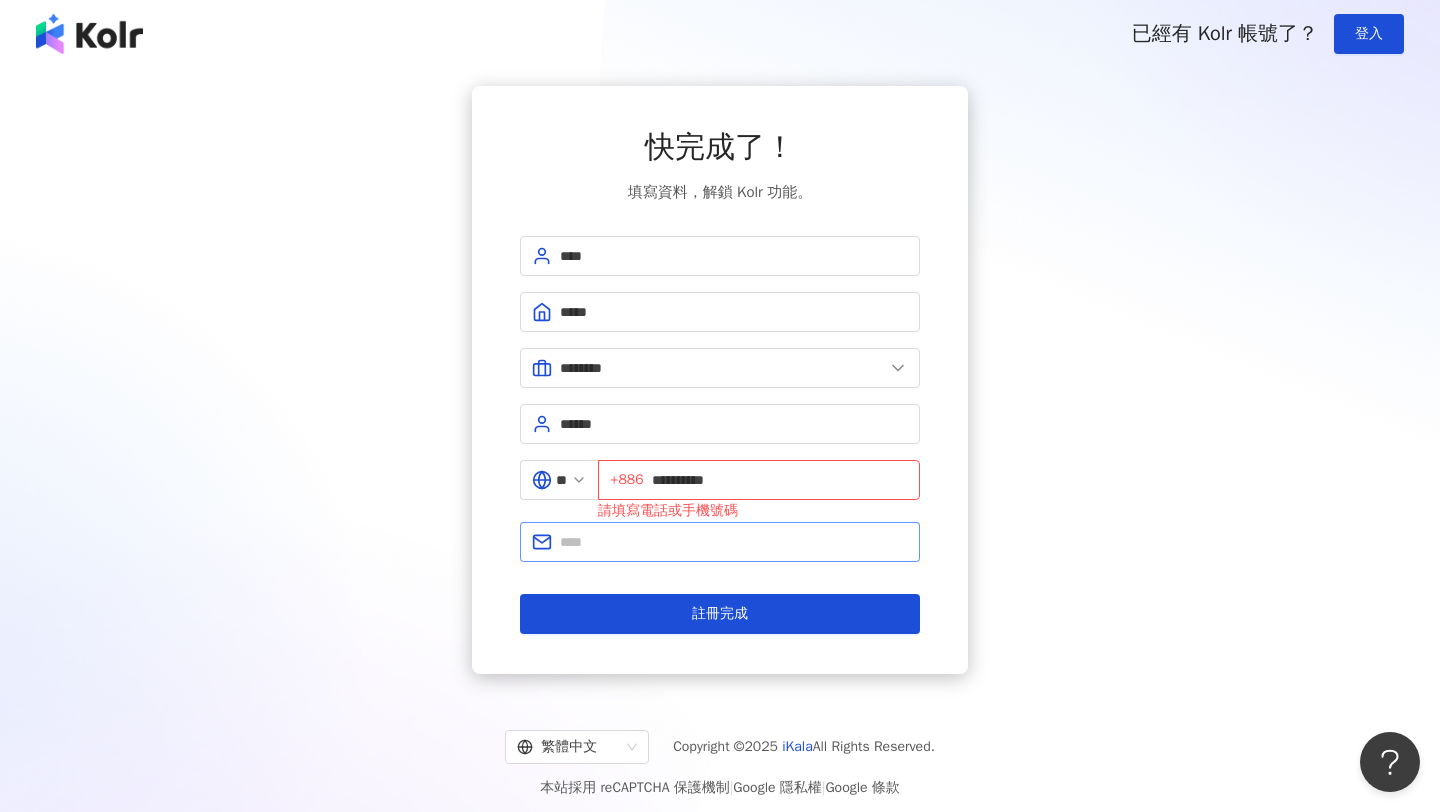 click at bounding box center (720, 542) 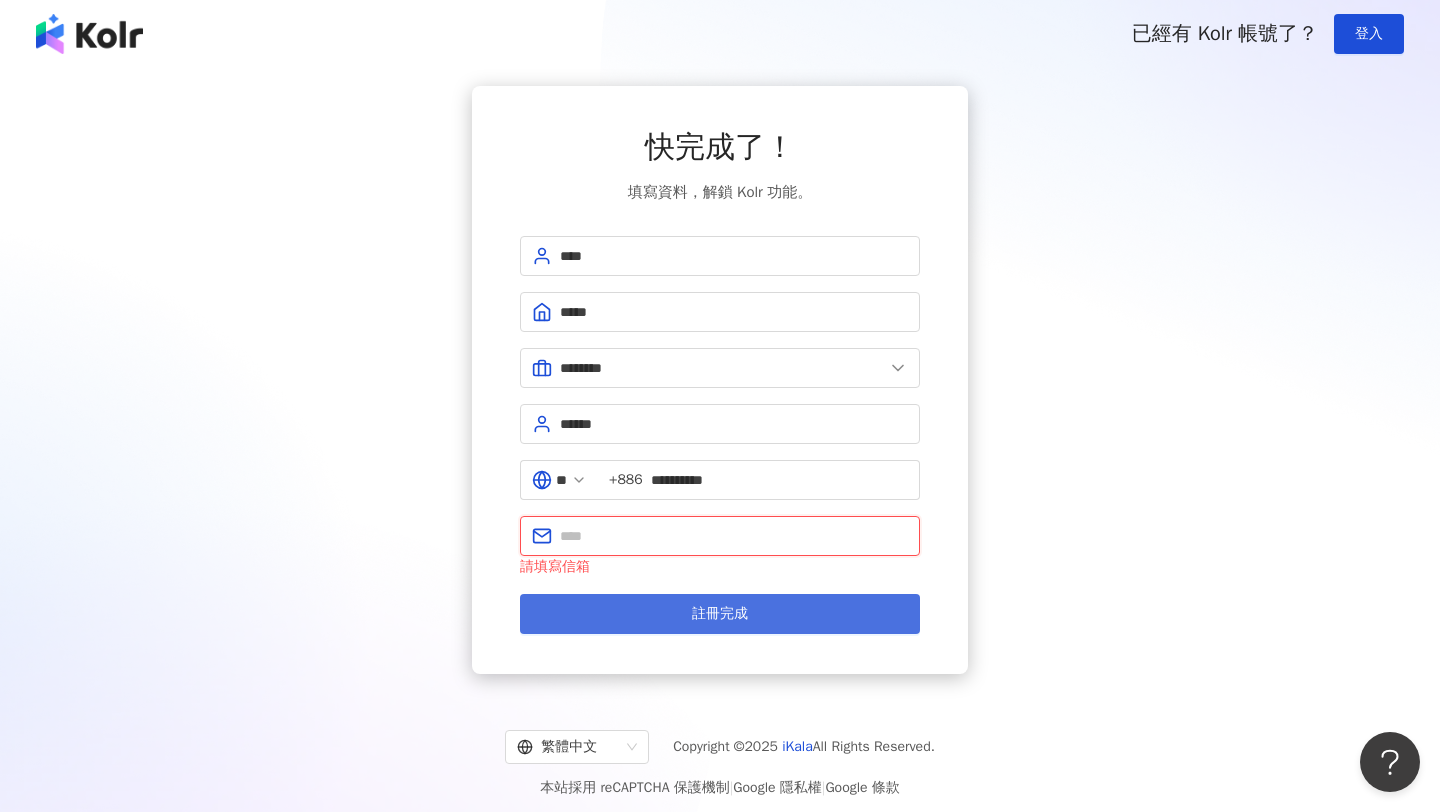 paste on "**********" 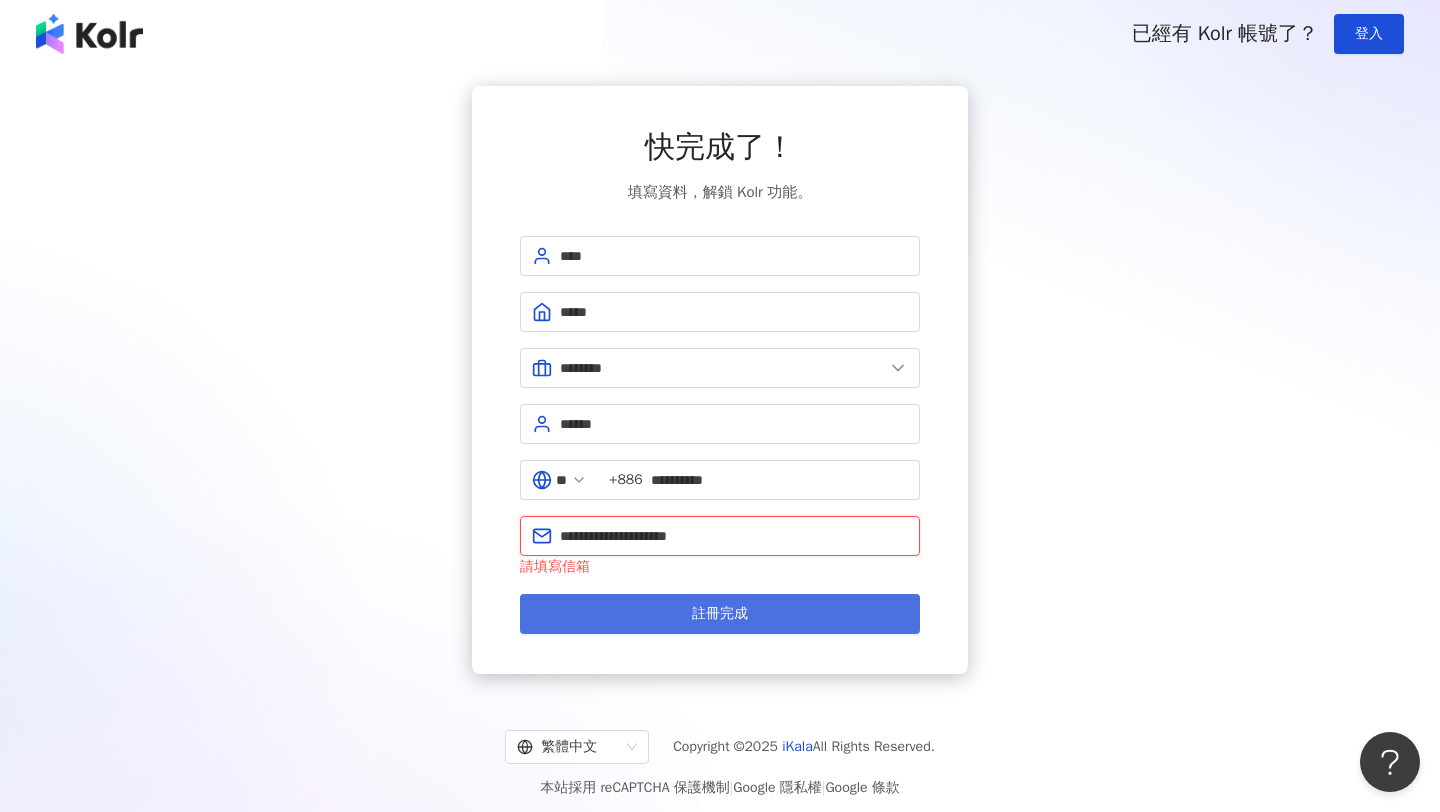 type on "**********" 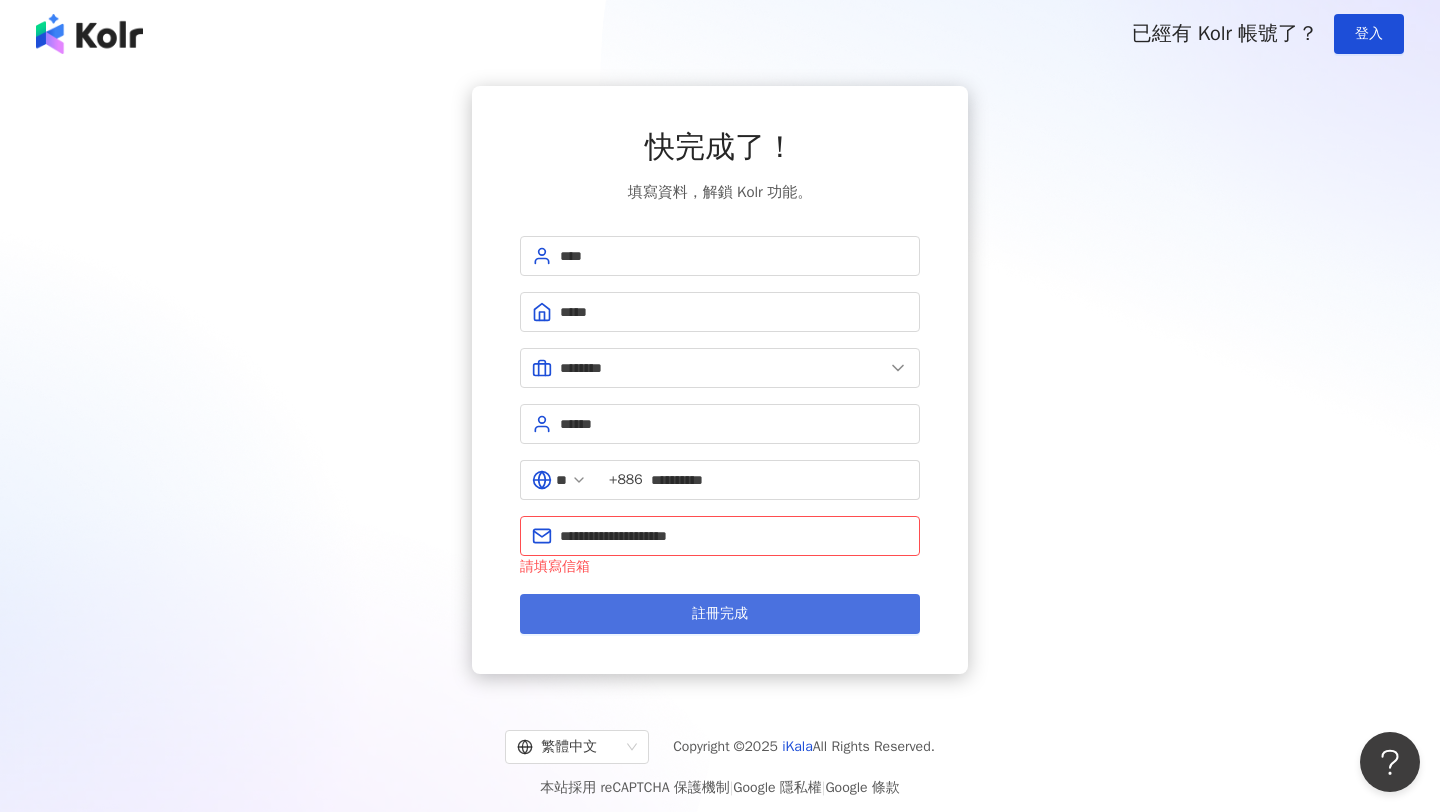 click on "註冊完成" at bounding box center [720, 614] 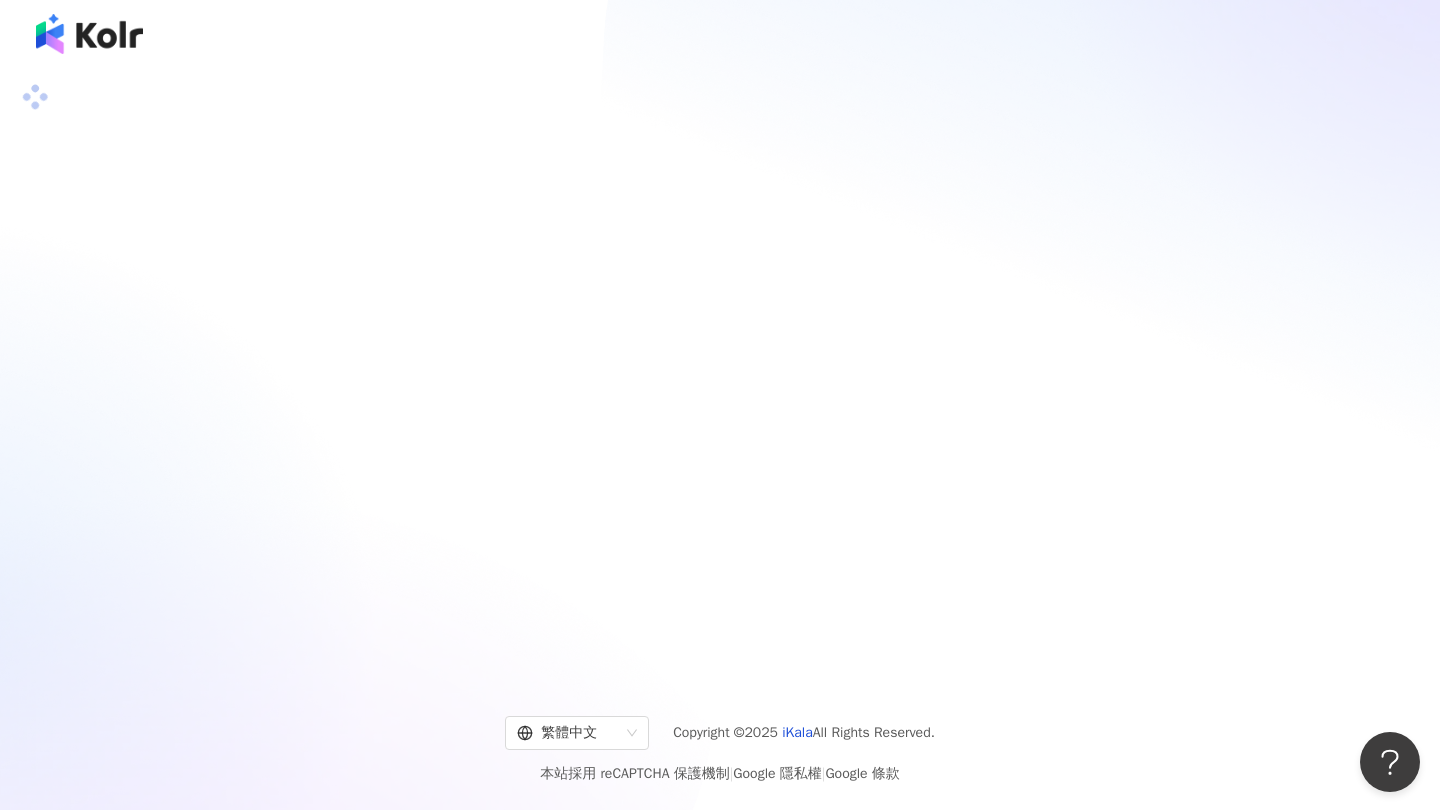 scroll, scrollTop: 0, scrollLeft: 0, axis: both 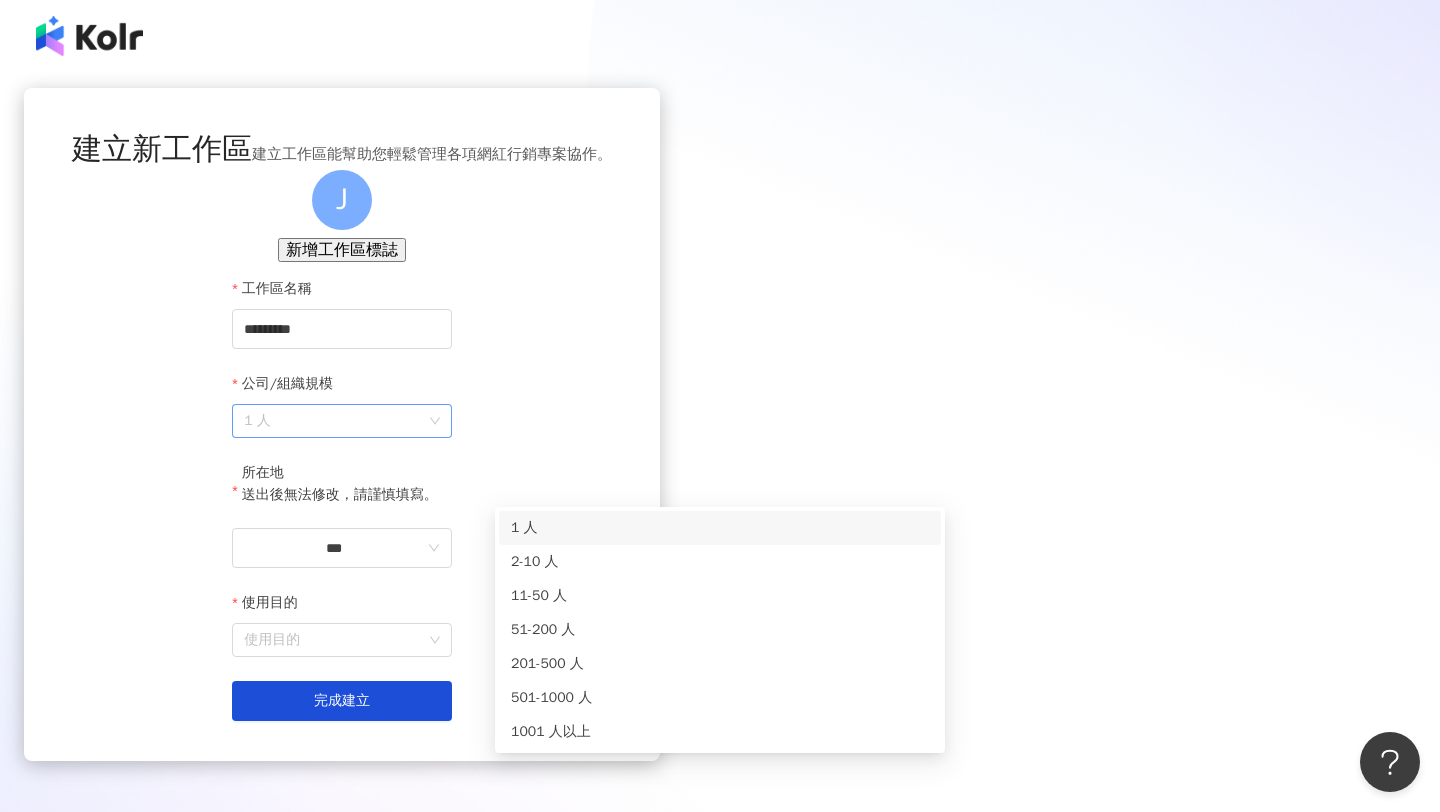 click on "1 人" at bounding box center [342, 421] 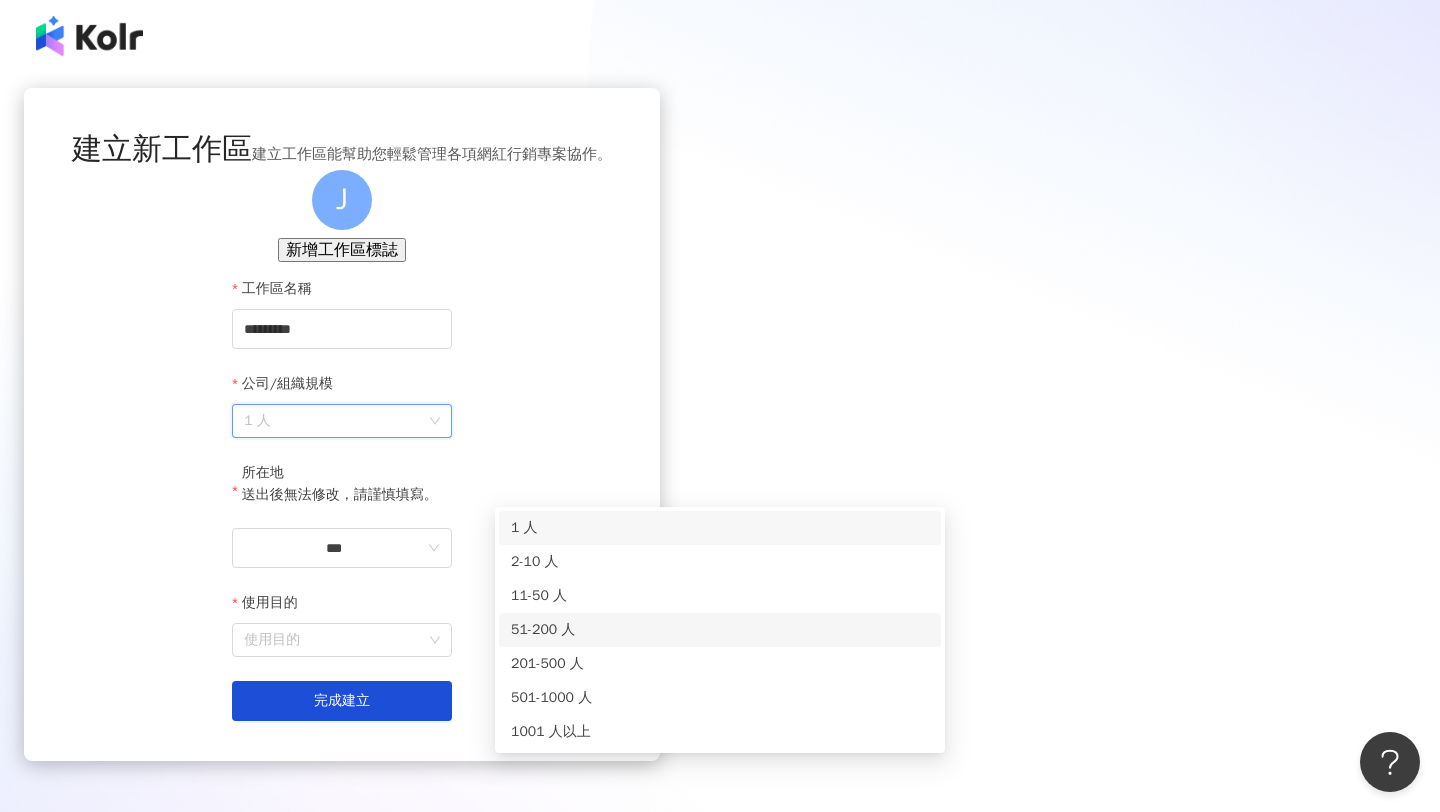 click on "51-200 人" at bounding box center (720, 630) 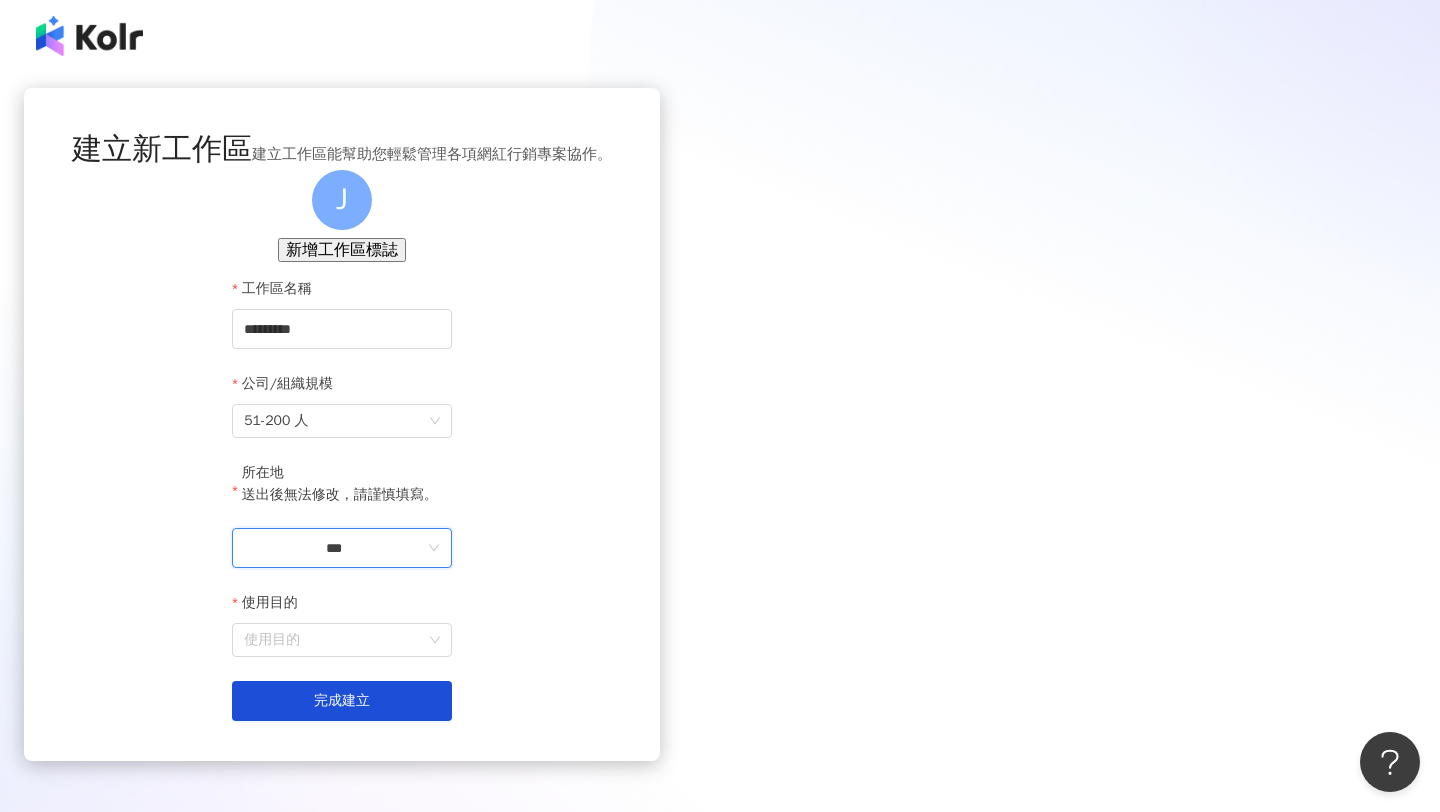 click on "***" at bounding box center (334, 548) 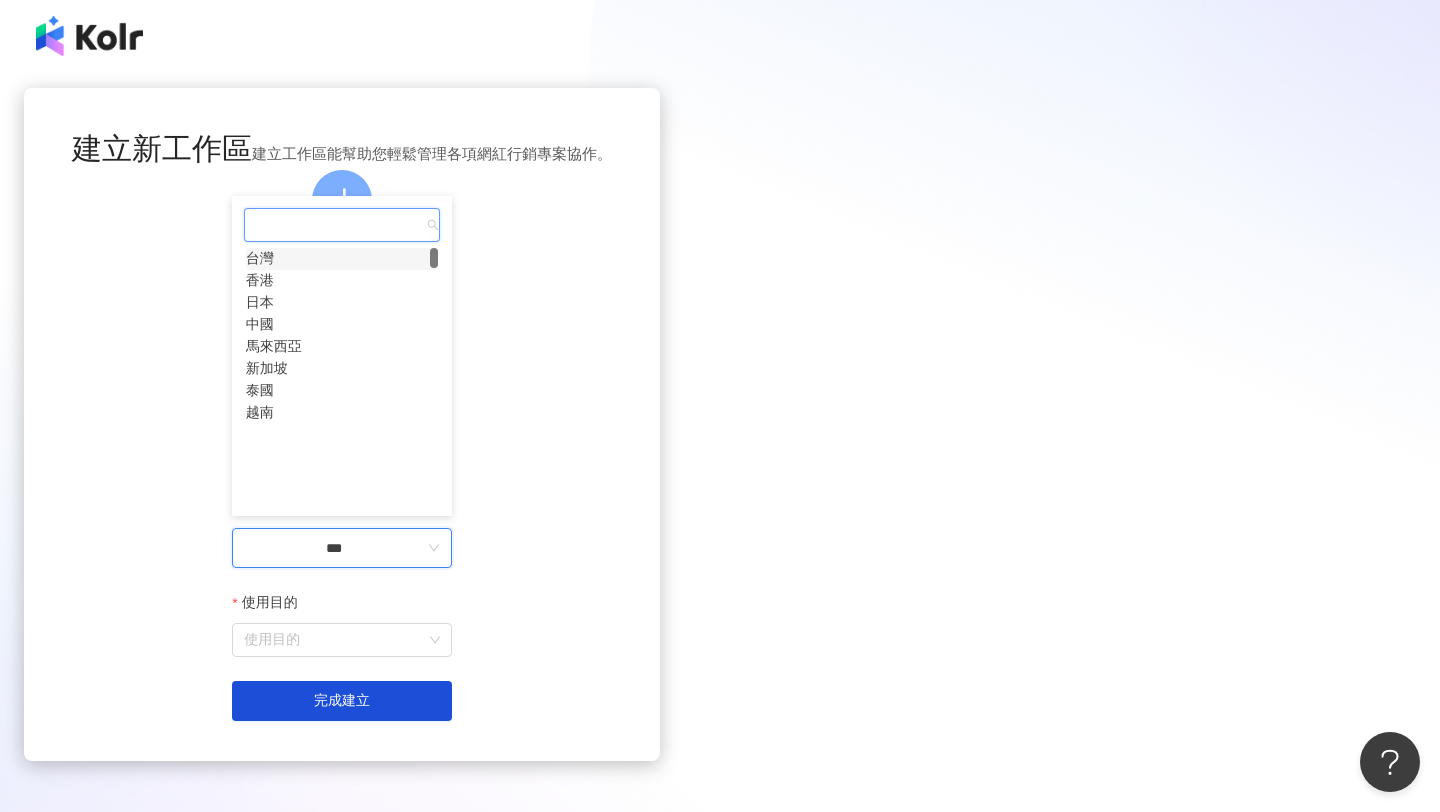 click on "台灣" at bounding box center [260, 259] 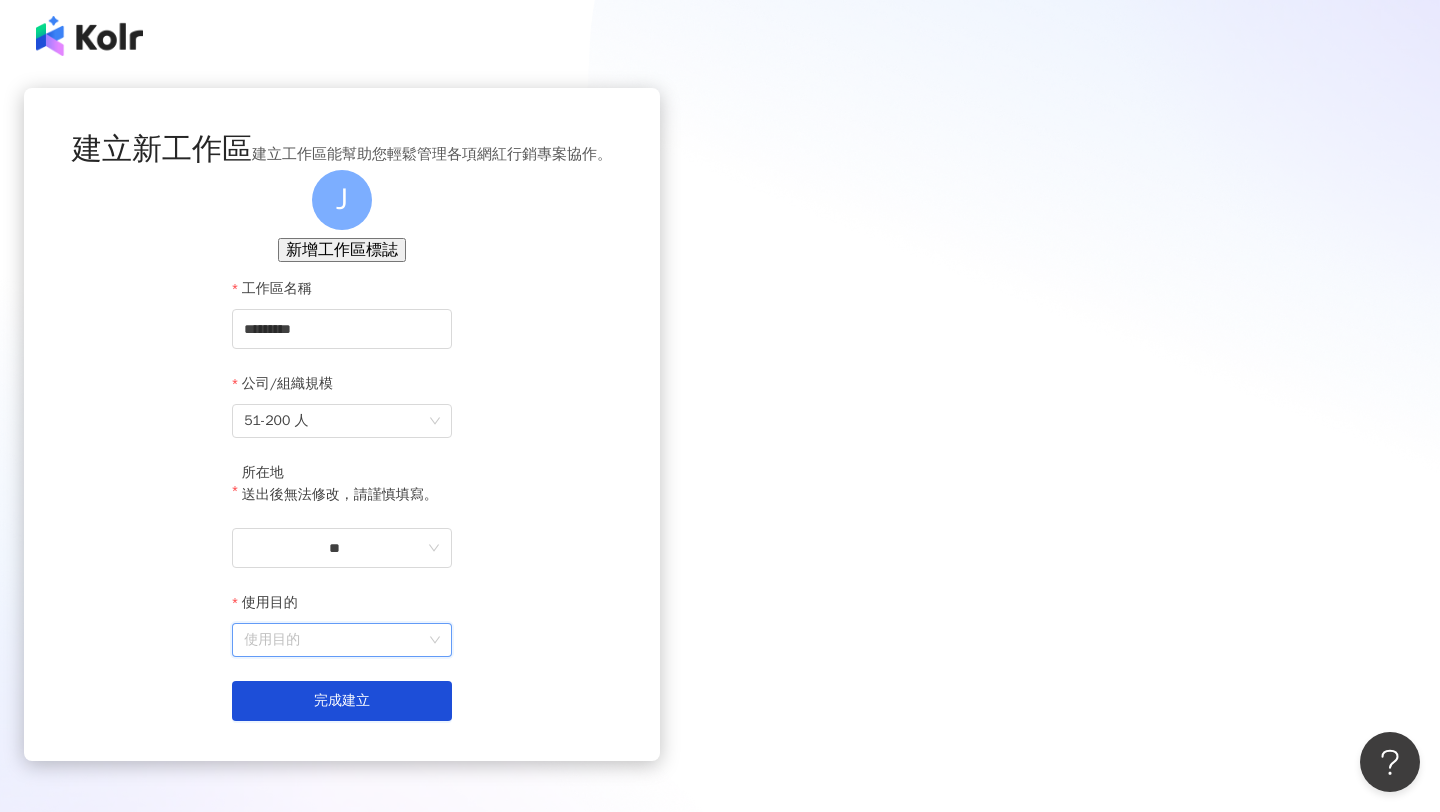 click on "使用目的" at bounding box center (342, 640) 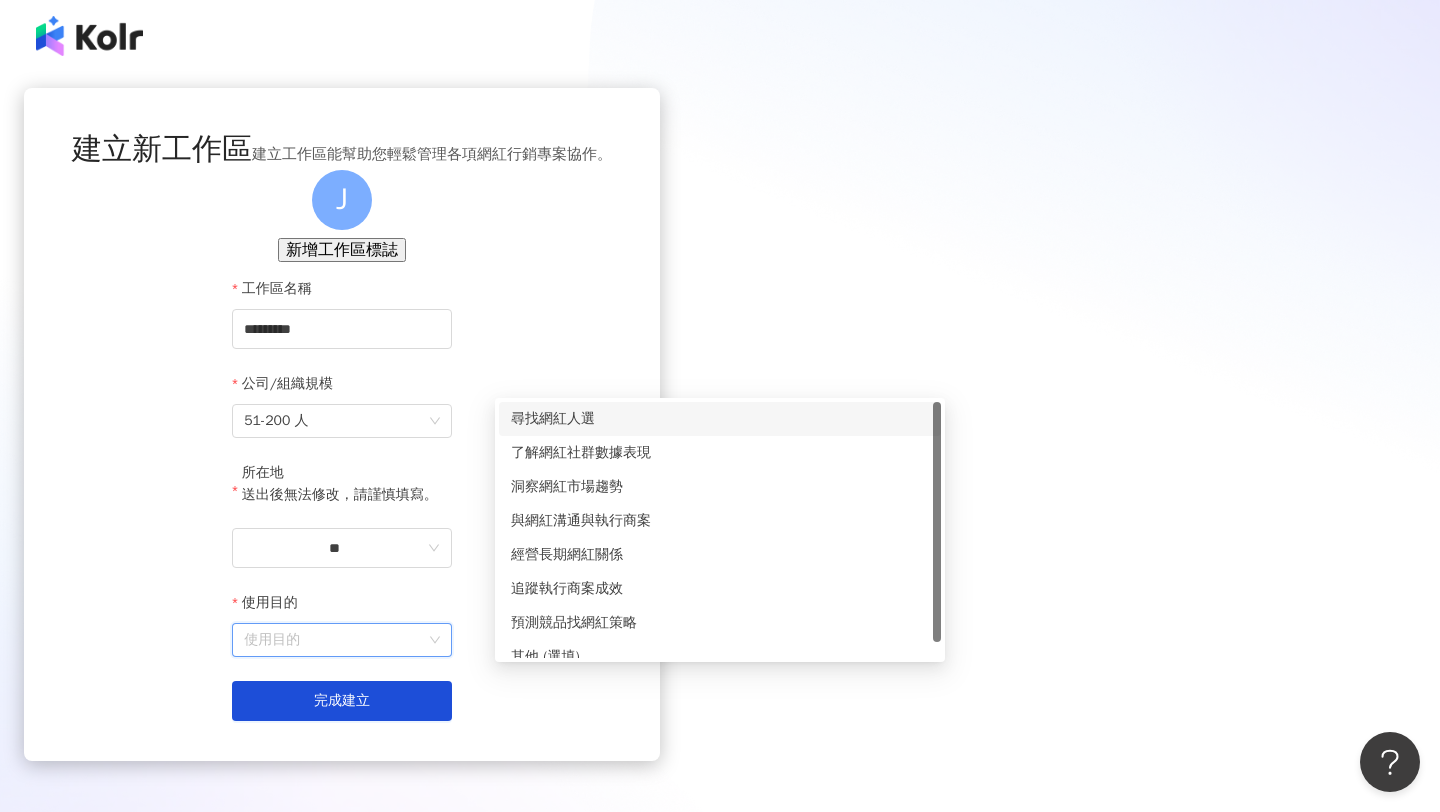 click on "尋找網紅人選" at bounding box center [720, 419] 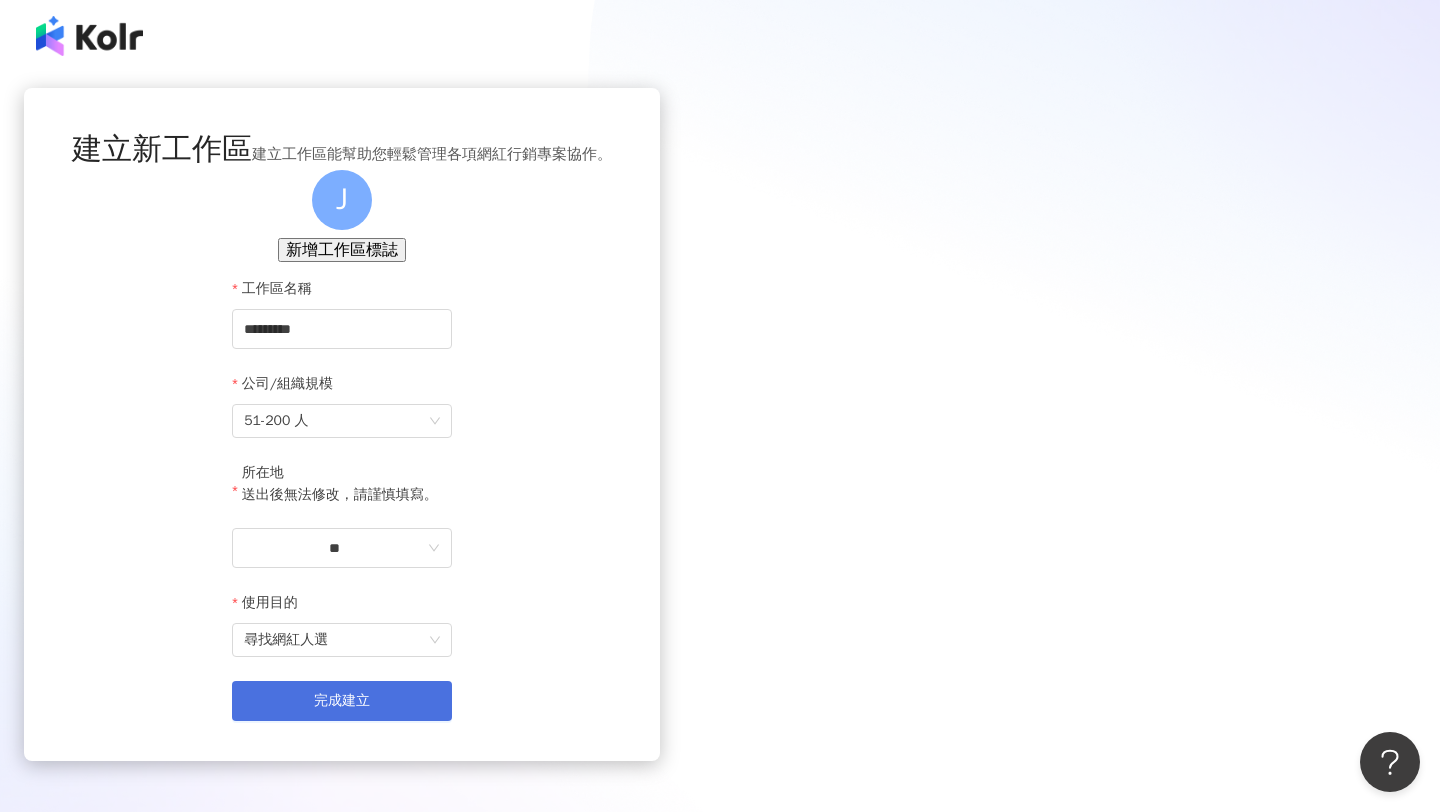 click on "完成建立" at bounding box center (342, 701) 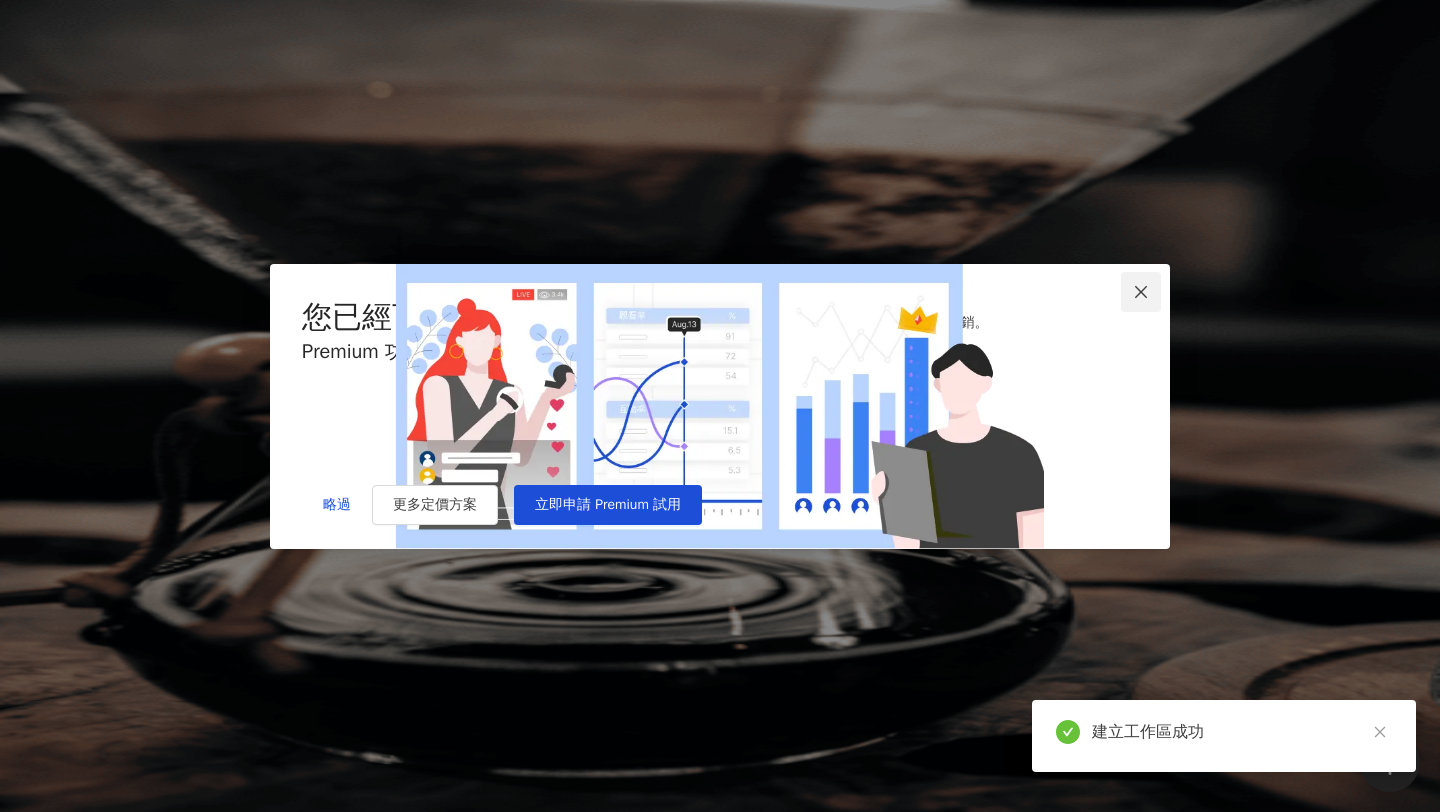 click 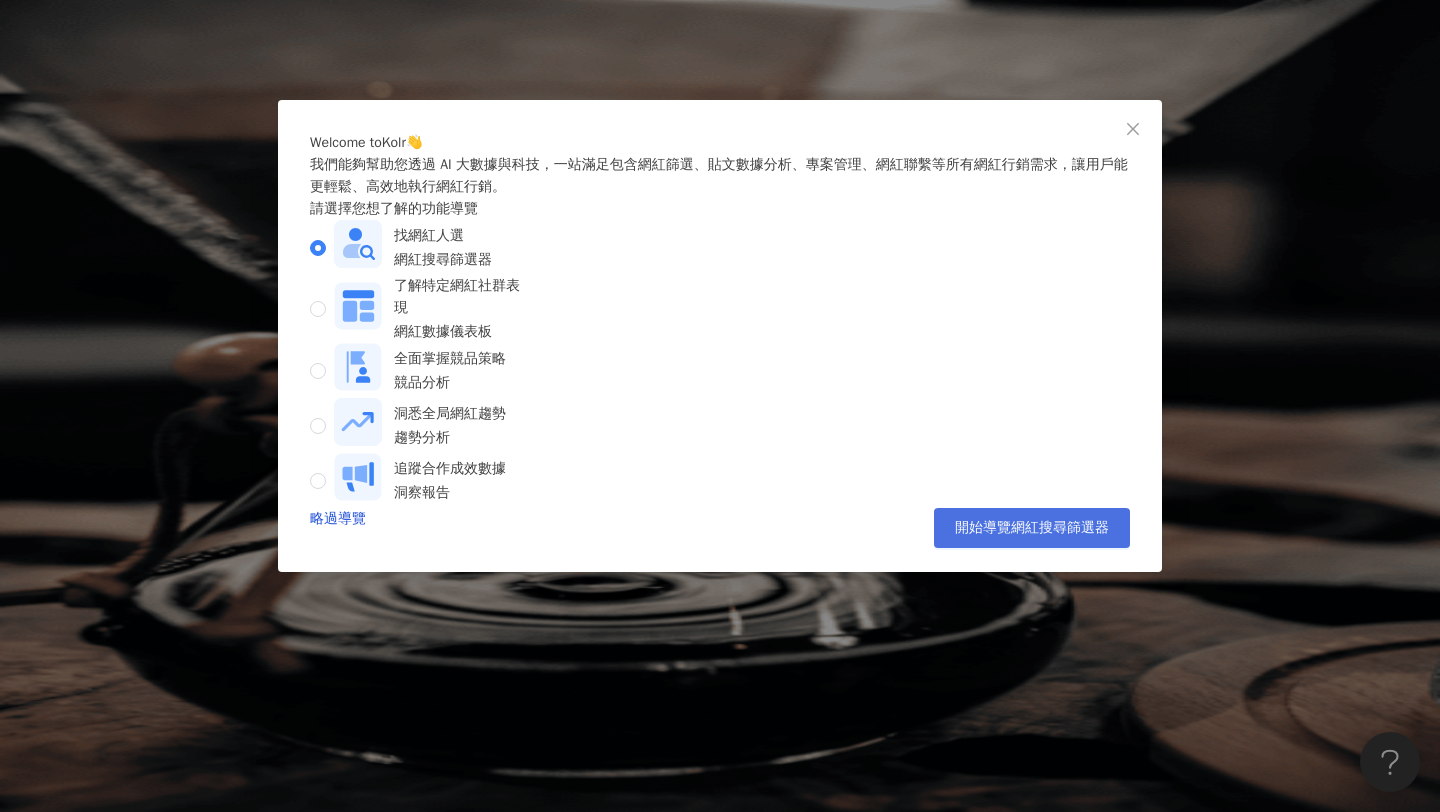 click on "開始導覽網紅搜尋篩選器" at bounding box center (1032, 528) 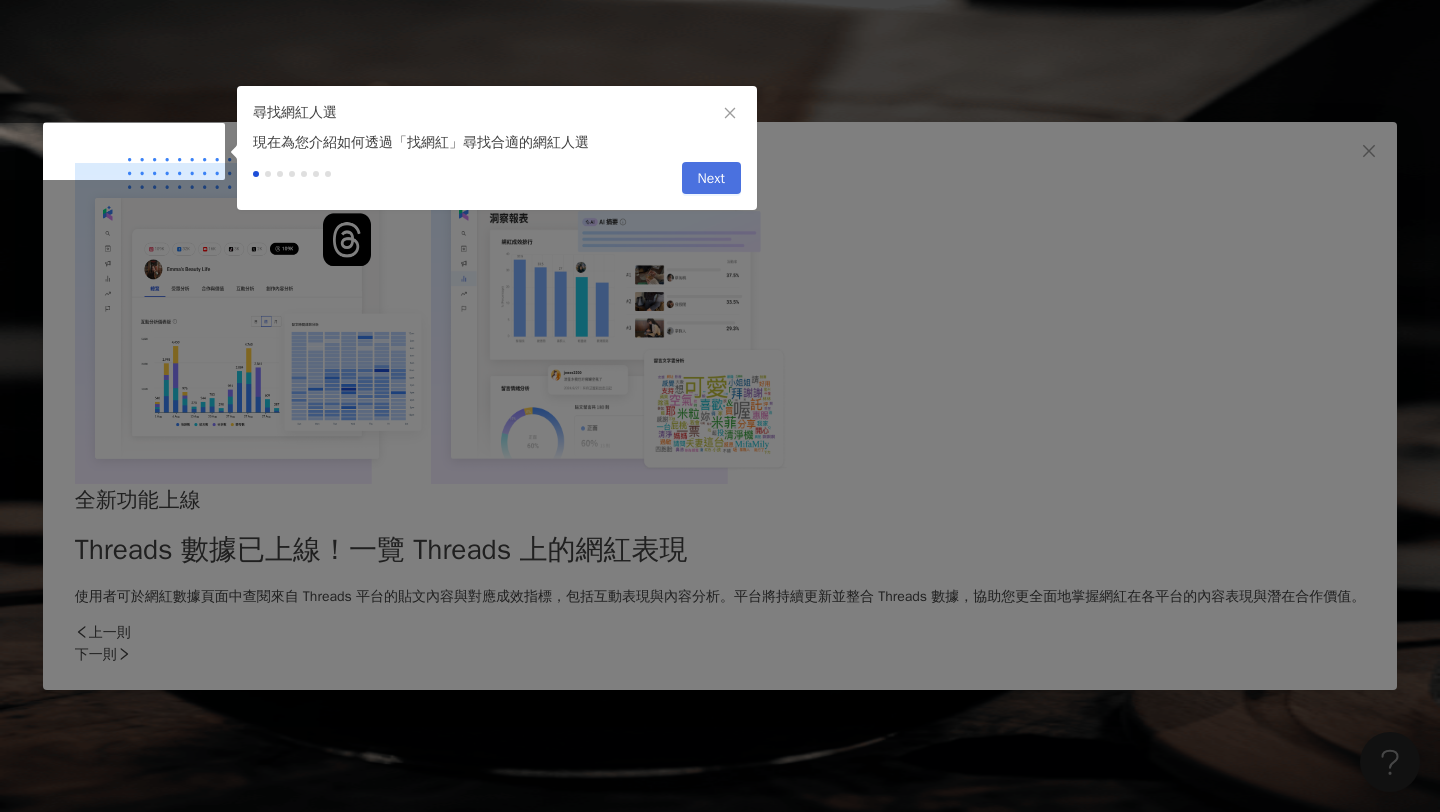 click on "Next" at bounding box center (711, 179) 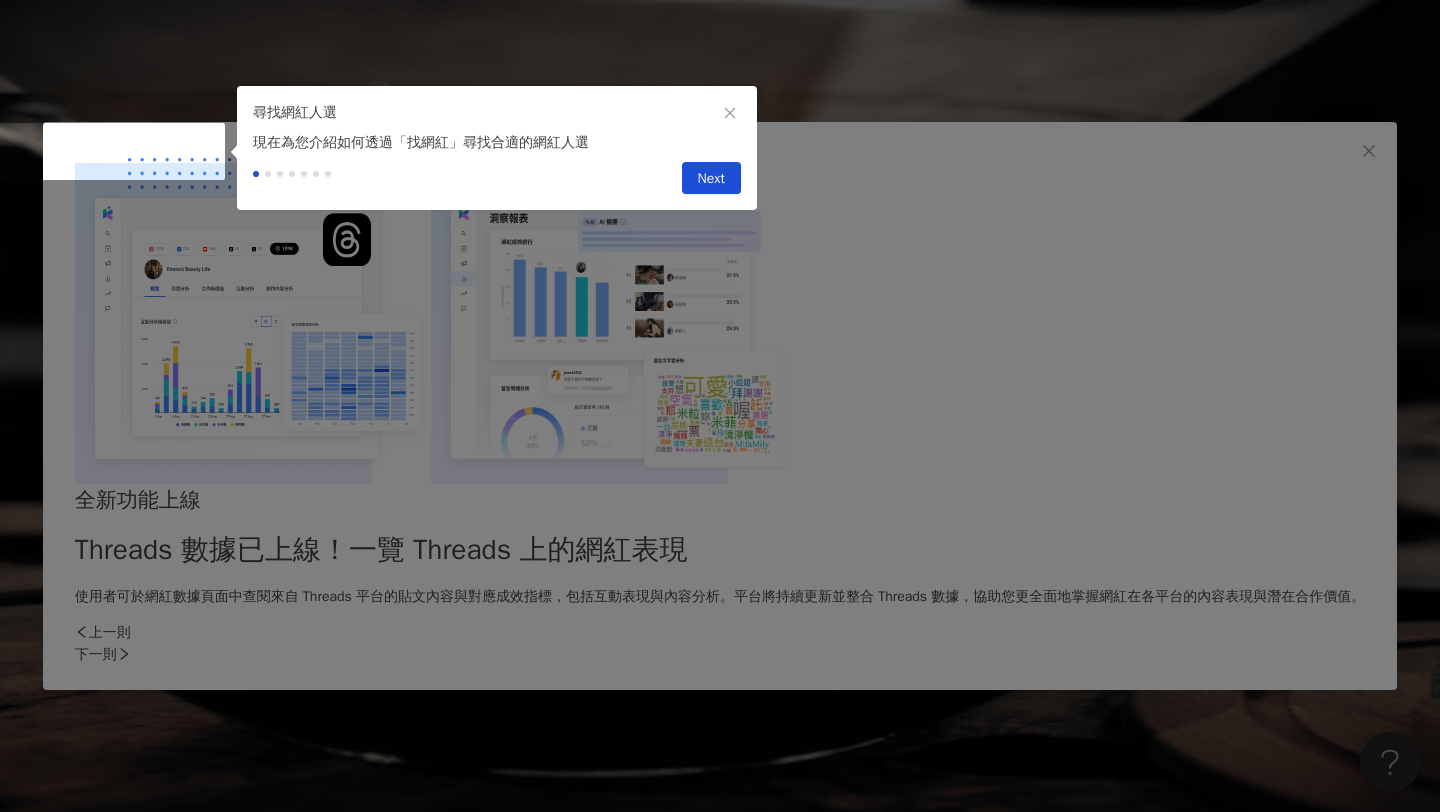 type on "*********" 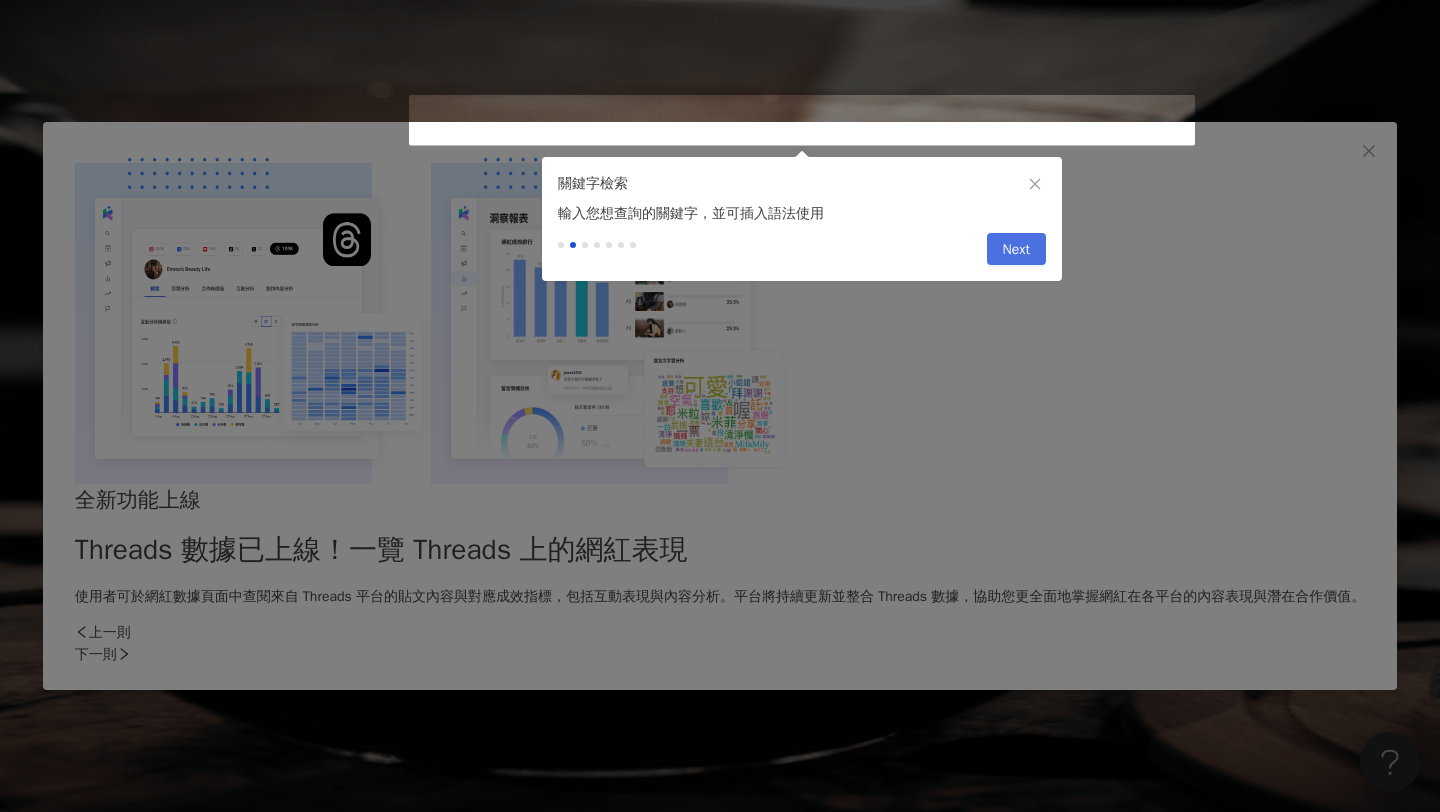 click on "Next" at bounding box center [1016, 250] 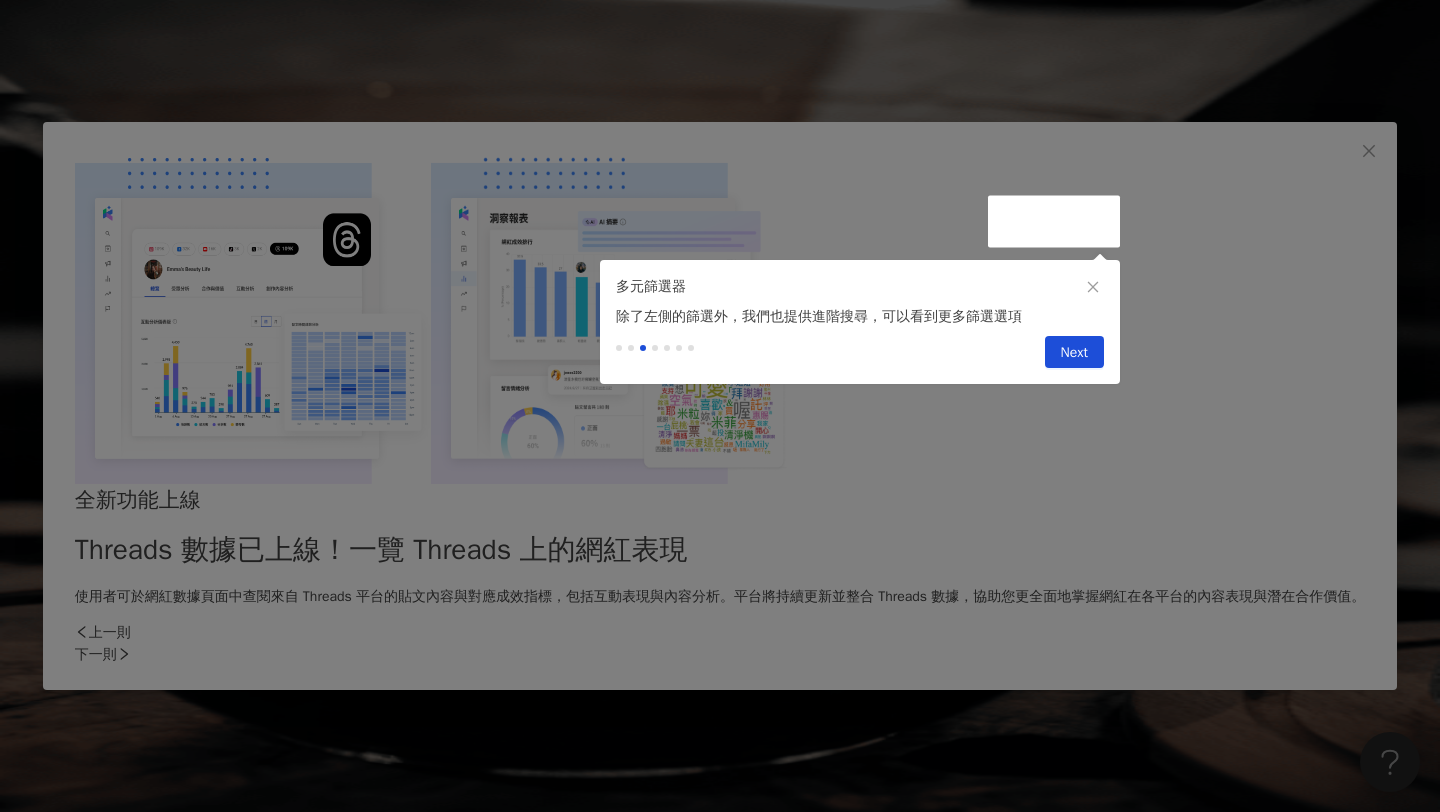 drag, startPoint x: 1087, startPoint y: 355, endPoint x: 1101, endPoint y: 429, distance: 75.31268 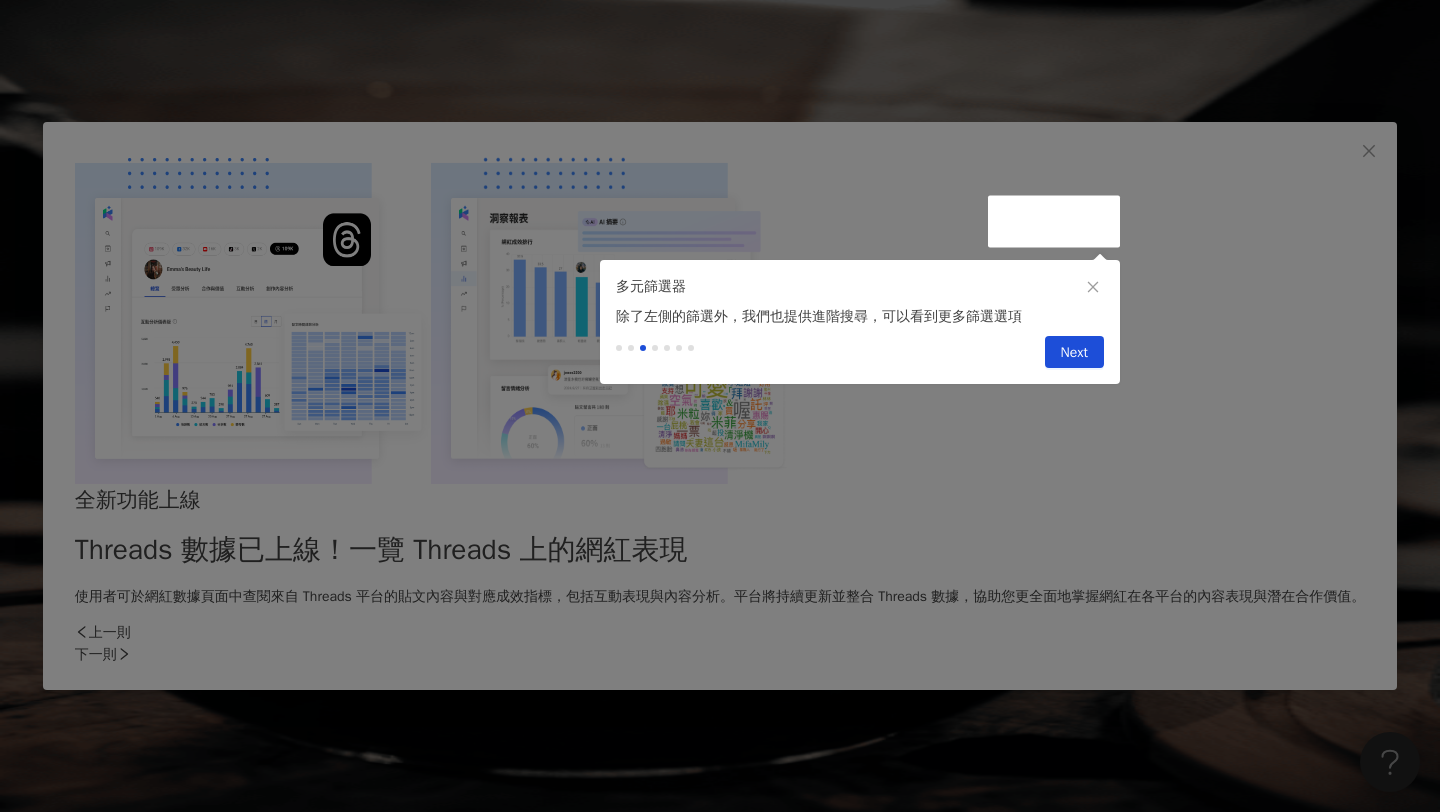click on "Next" at bounding box center (1074, 353) 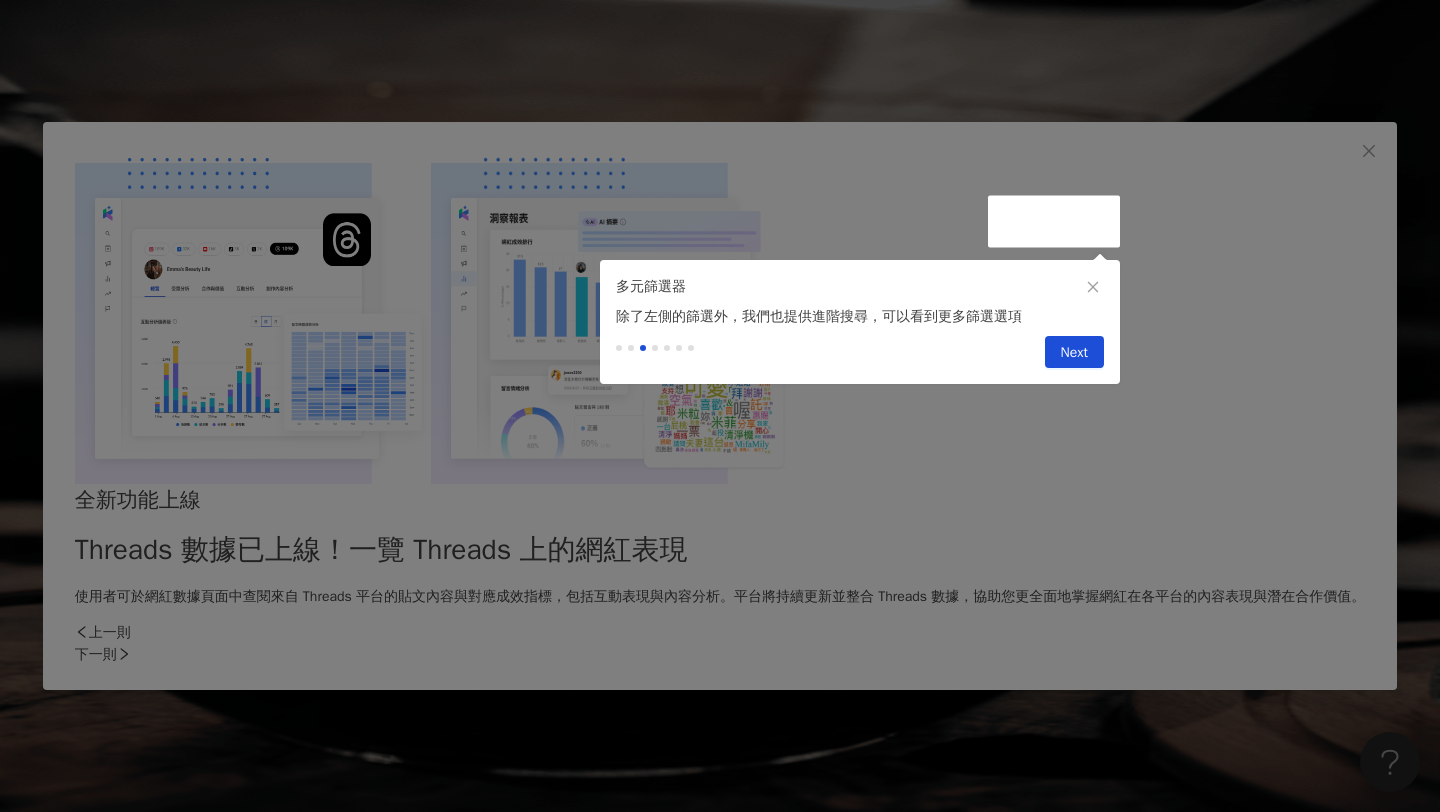 click at bounding box center (720, 4459) 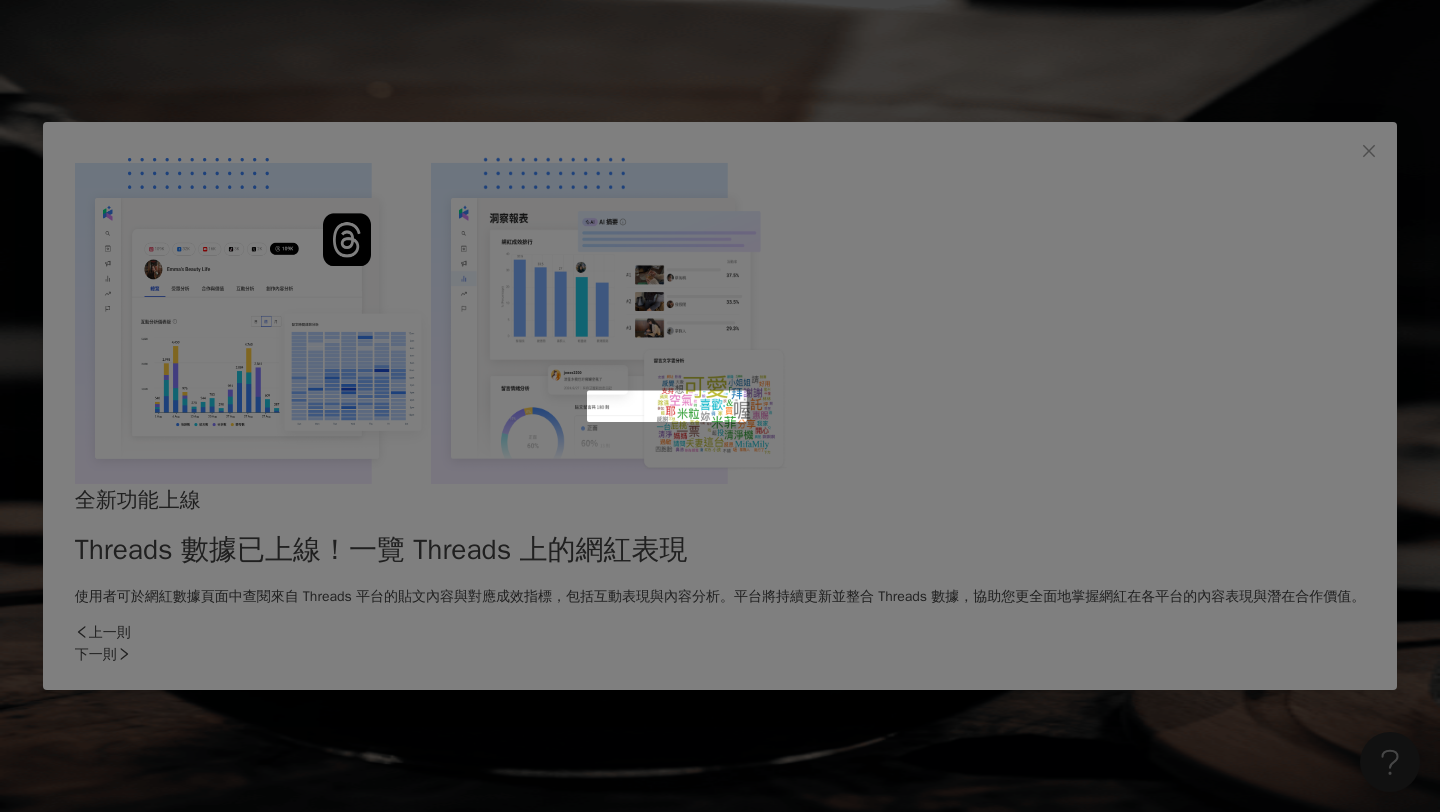 click at bounding box center (720, 5210) 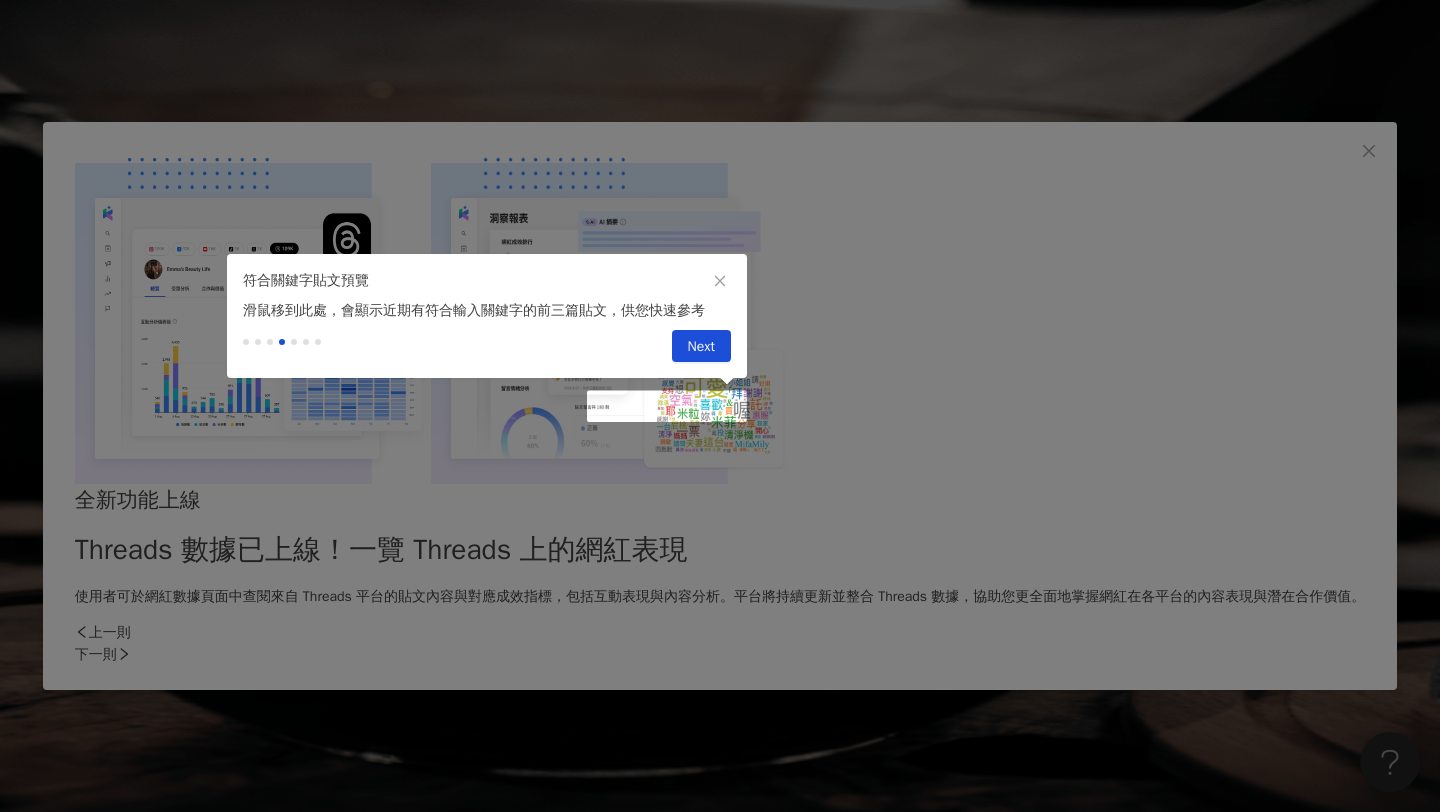 click at bounding box center (720, 5210) 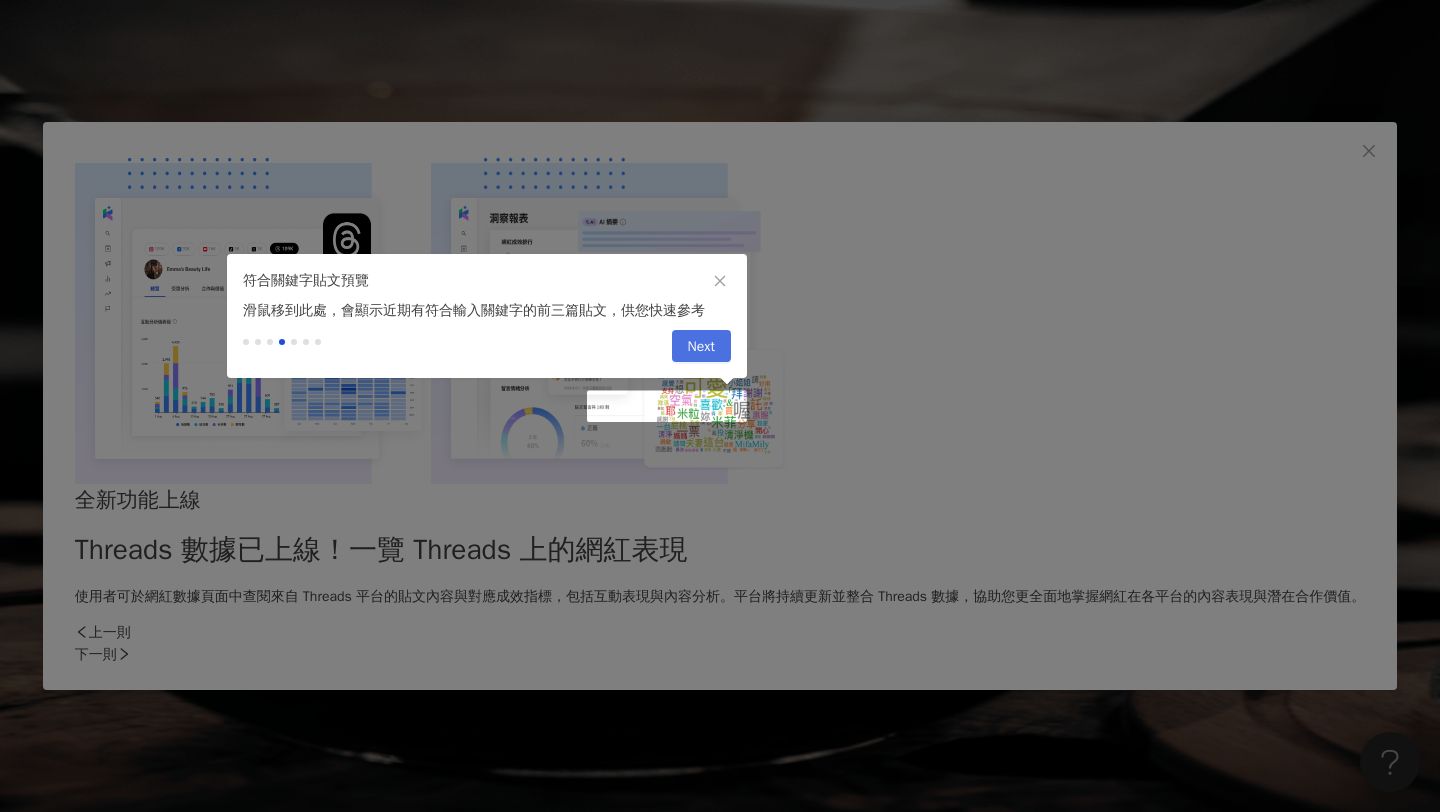 click on "Next" at bounding box center (701, 346) 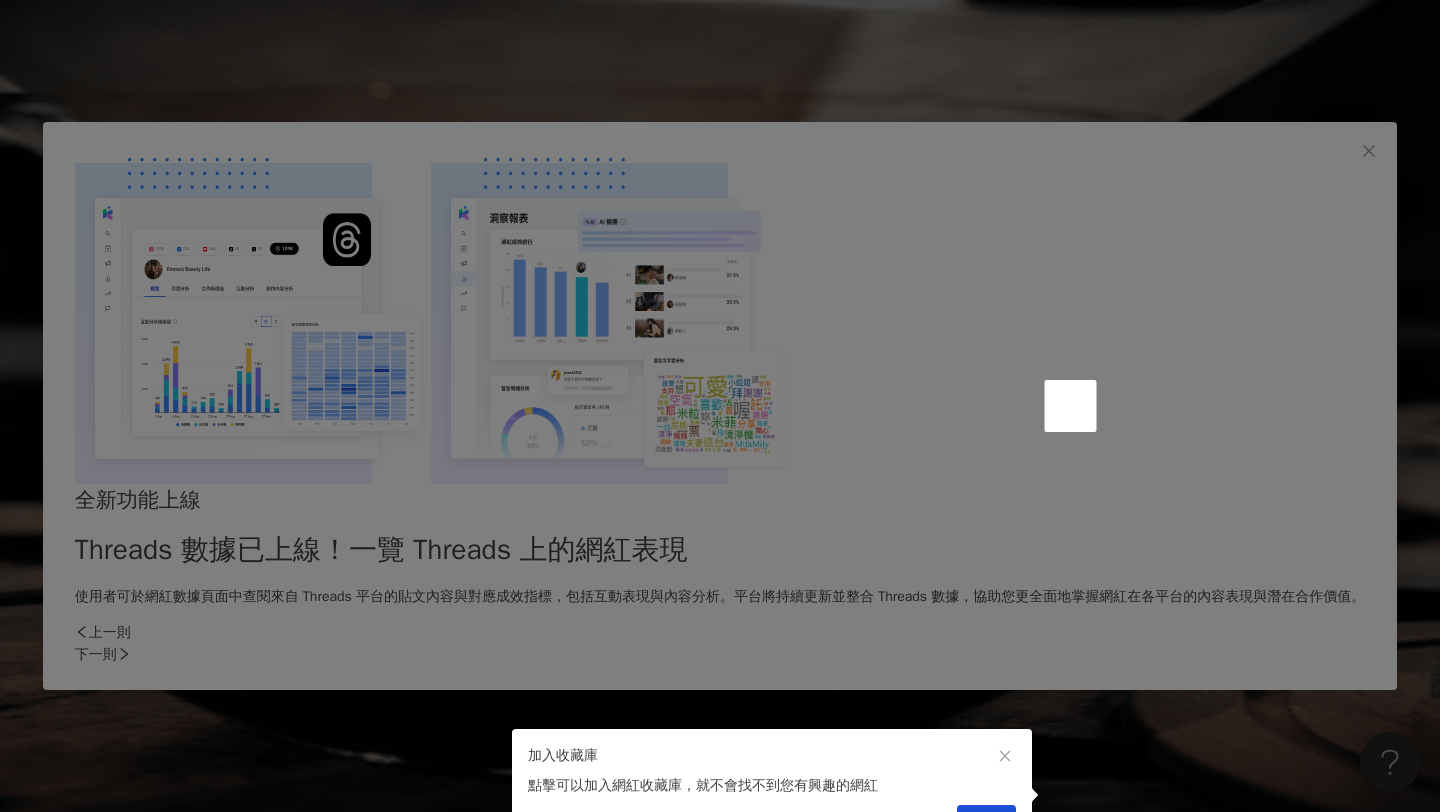 scroll, scrollTop: 0, scrollLeft: 0, axis: both 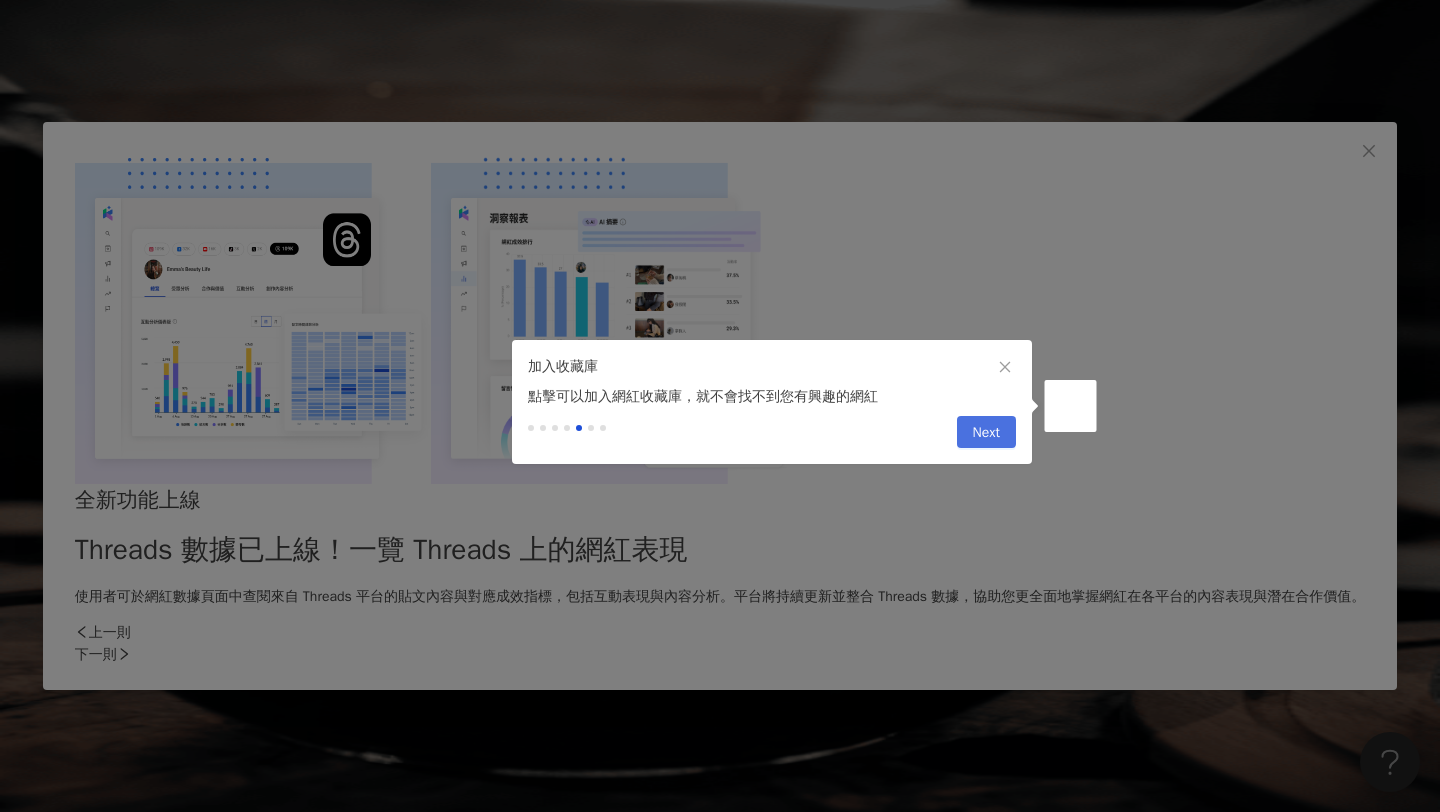 click on "Next" at bounding box center (986, 433) 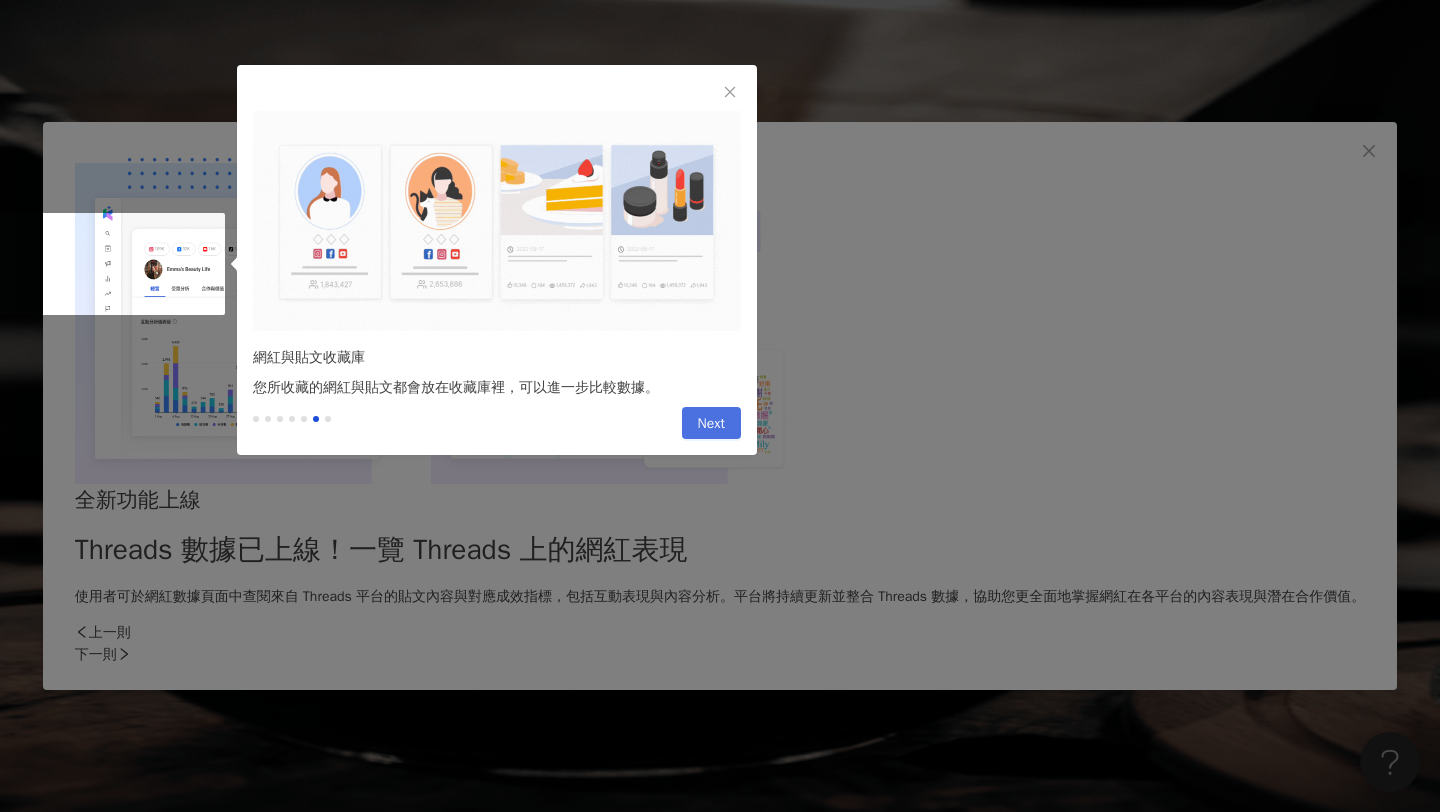 click on "Next" at bounding box center [711, 424] 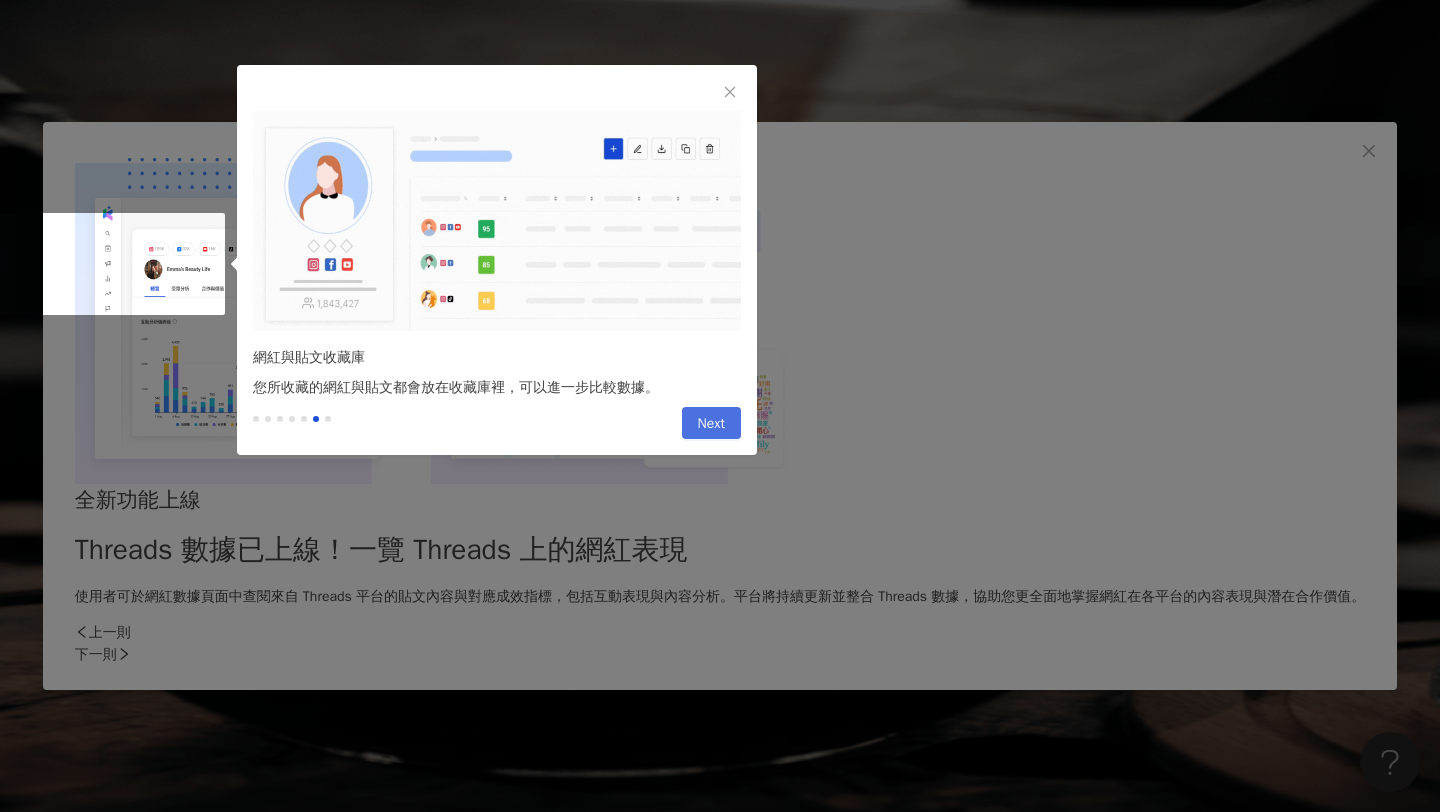 type 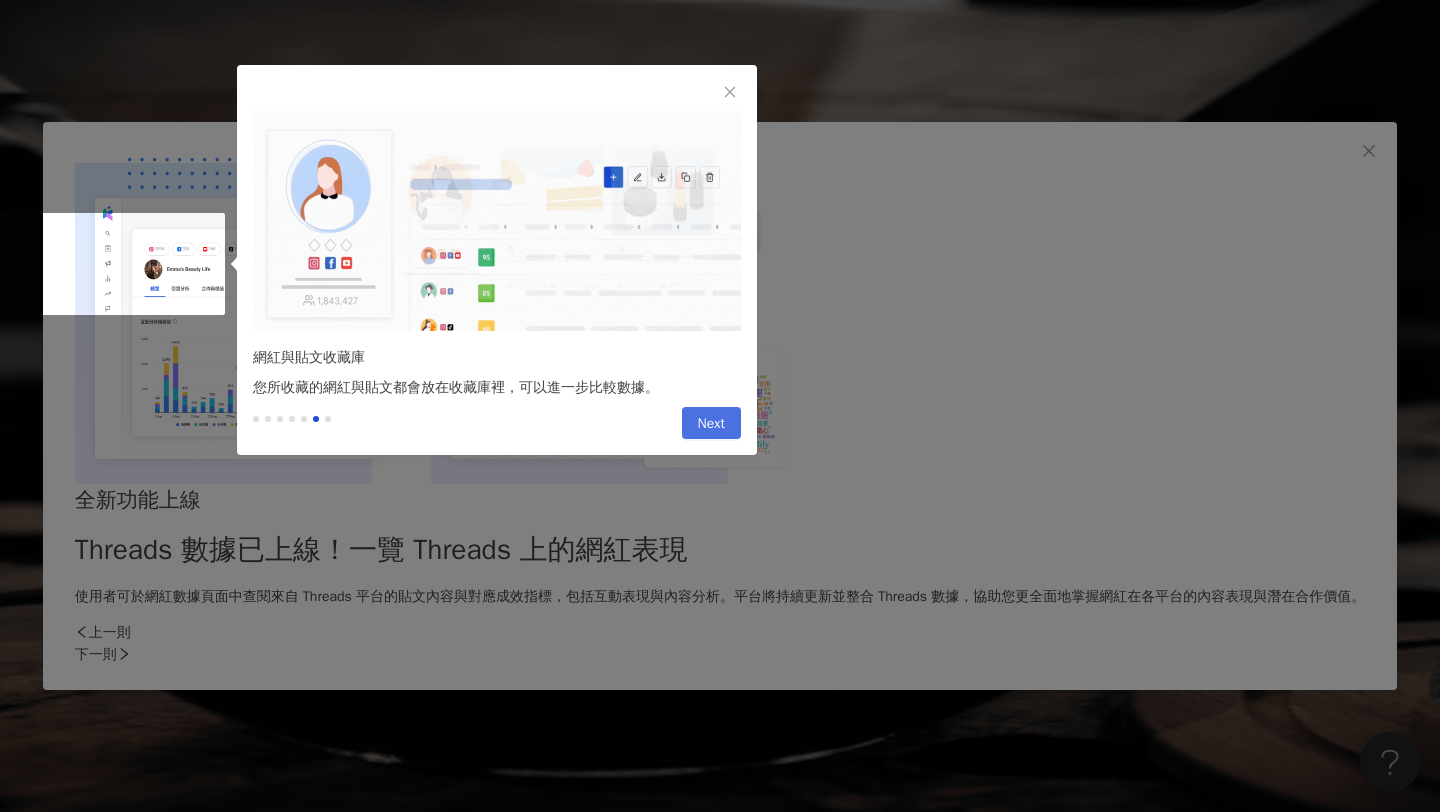 click on "Next" at bounding box center [711, 424] 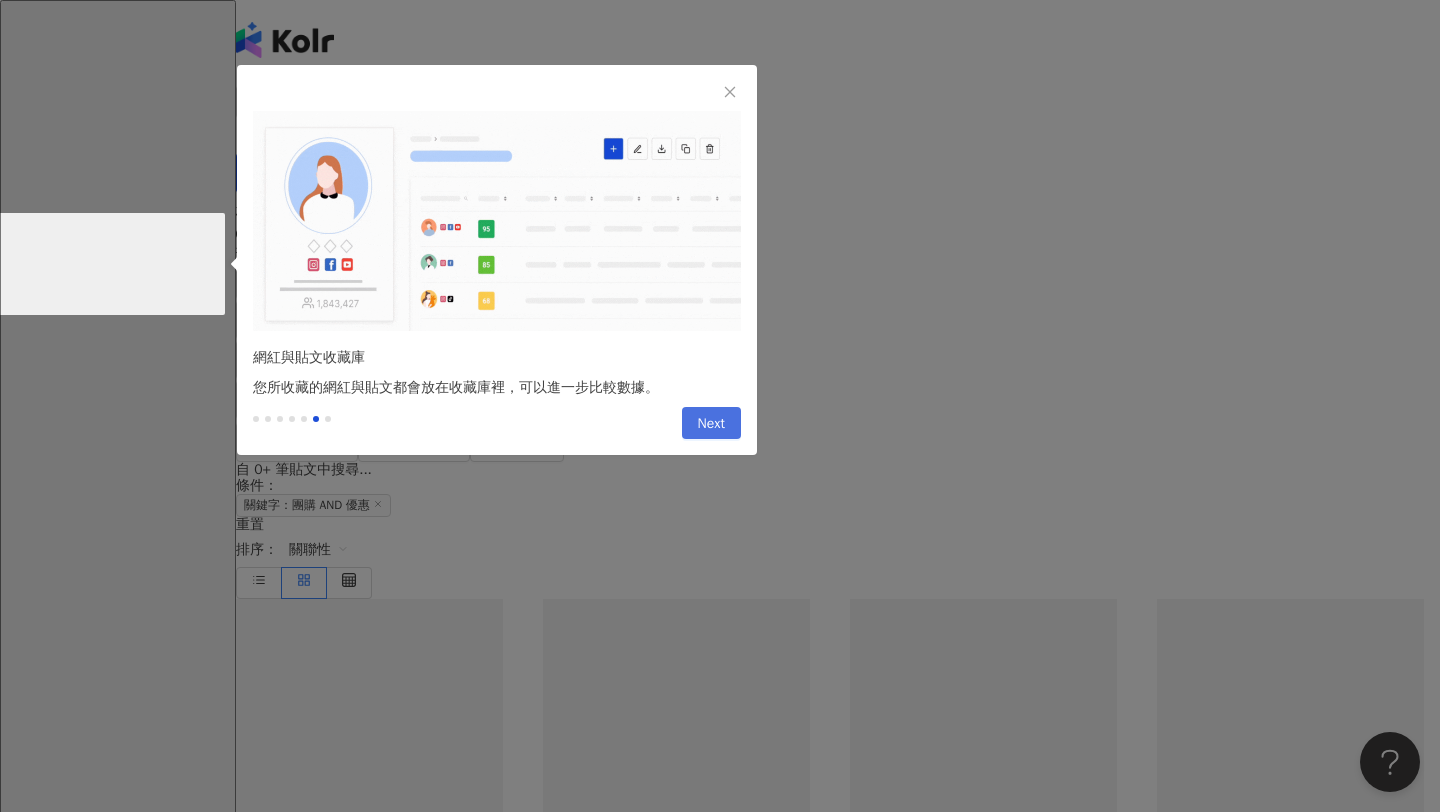 click at bounding box center [720, 2358] 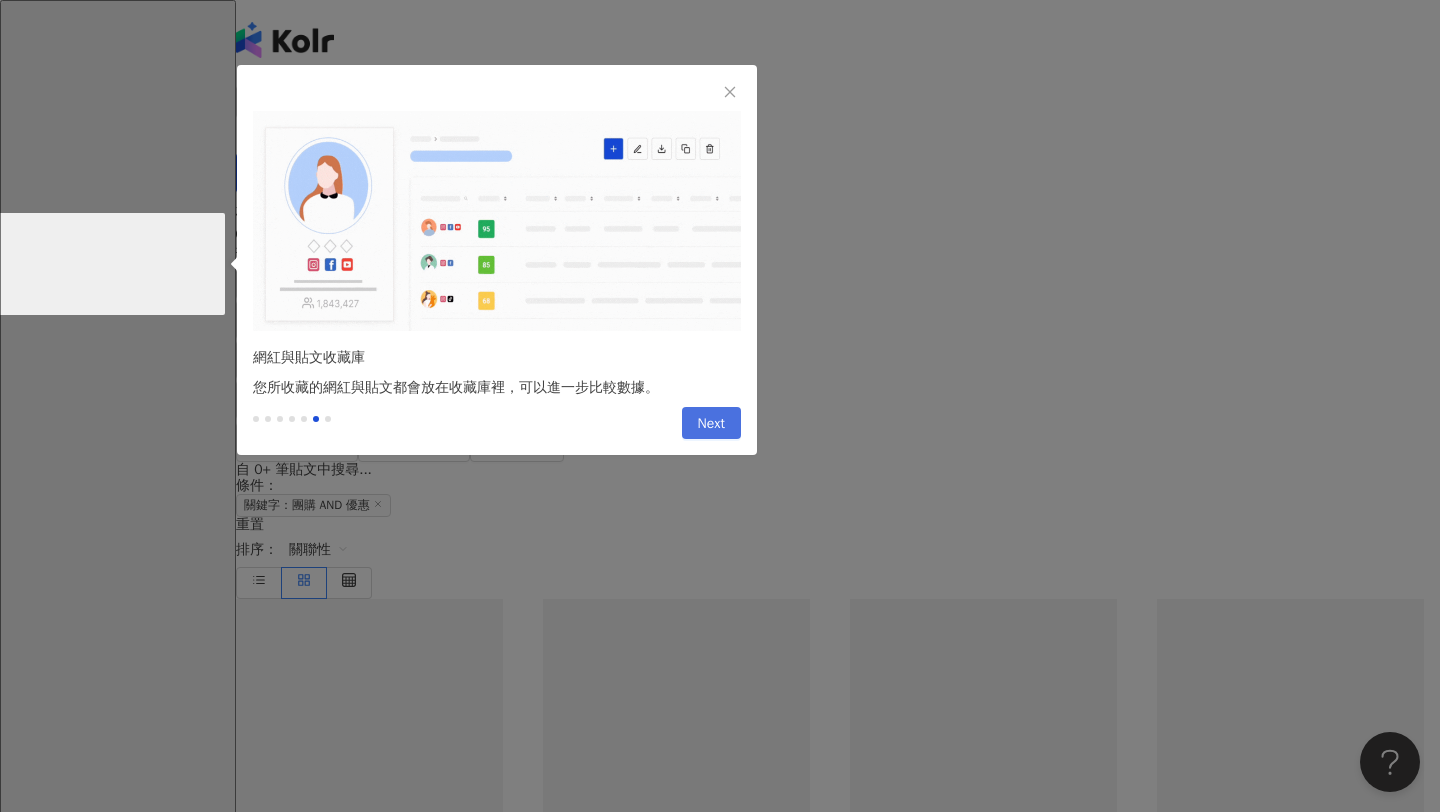 type 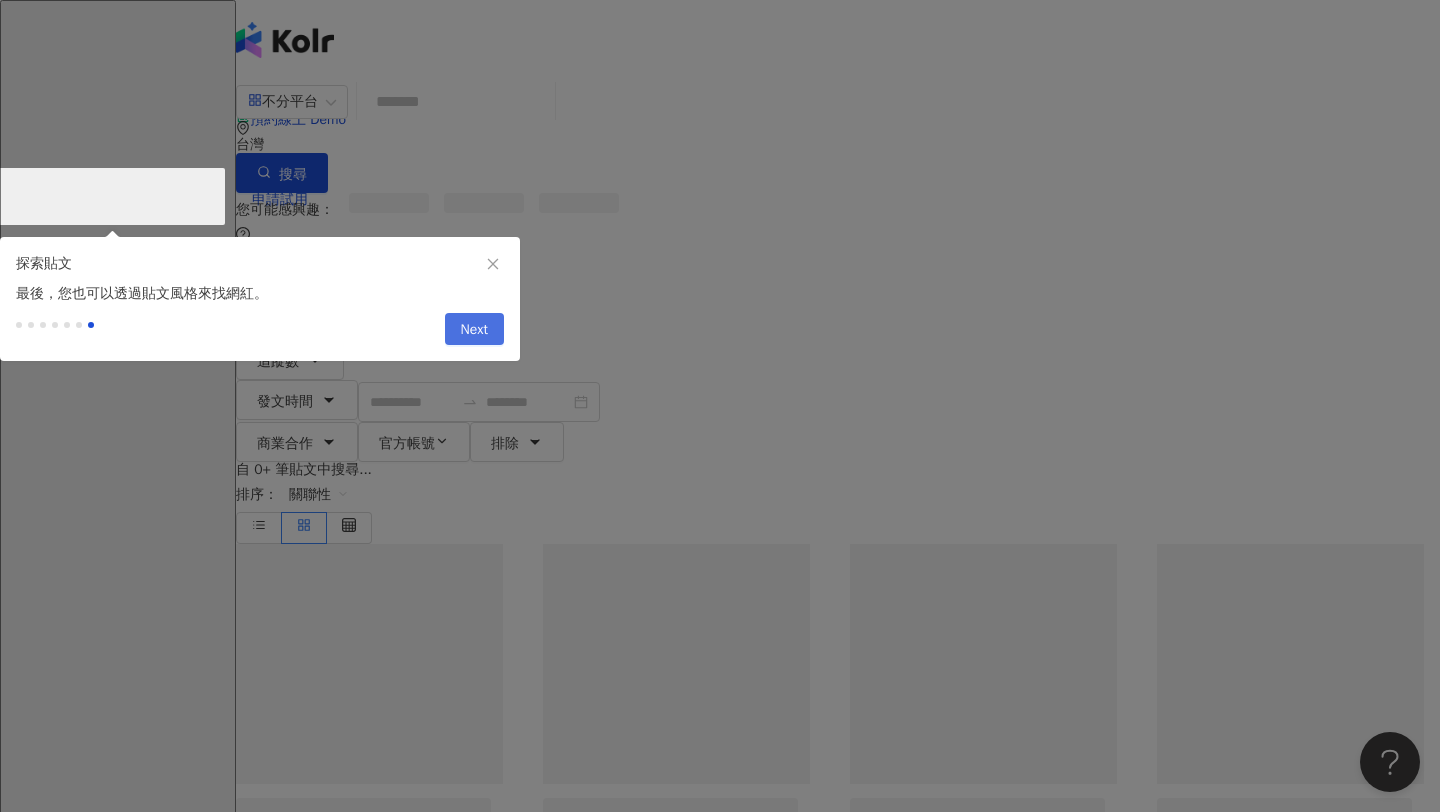 click at bounding box center (720, 2303) 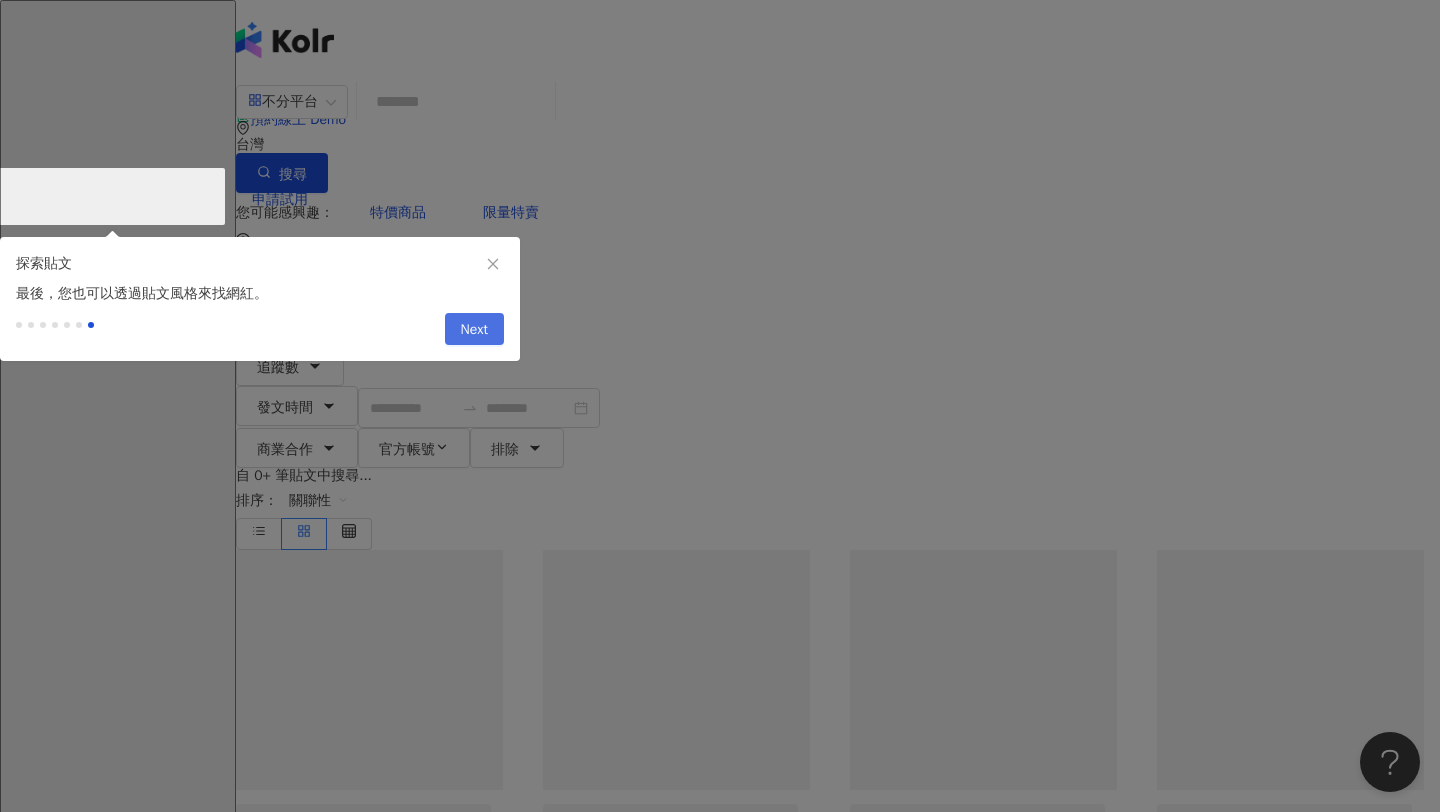 click on "Next" at bounding box center (474, 330) 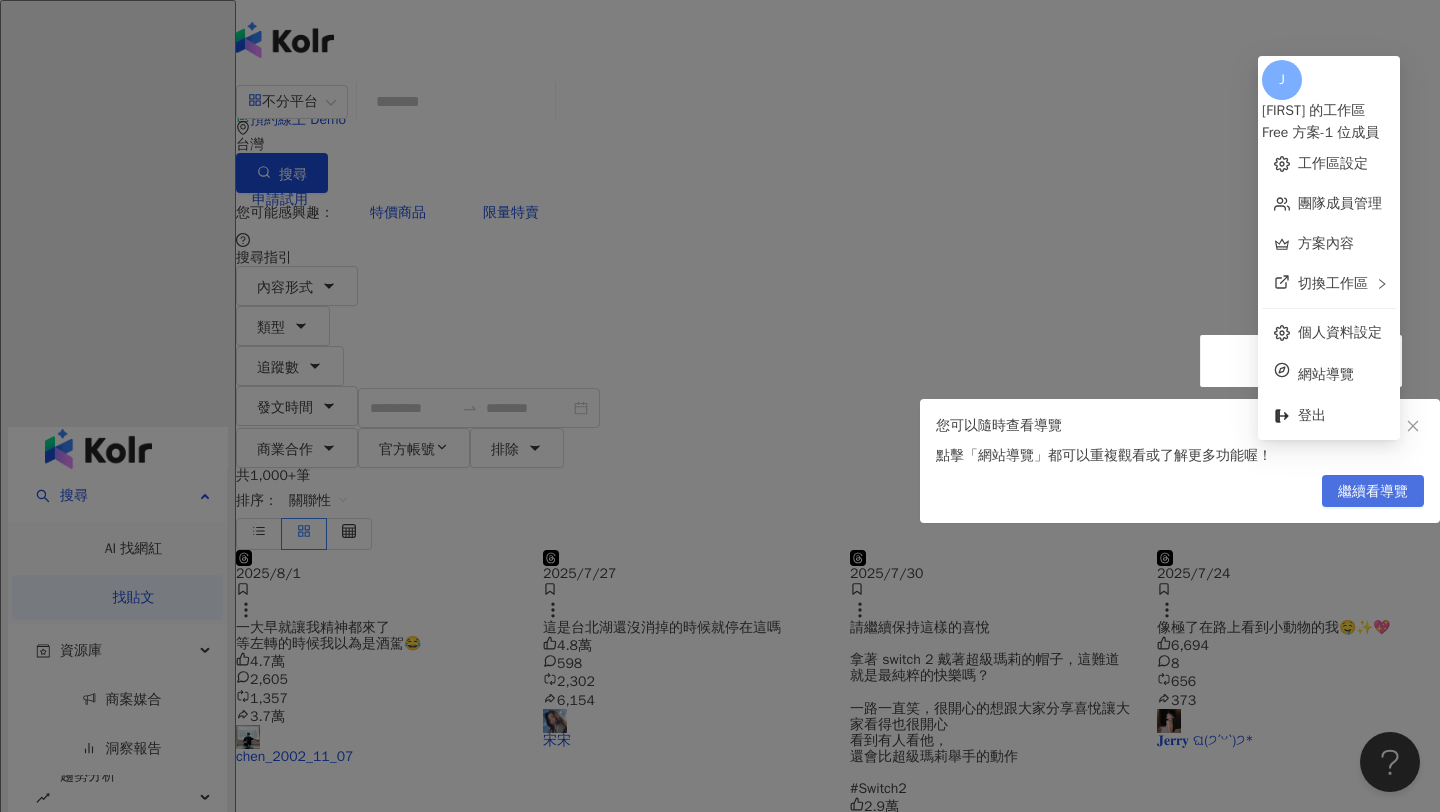 click on "繼續看導覽" at bounding box center [1373, 492] 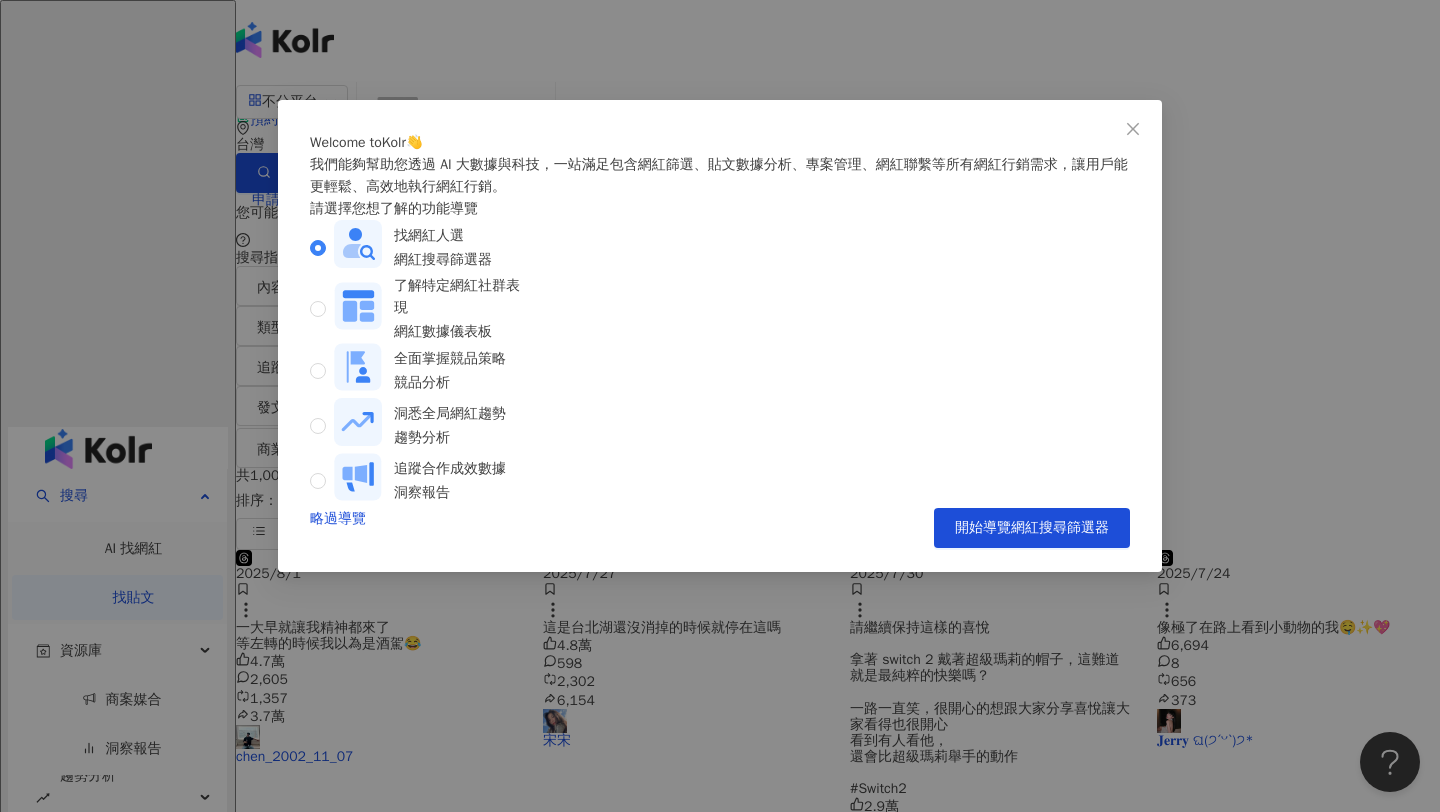 click 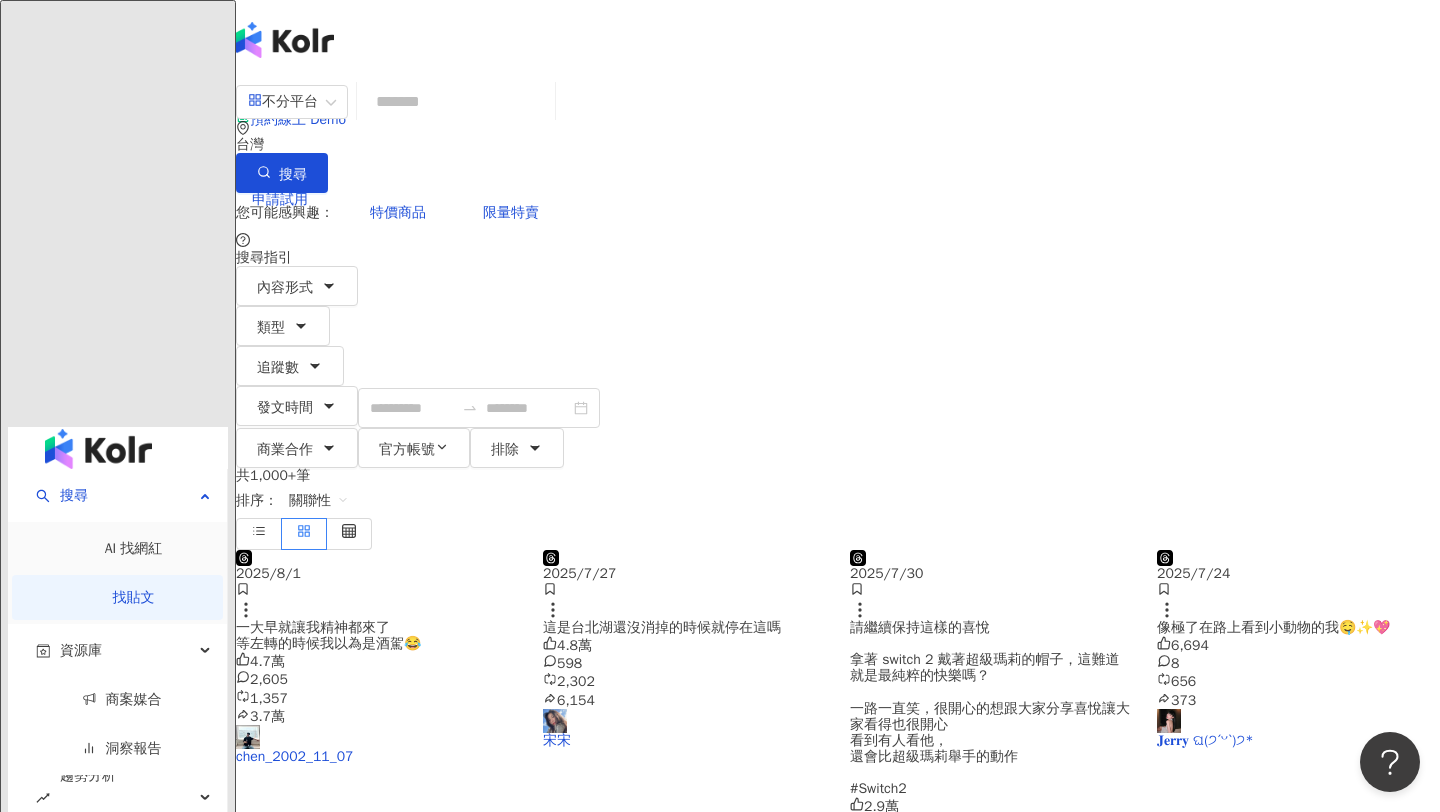 click 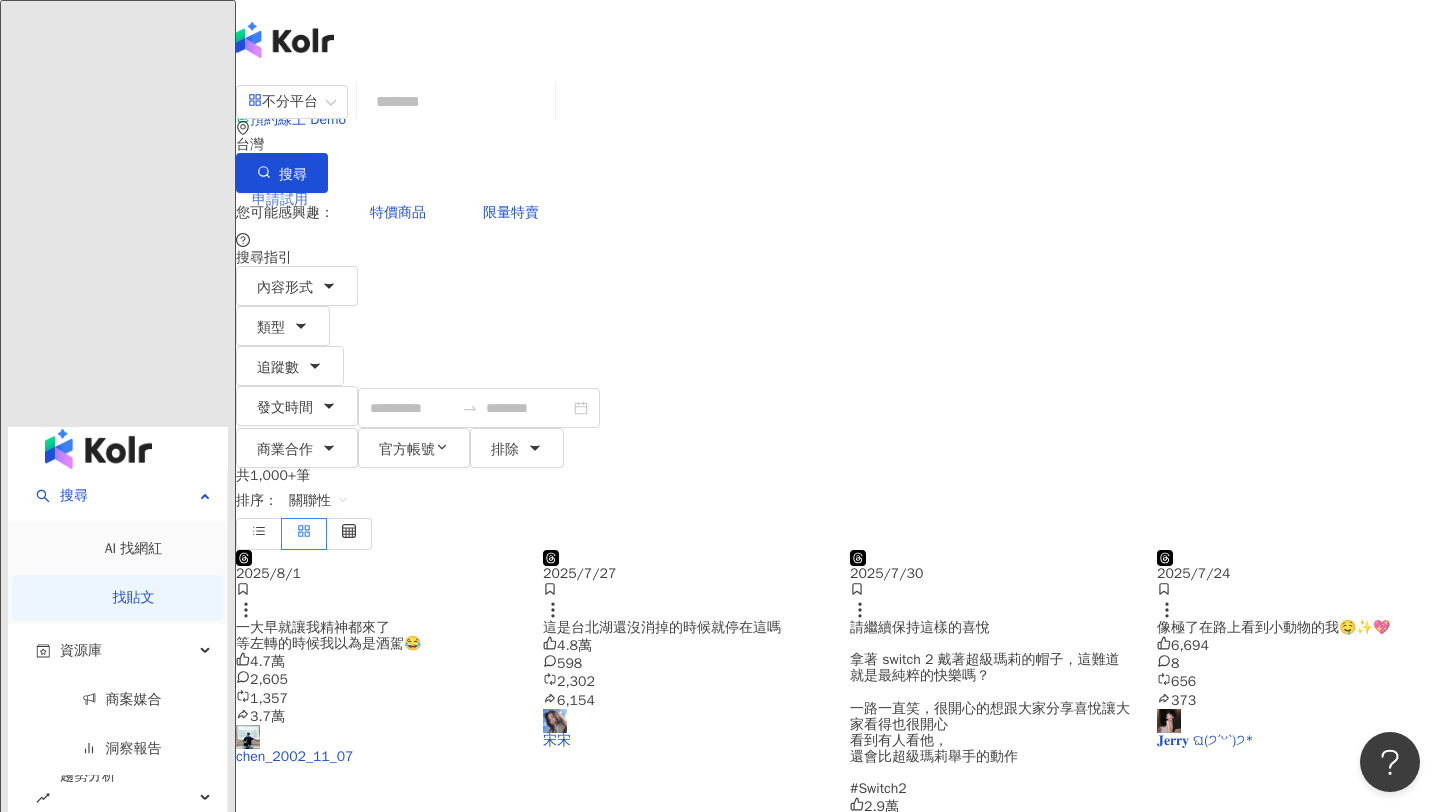 click on "申請試用" at bounding box center [838, 200] 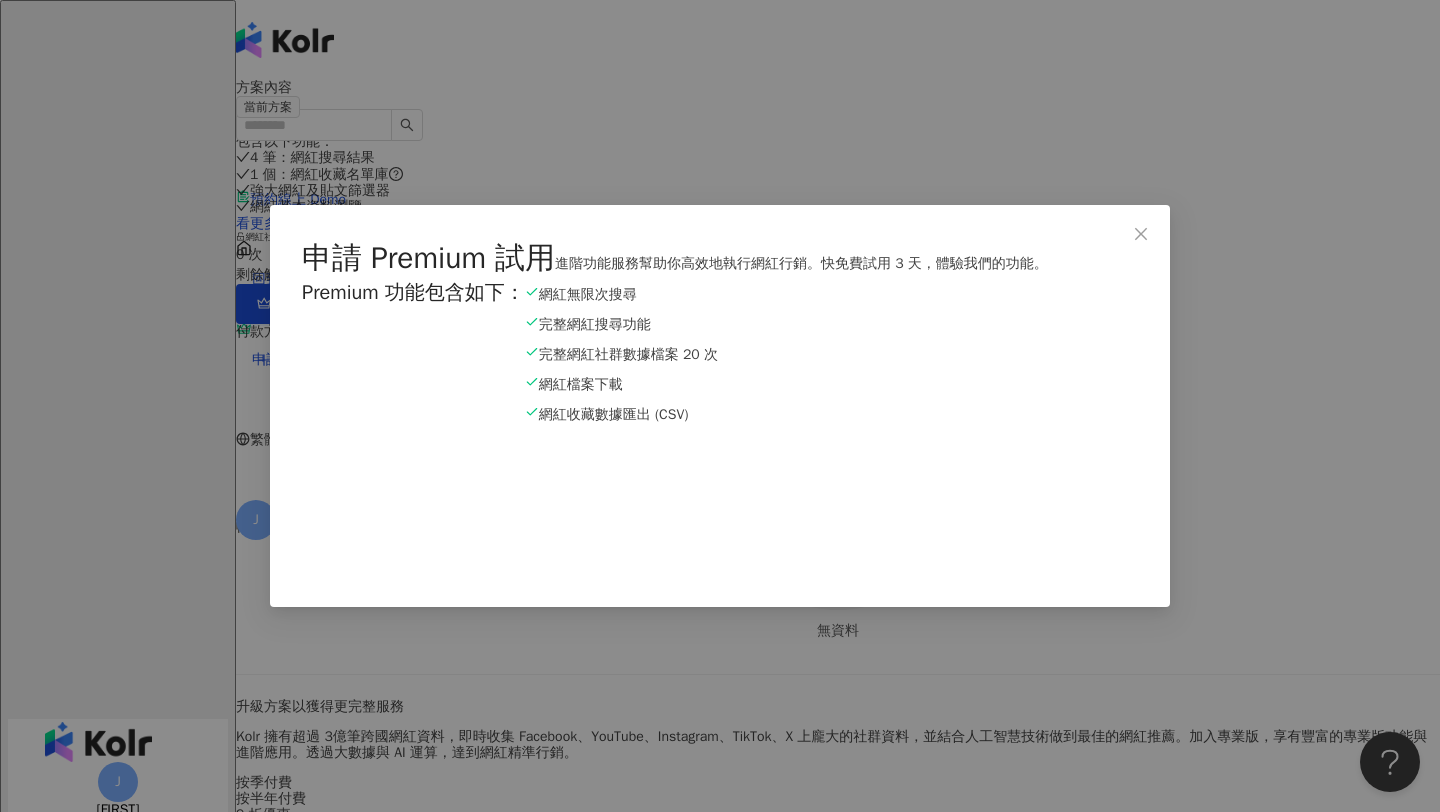 drag, startPoint x: 1149, startPoint y: 154, endPoint x: 1012, endPoint y: 79, distance: 156.18579 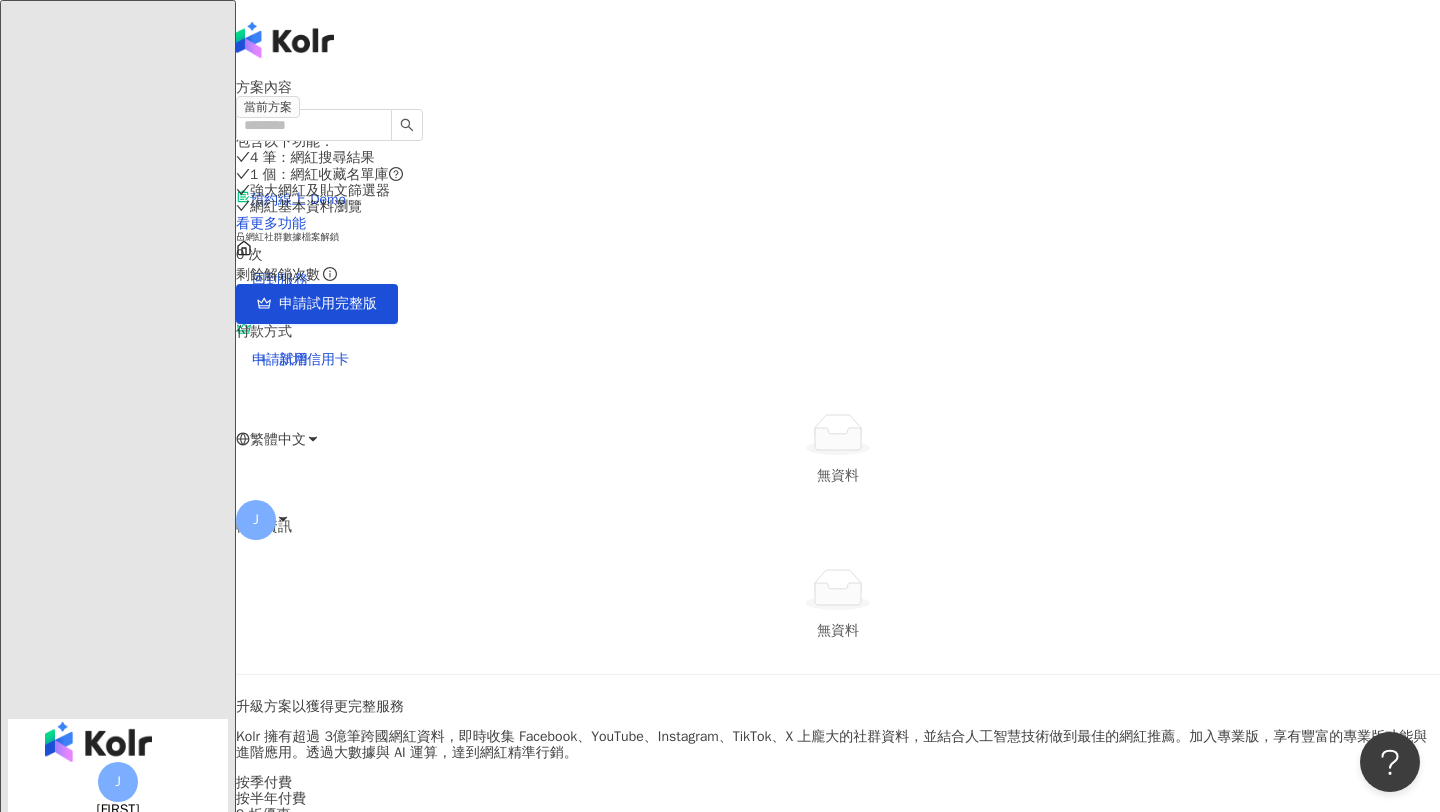 click on "Free 方案 - 1 位成員" at bounding box center [118, 1049] 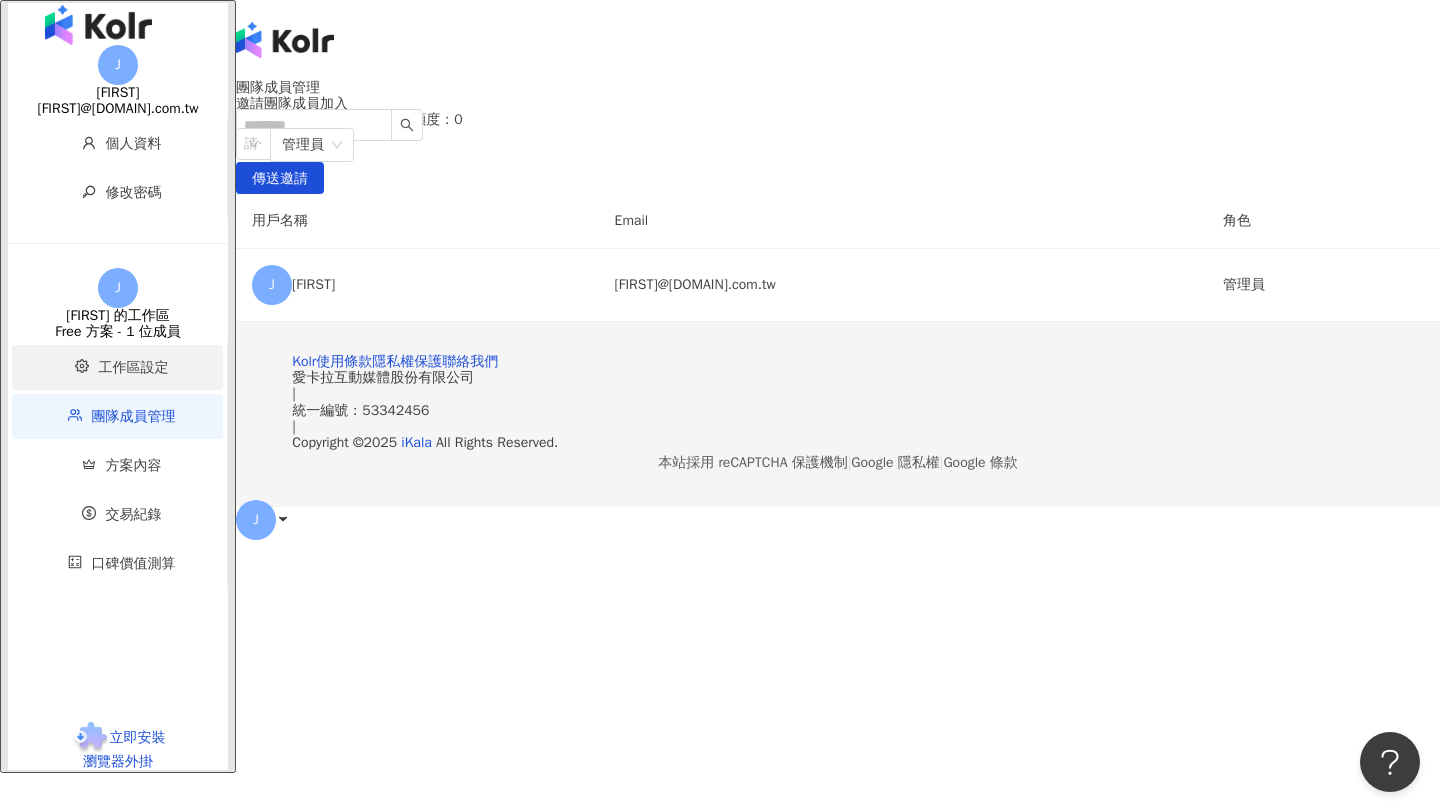 click at bounding box center (82, 366) 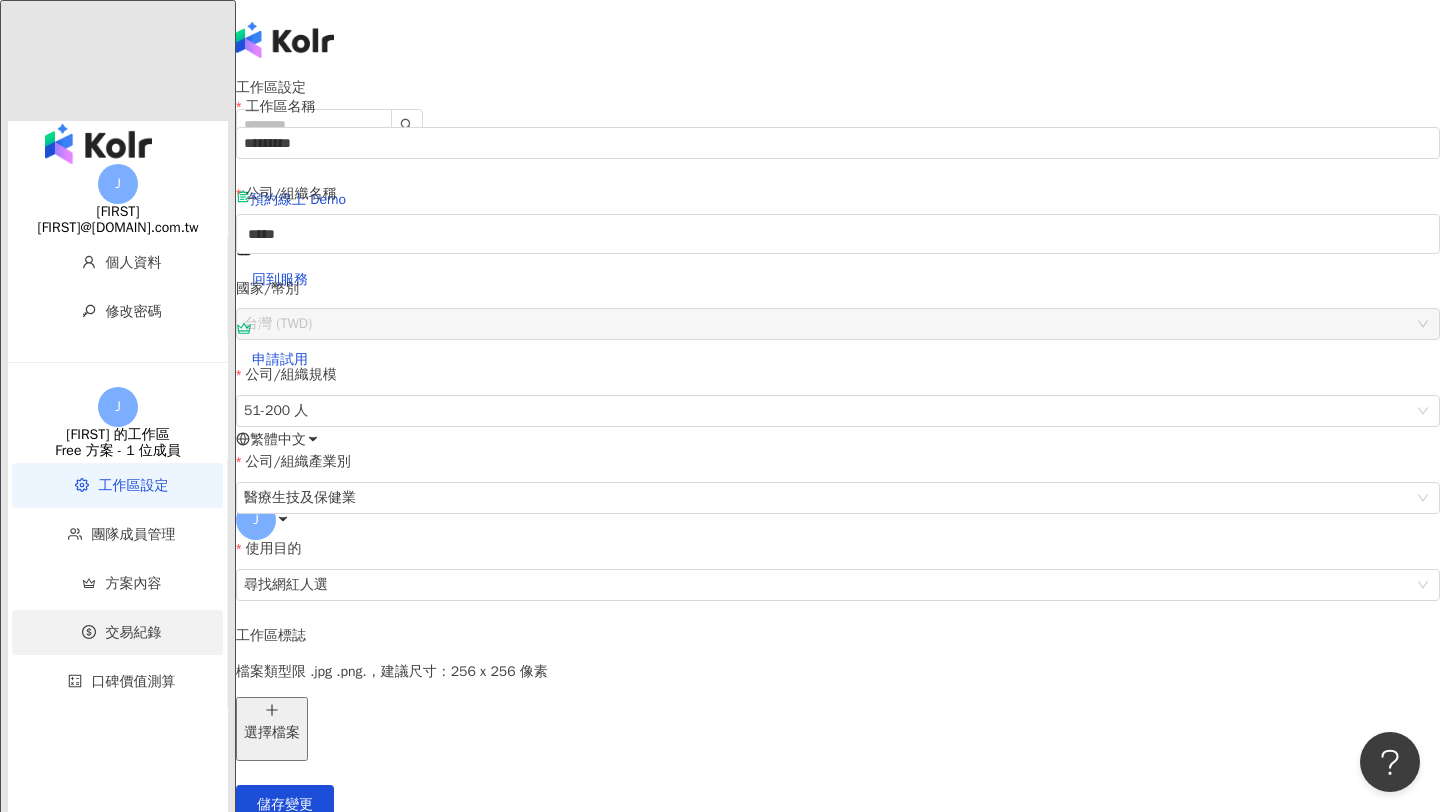 click on "交易紀錄" at bounding box center [117, 632] 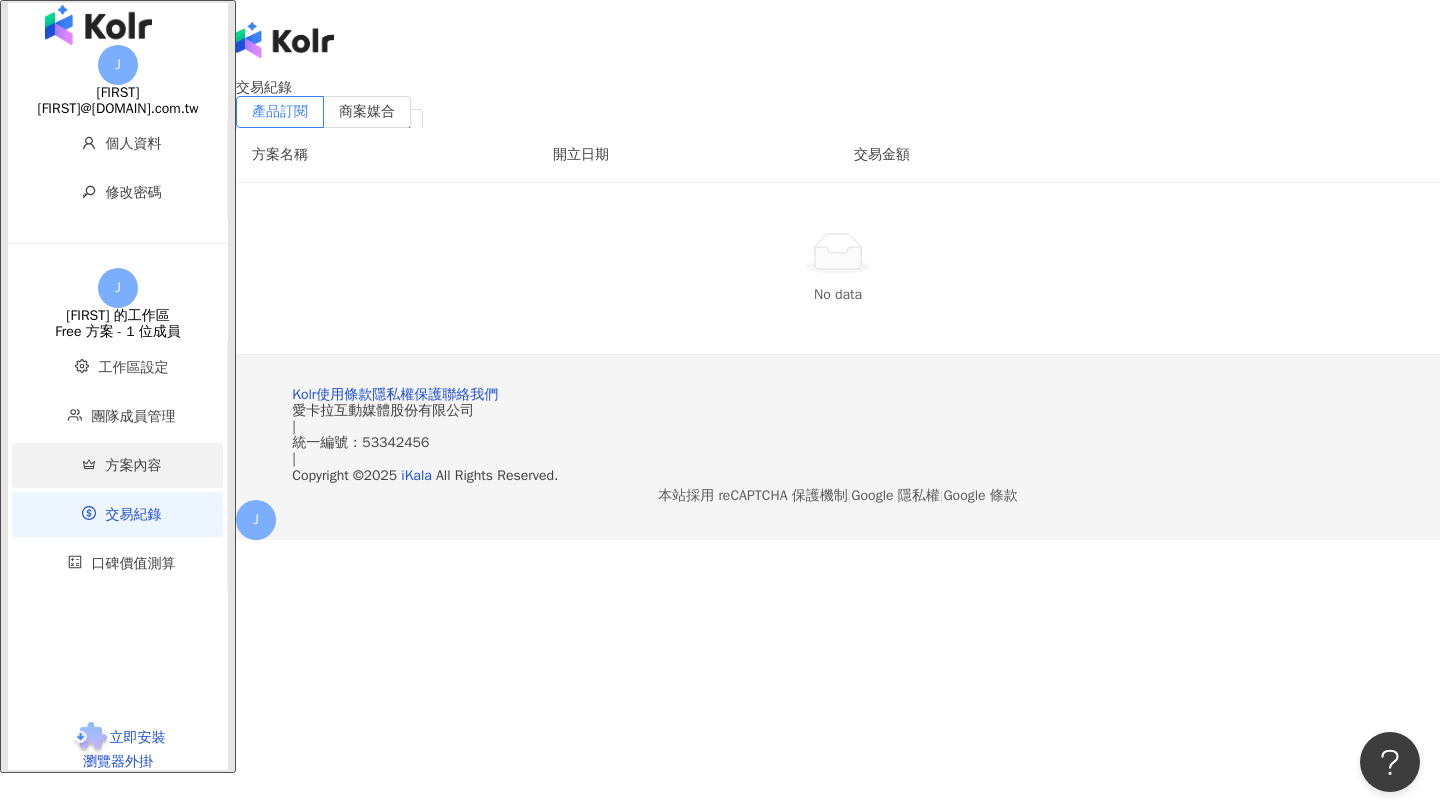 click on "方案內容" at bounding box center [134, 465] 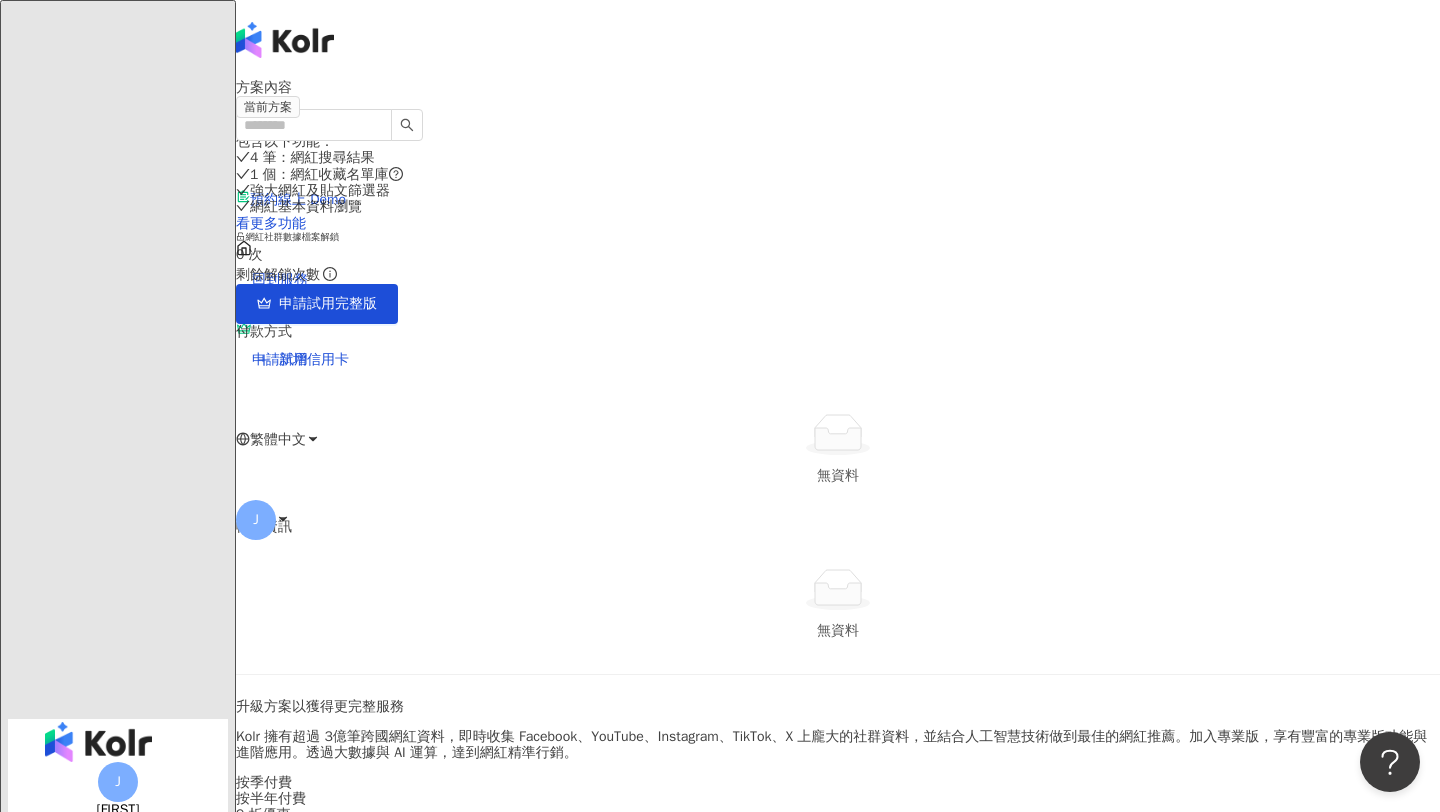 click on "口碑價值測算" at bounding box center [117, 1279] 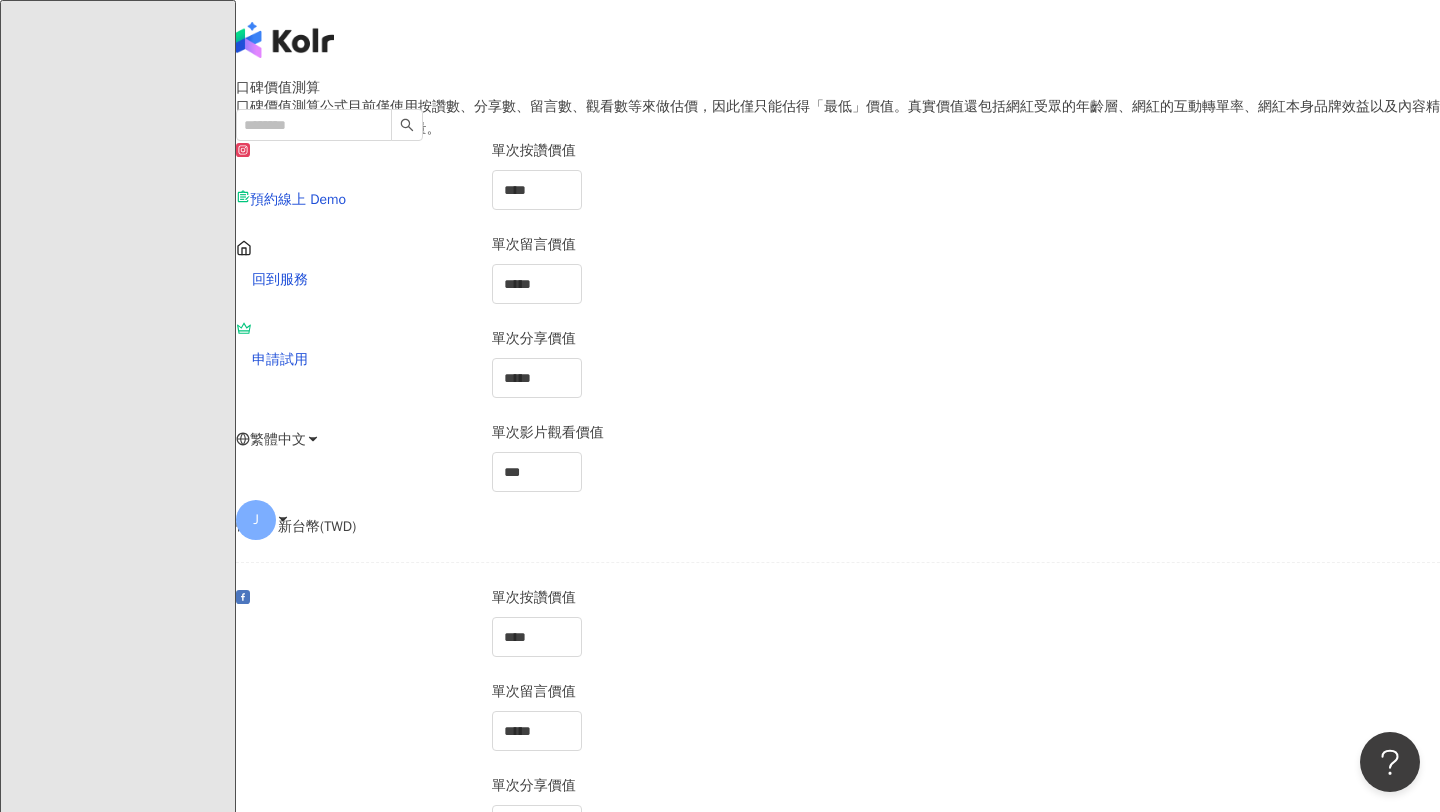 click on "團隊成員管理" at bounding box center (117, 1247) 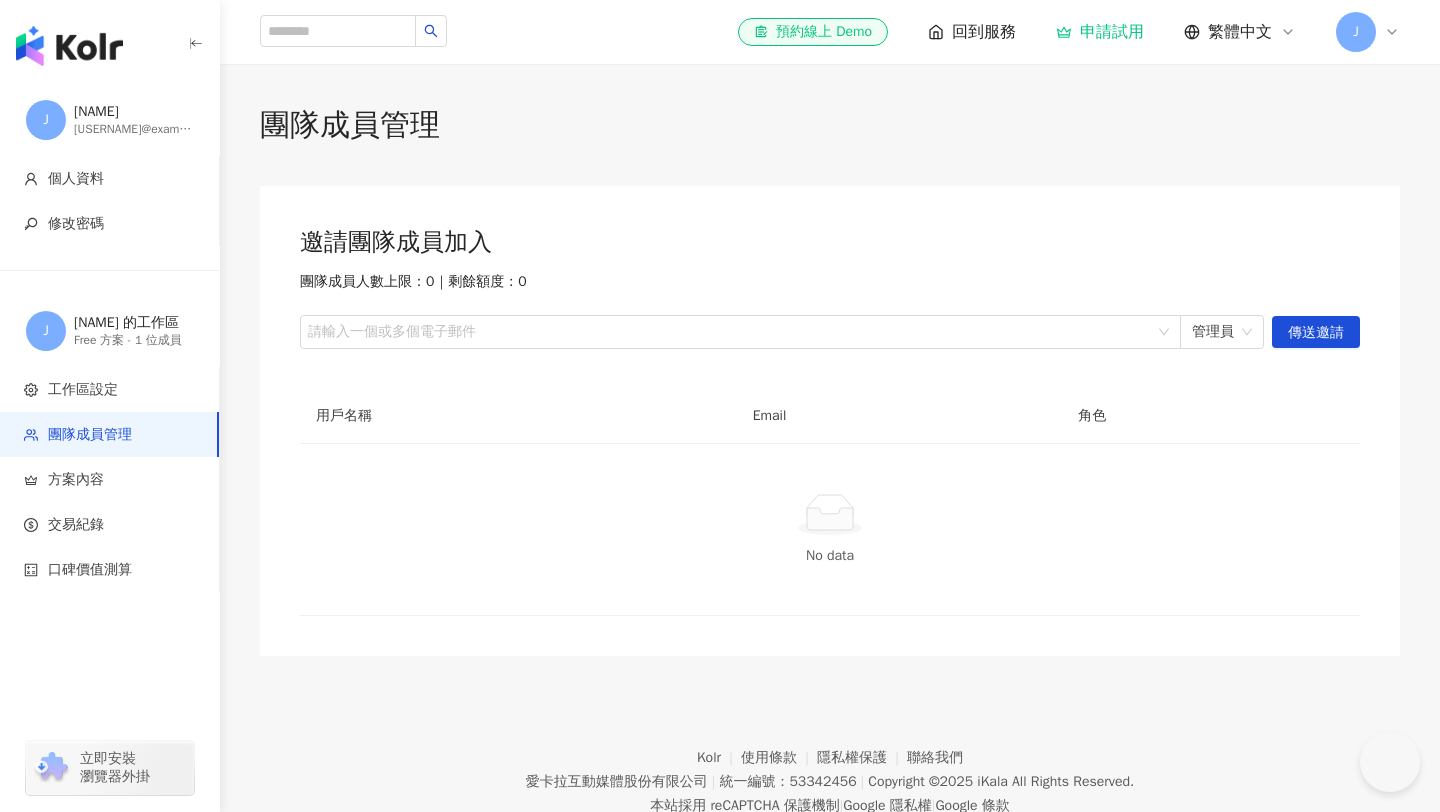 scroll, scrollTop: 0, scrollLeft: 0, axis: both 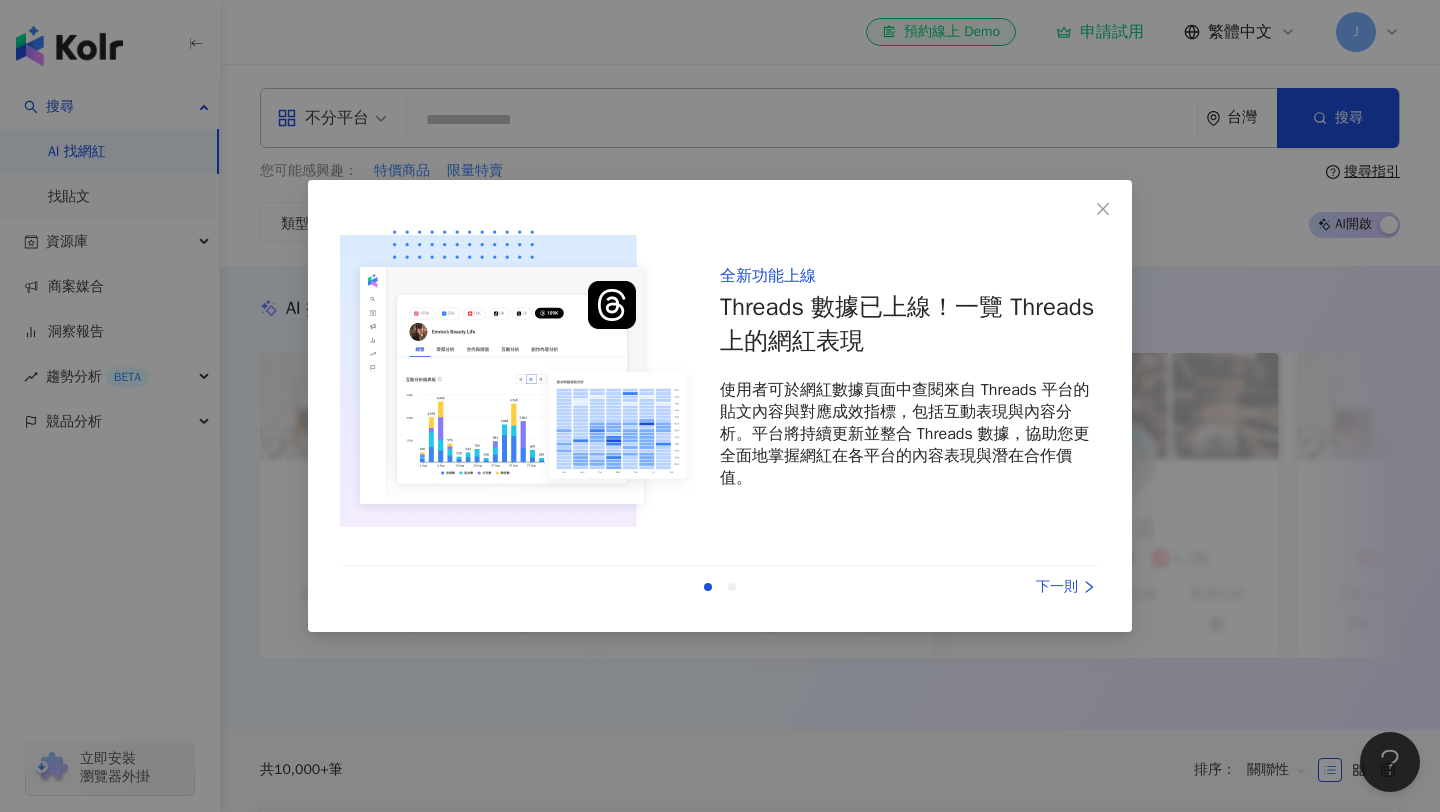 click on "下一則" at bounding box center [1025, 587] 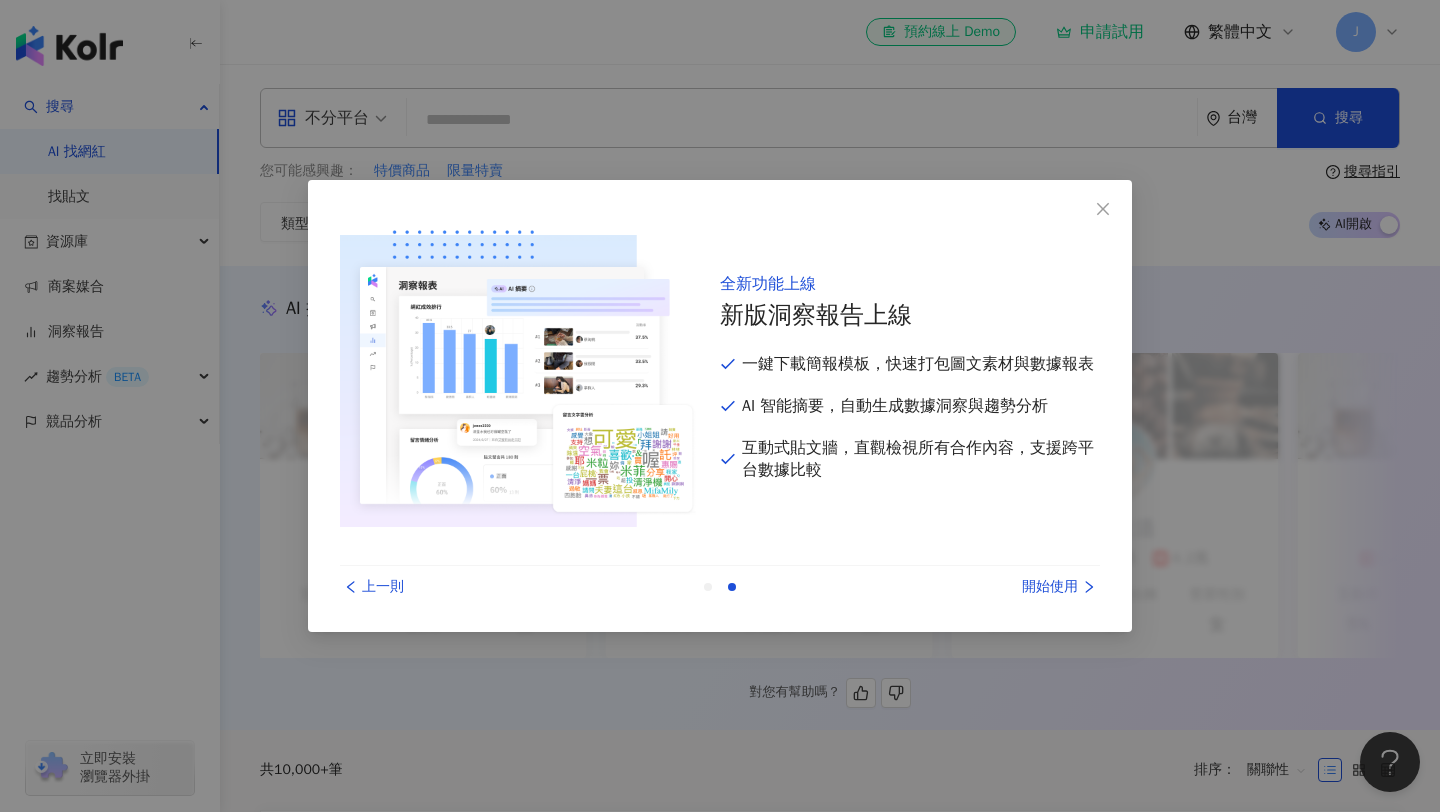 click on "開始使用" at bounding box center [1025, 587] 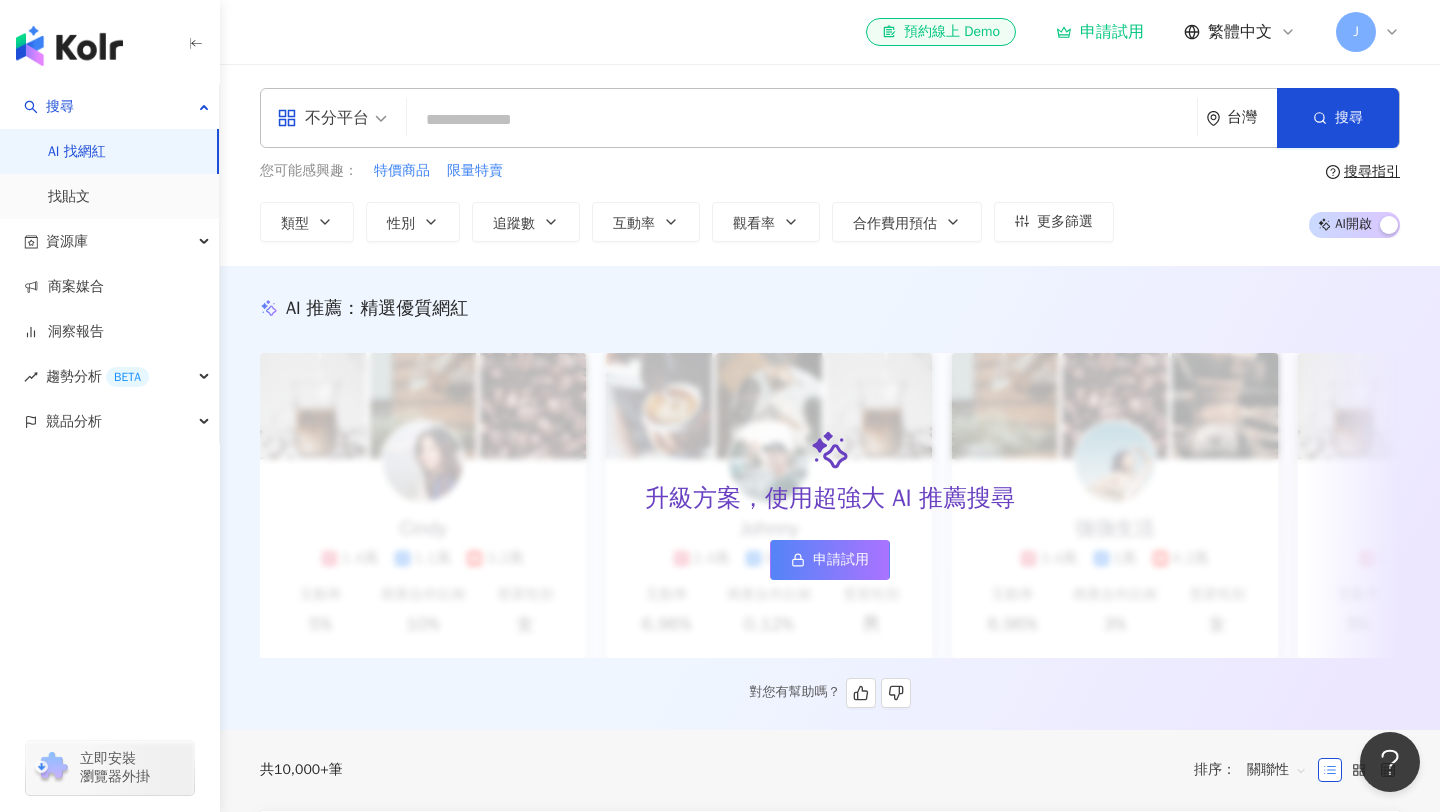 click on "申請試用" at bounding box center (841, 560) 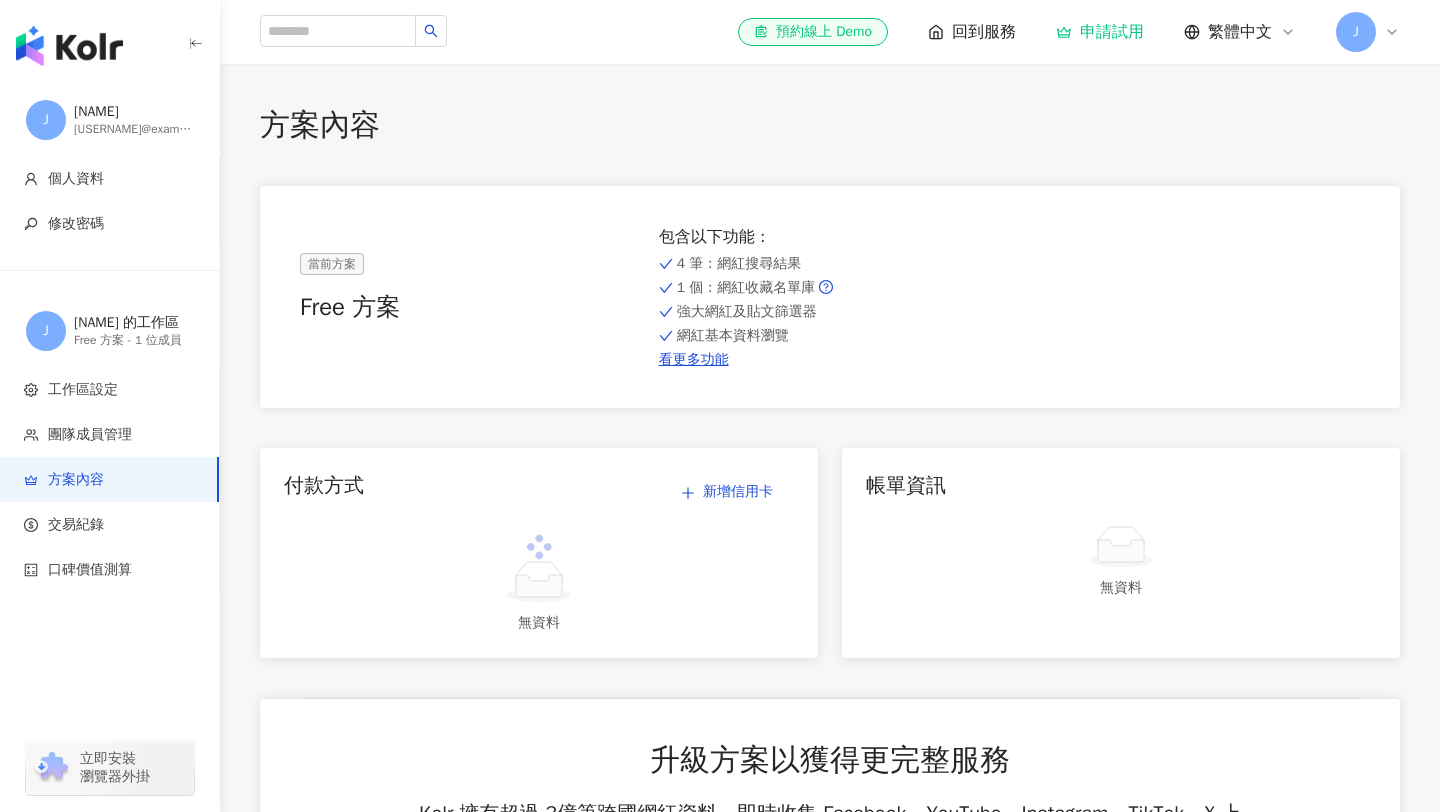 scroll, scrollTop: 0, scrollLeft: 0, axis: both 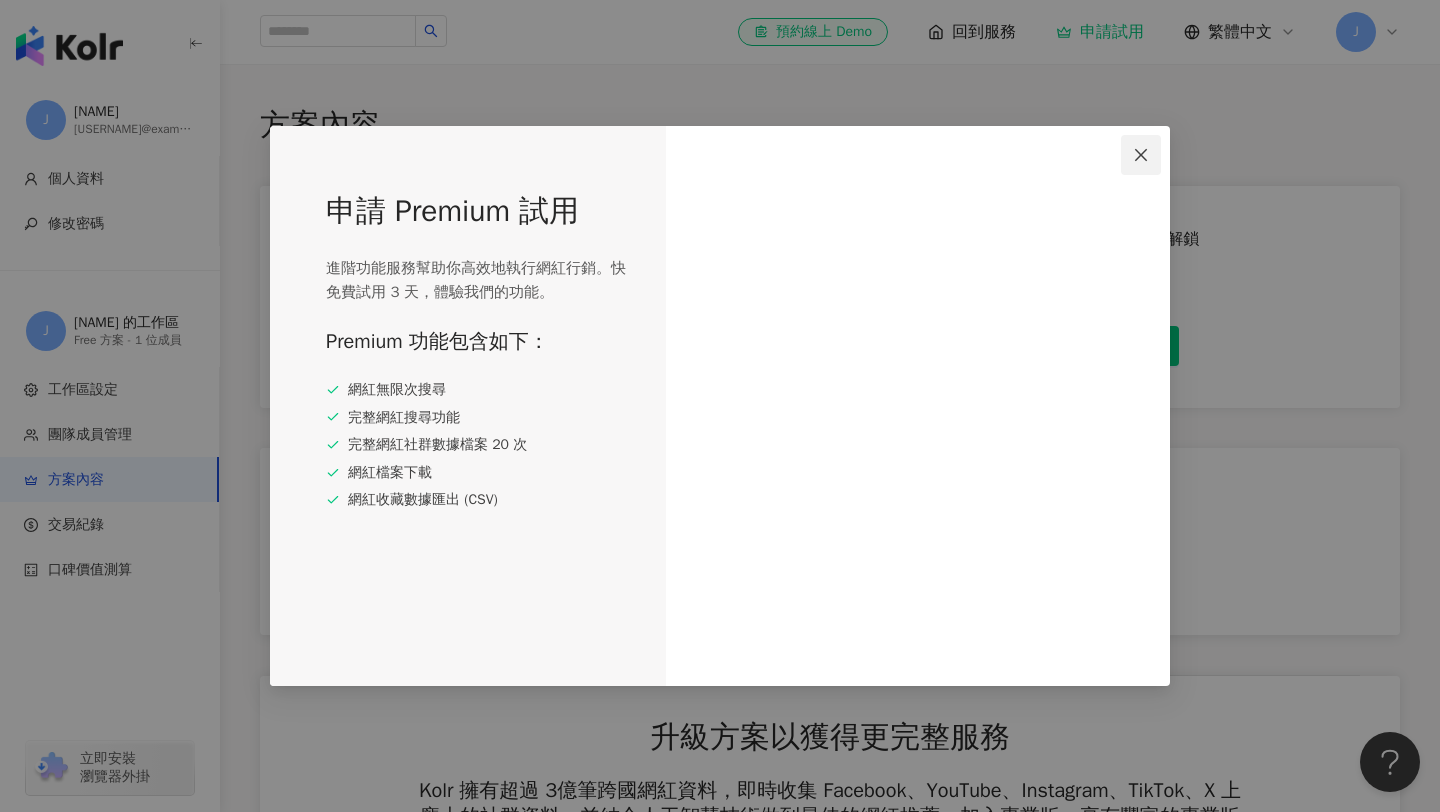 click at bounding box center [1141, 155] 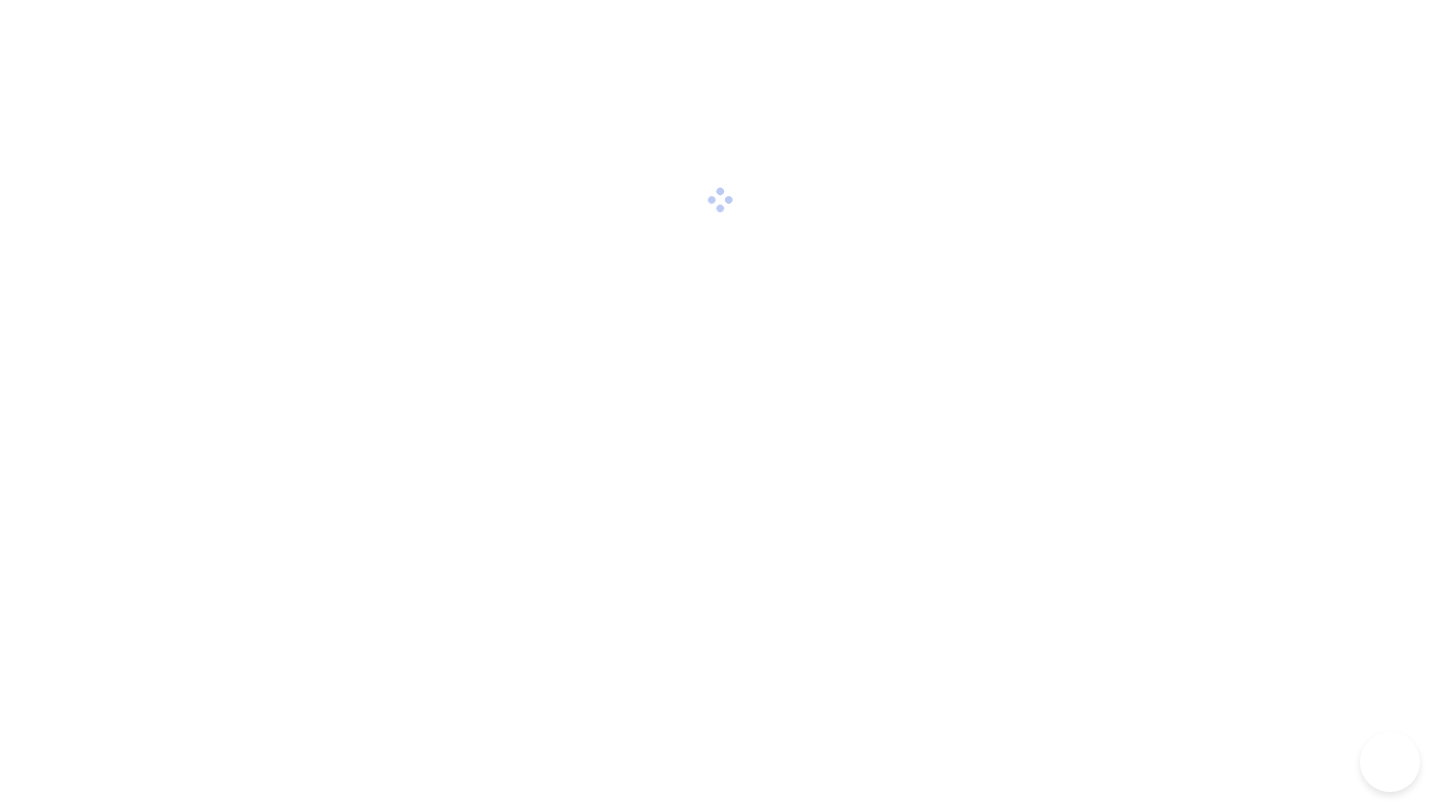 scroll, scrollTop: 0, scrollLeft: 0, axis: both 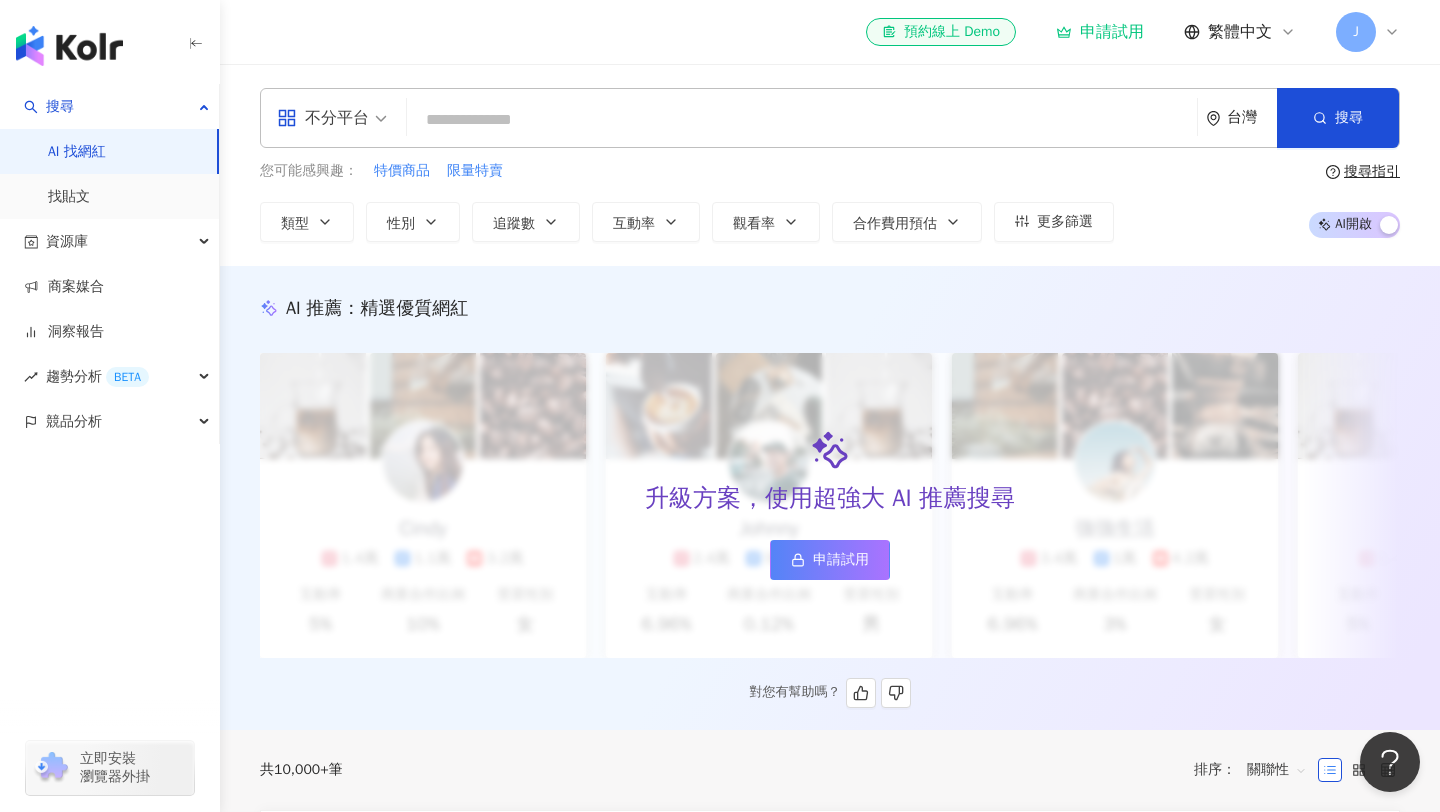 click on "申請試用" at bounding box center (841, 560) 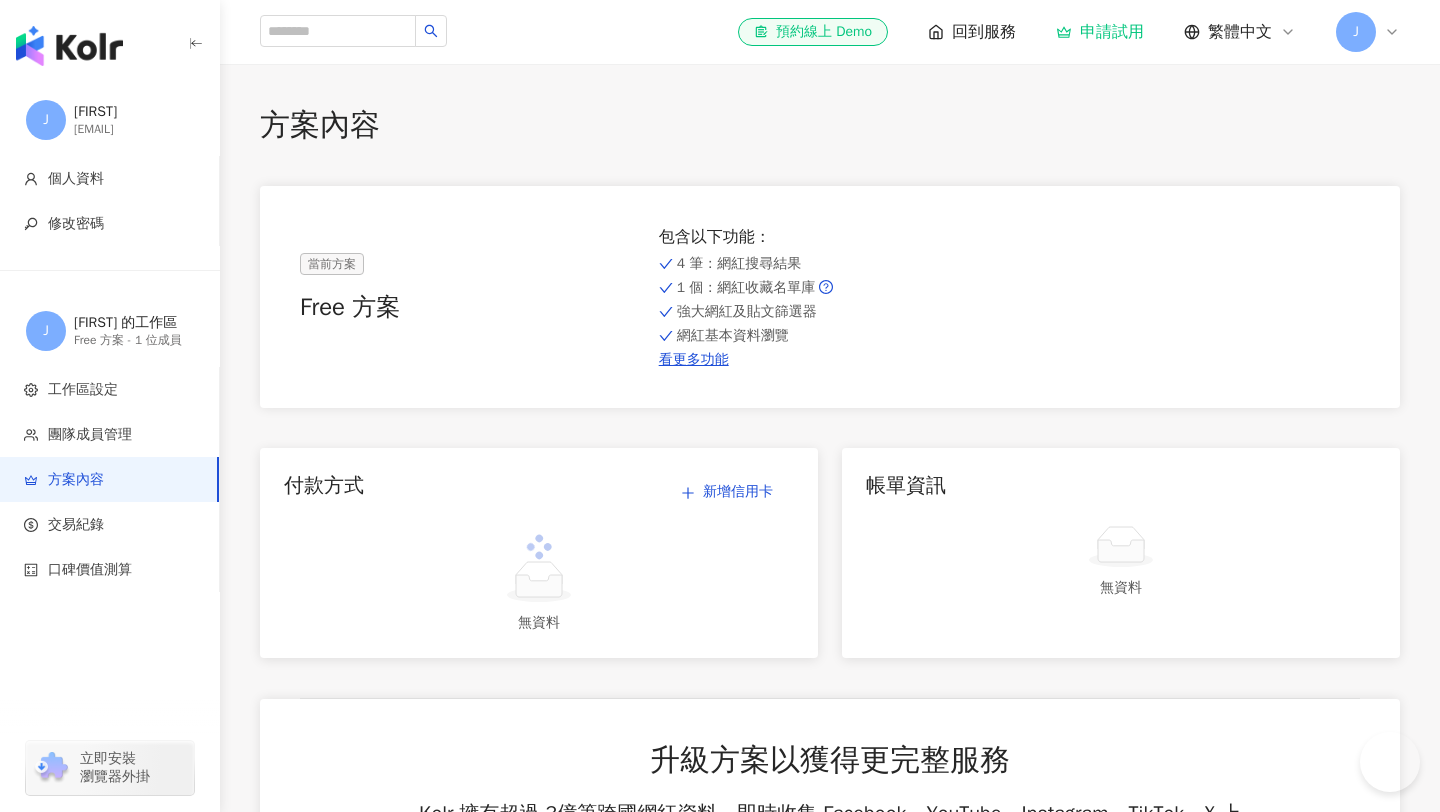 scroll, scrollTop: 0, scrollLeft: 0, axis: both 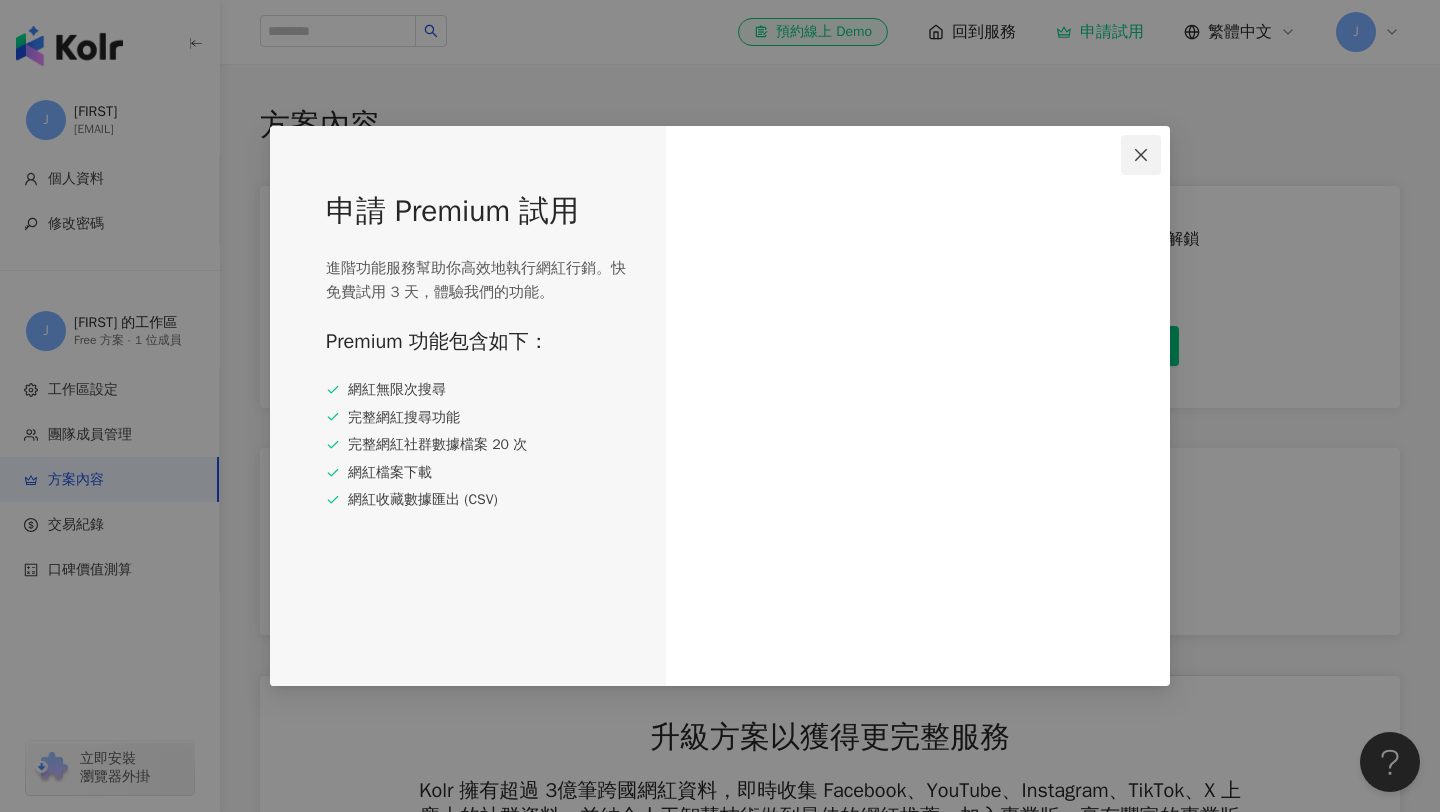 click 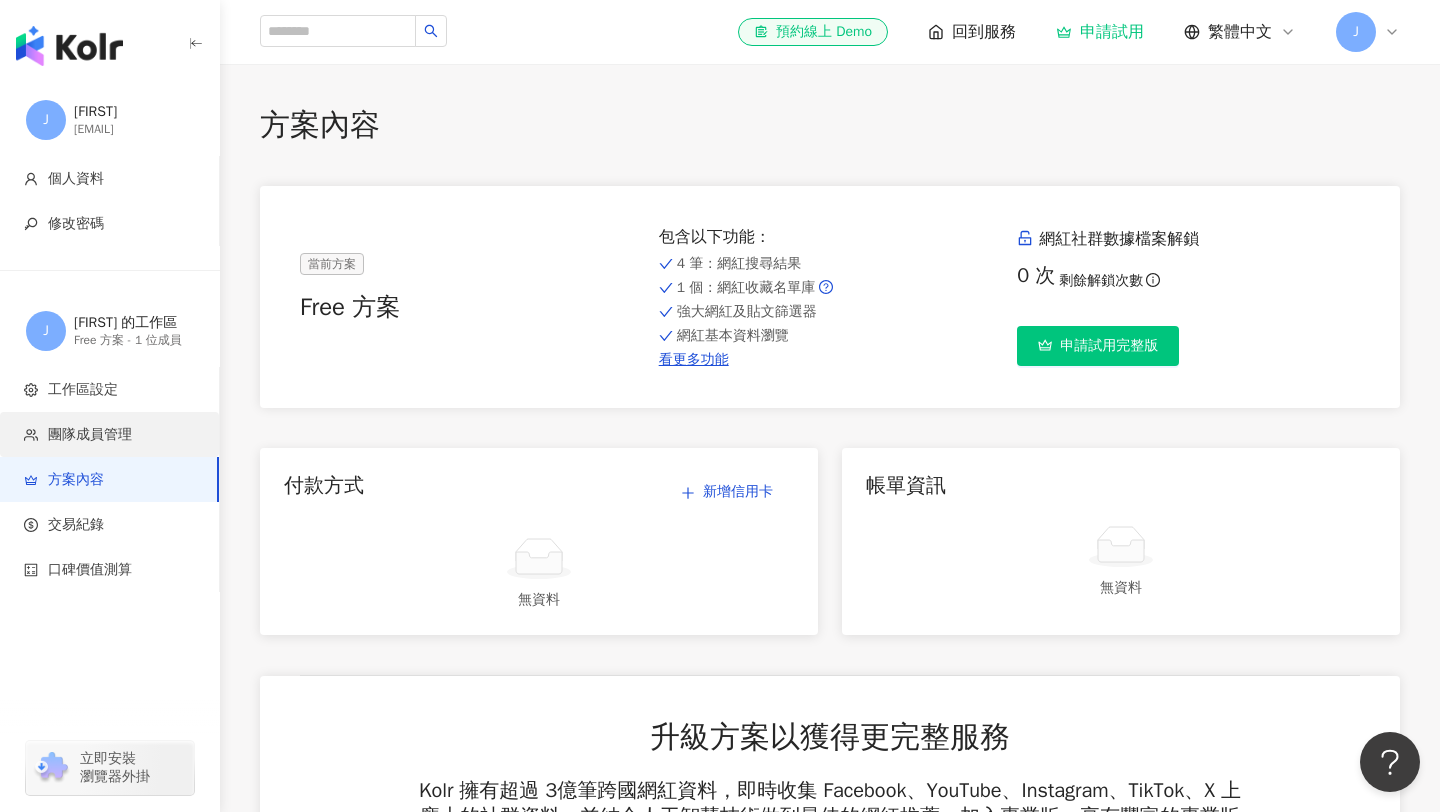 click on "團隊成員管理" at bounding box center (109, 434) 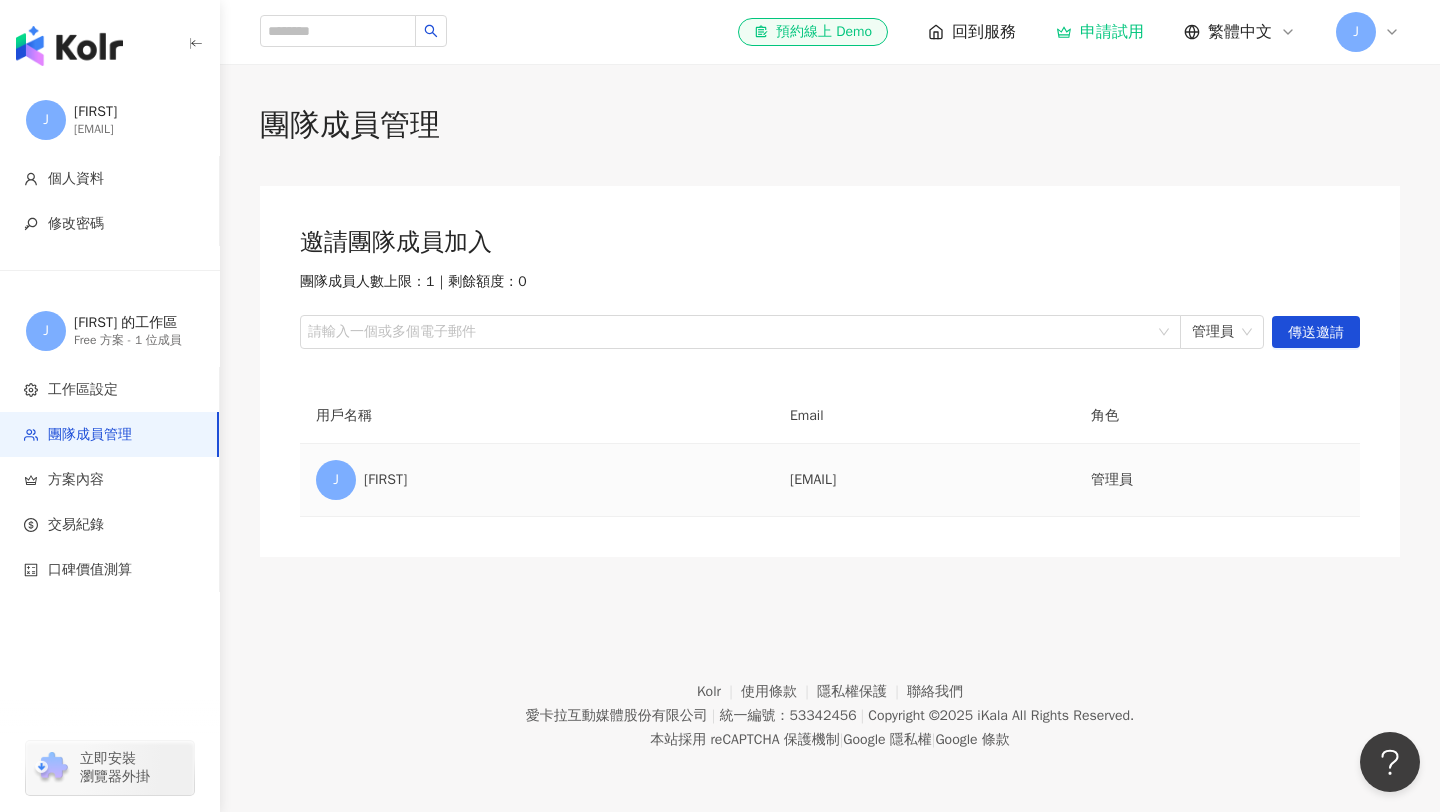scroll, scrollTop: 92, scrollLeft: 0, axis: vertical 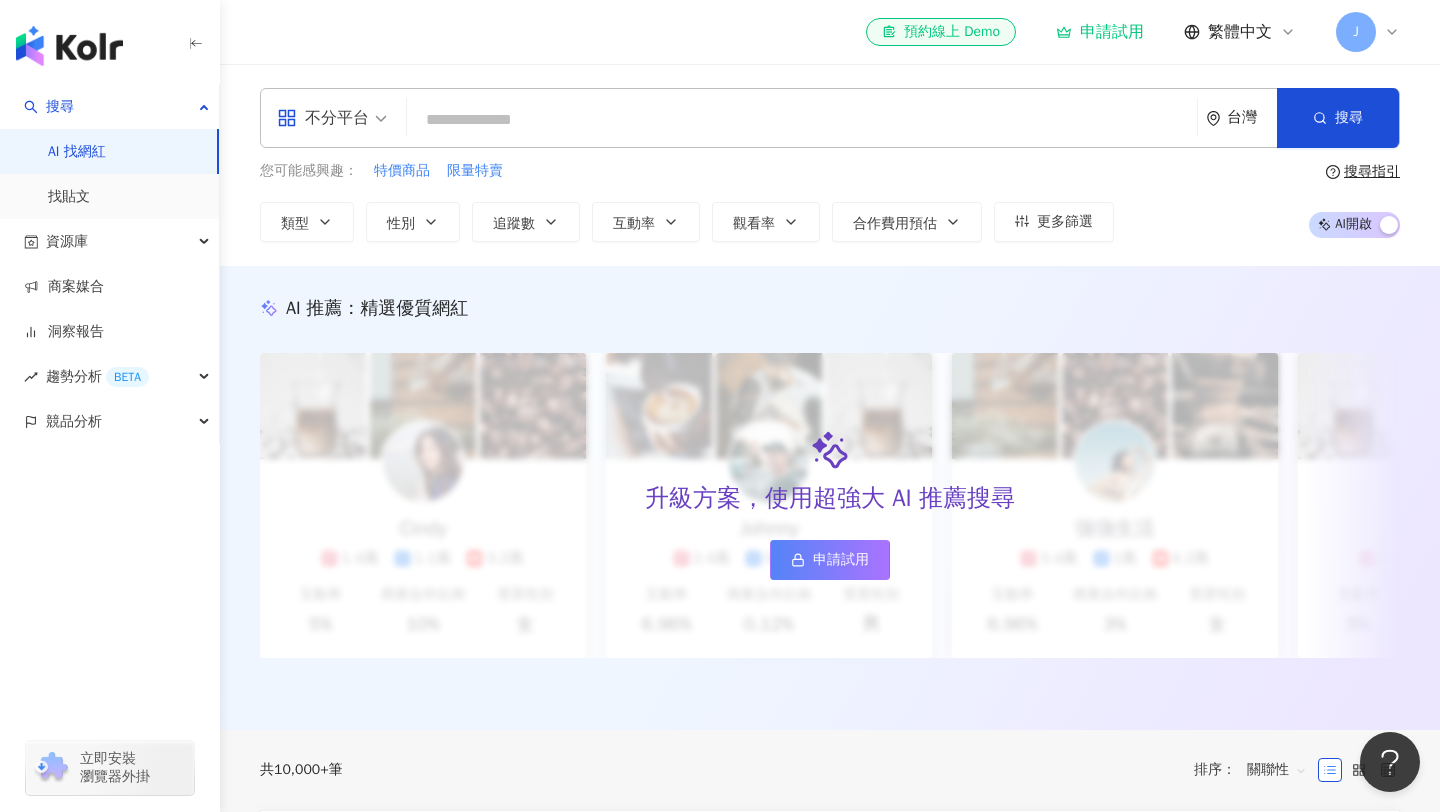 click on "J" at bounding box center [1368, 32] 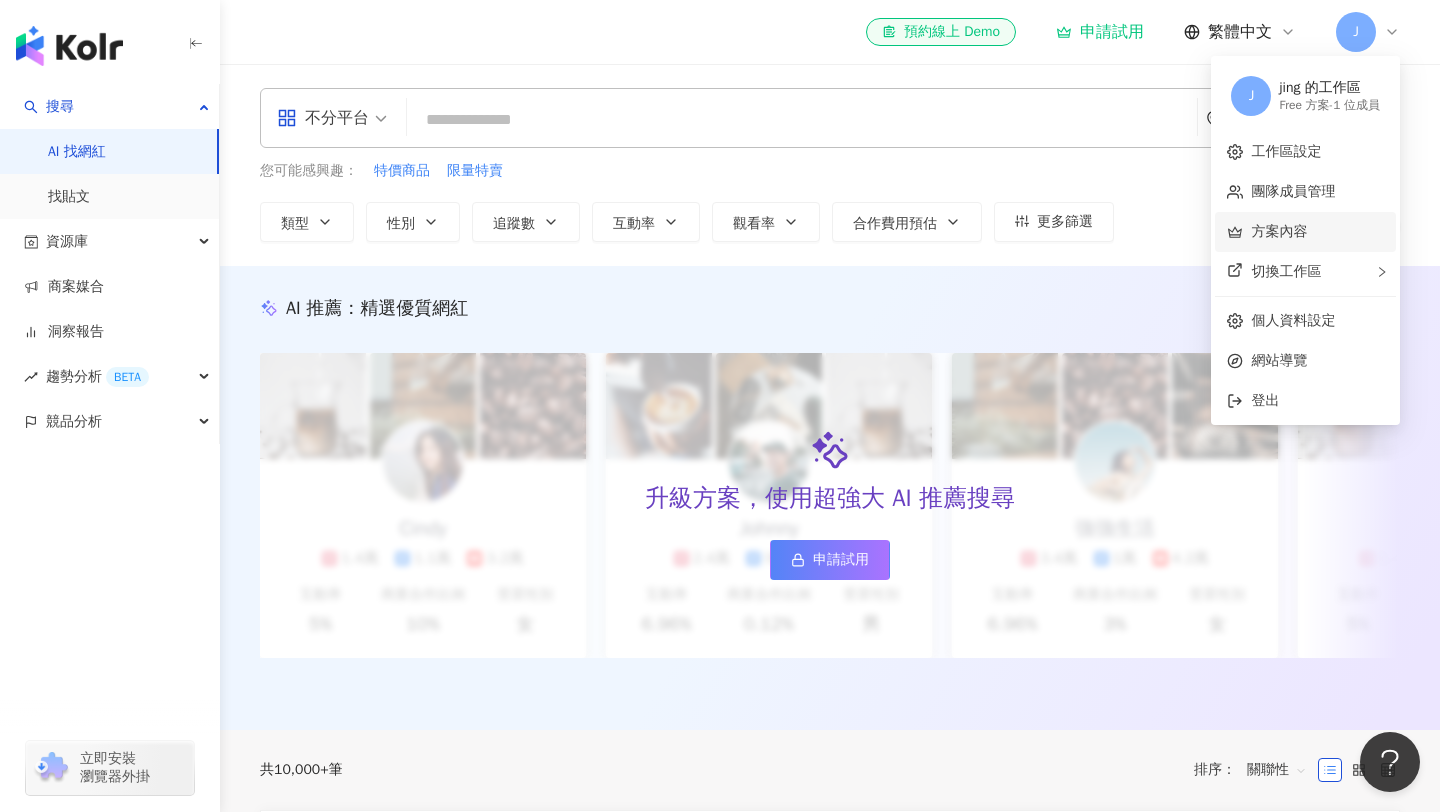 click on "方案內容" at bounding box center [1279, 231] 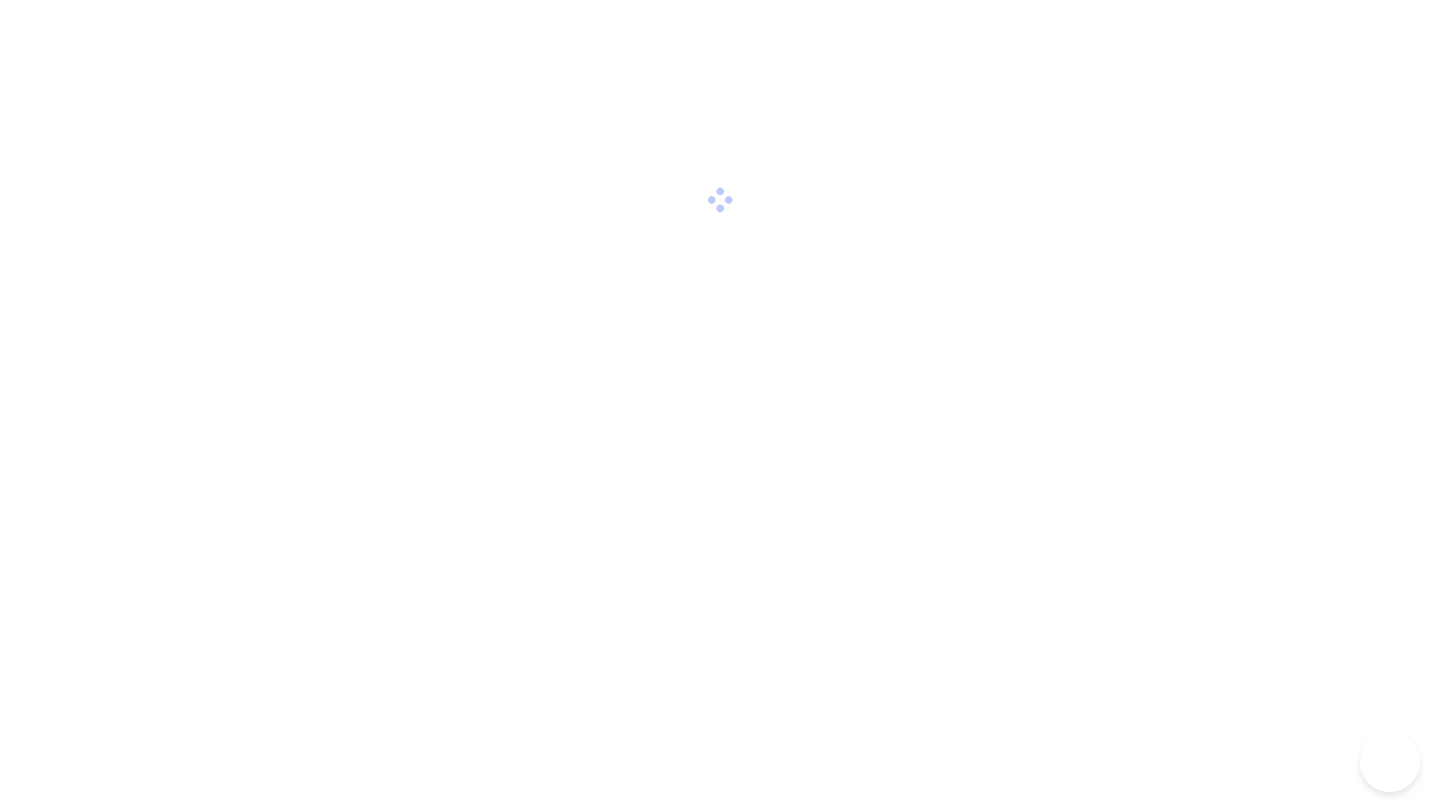scroll, scrollTop: 0, scrollLeft: 0, axis: both 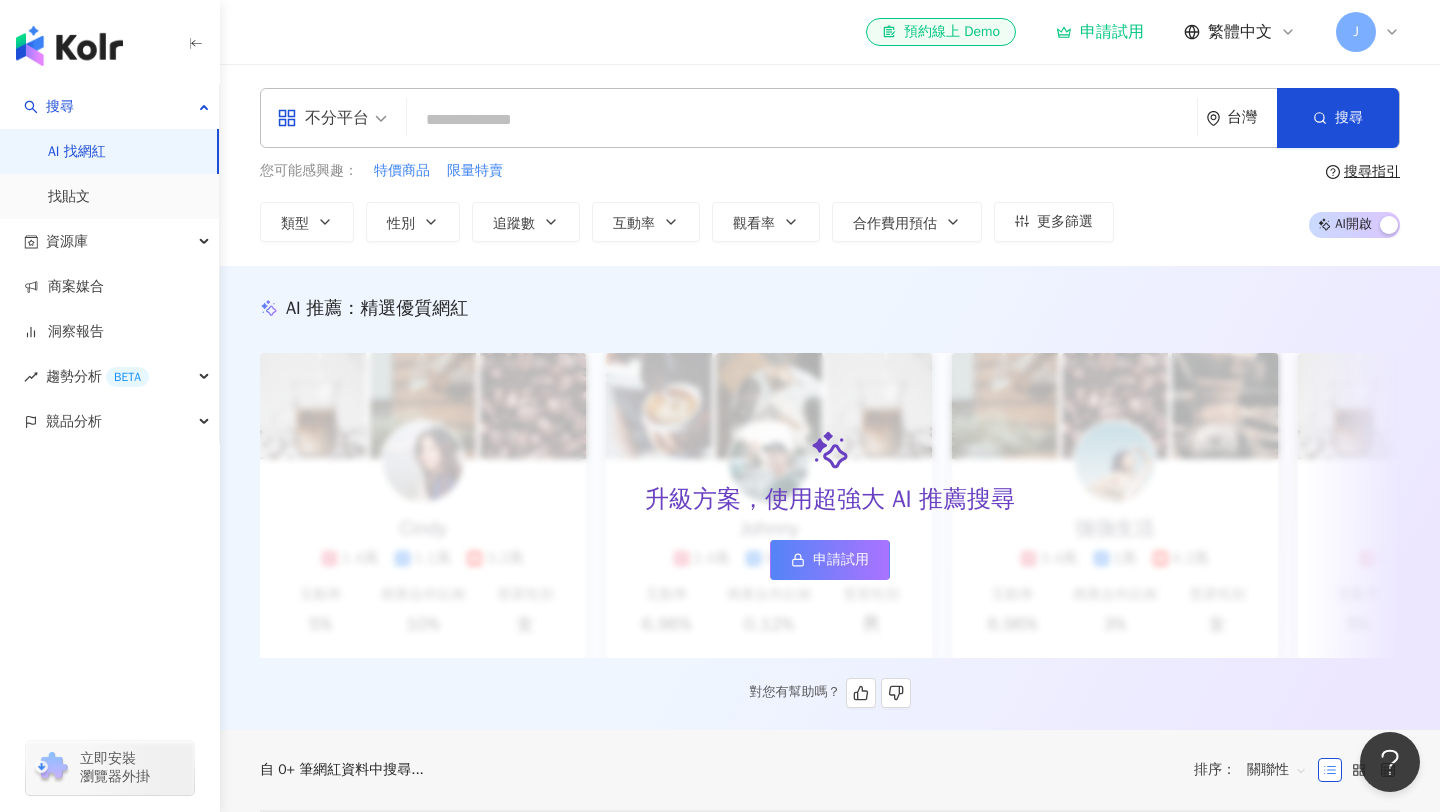 click on "升級方案，使用超強大 AI 推薦搜尋 申請試用" at bounding box center [830, 505] 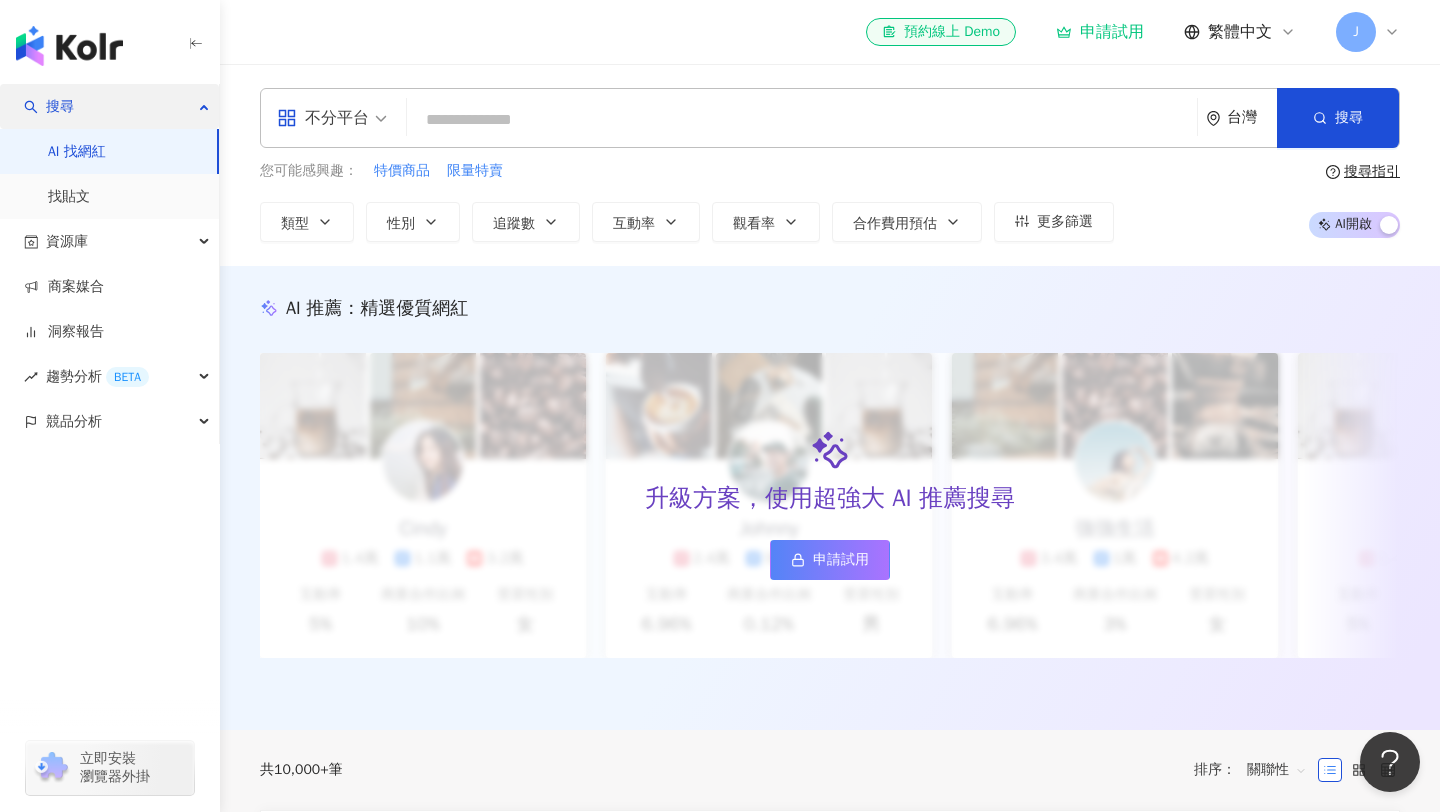 click on "搜尋" at bounding box center [60, 106] 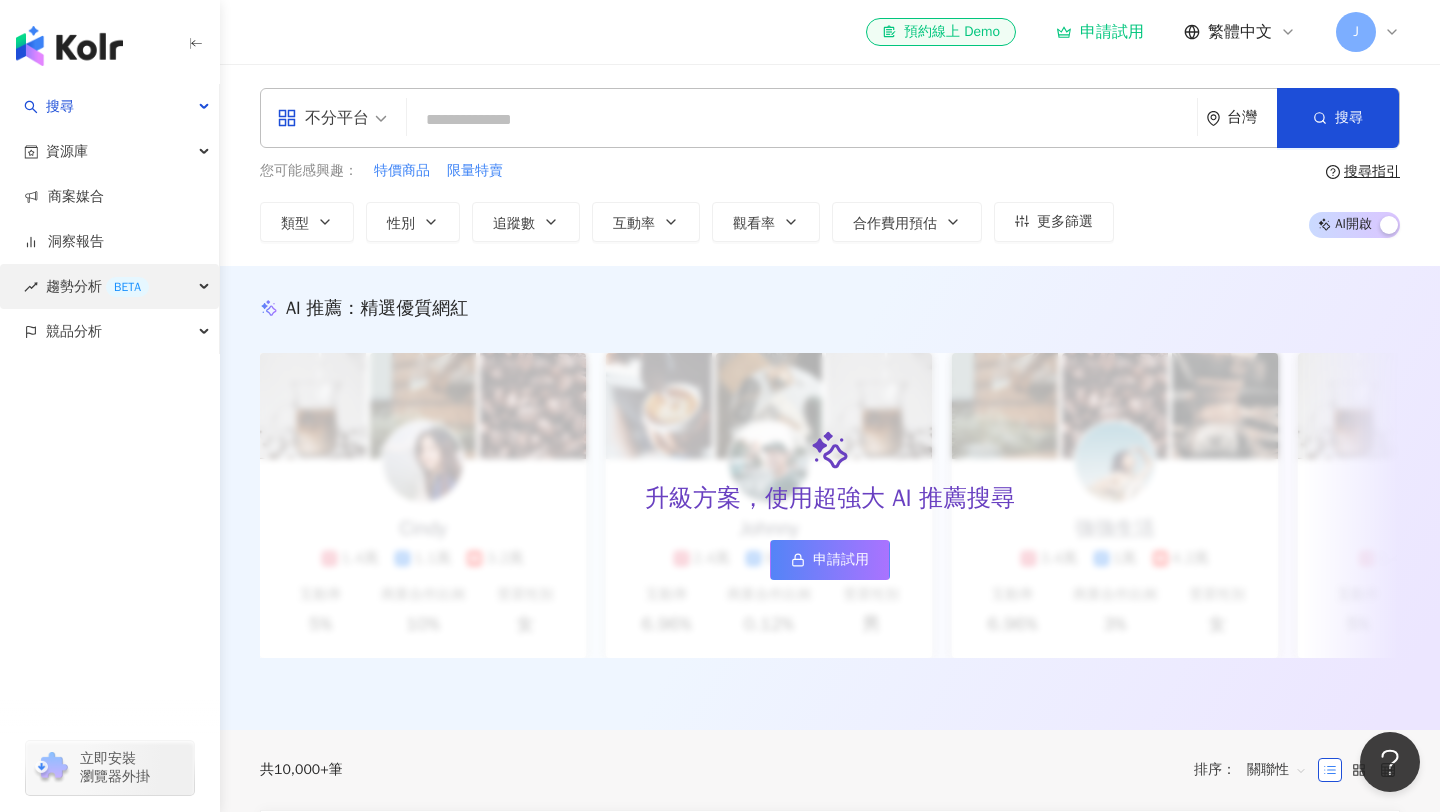 click on "趨勢分析 BETA" at bounding box center (97, 286) 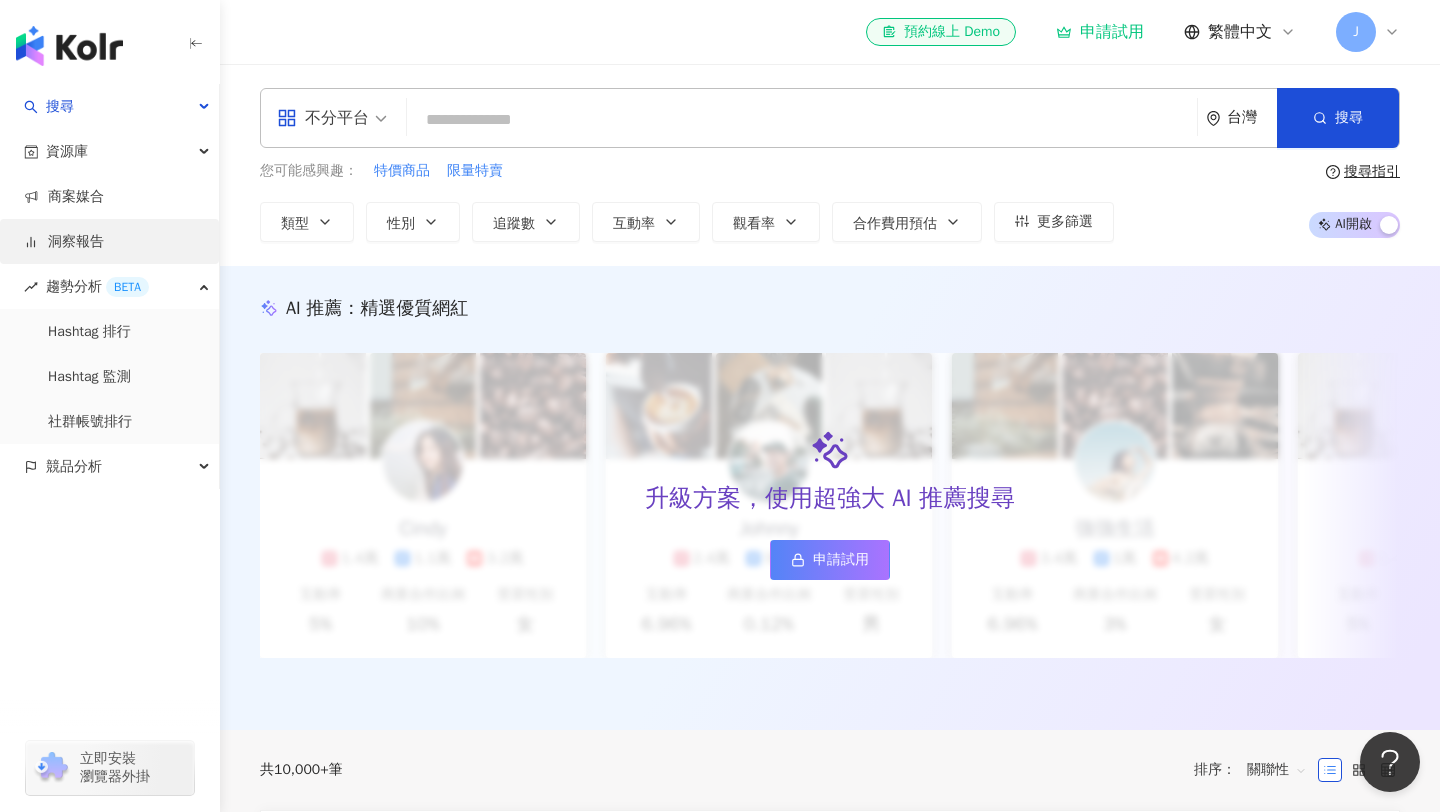 click on "洞察報告" at bounding box center [64, 242] 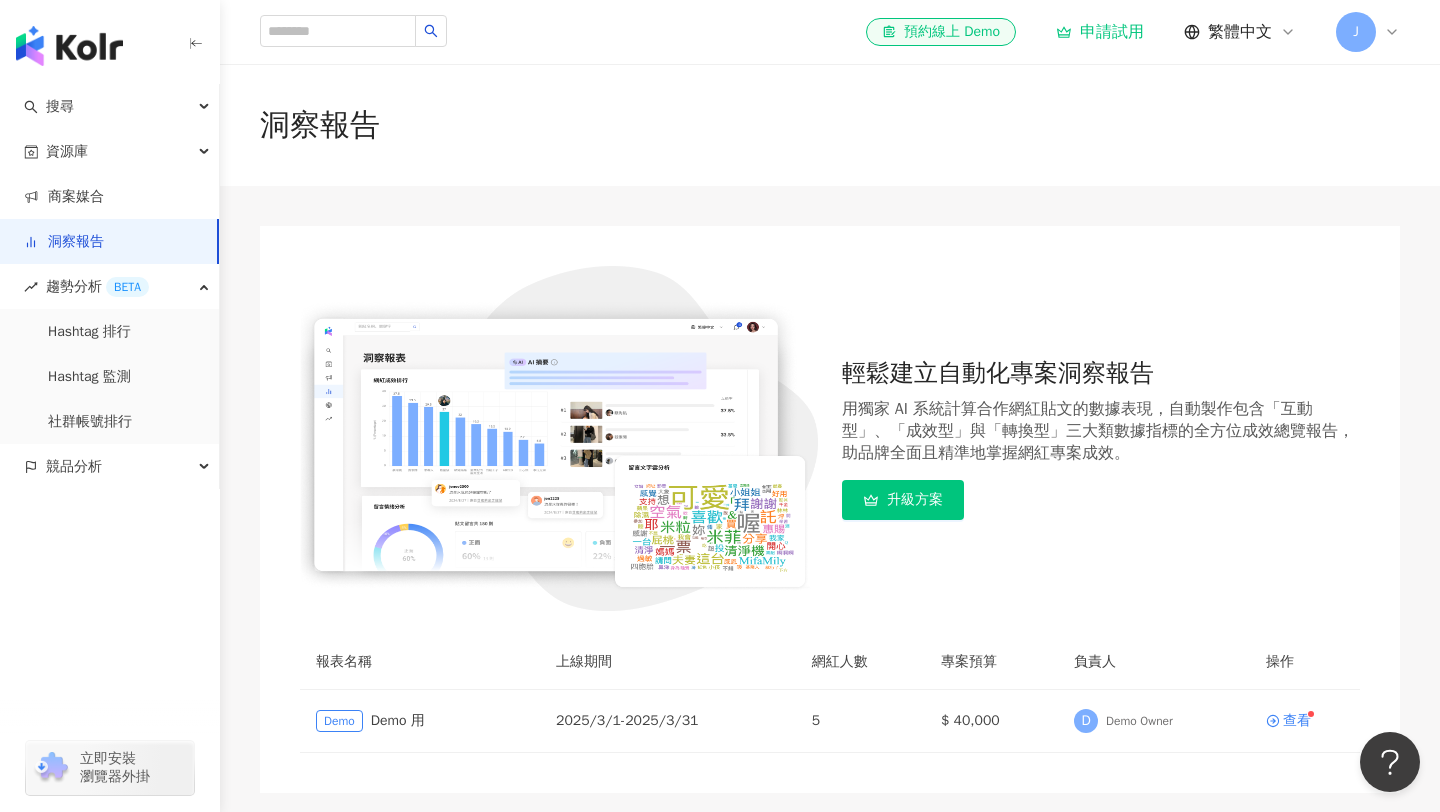 click on "J" at bounding box center (1368, 32) 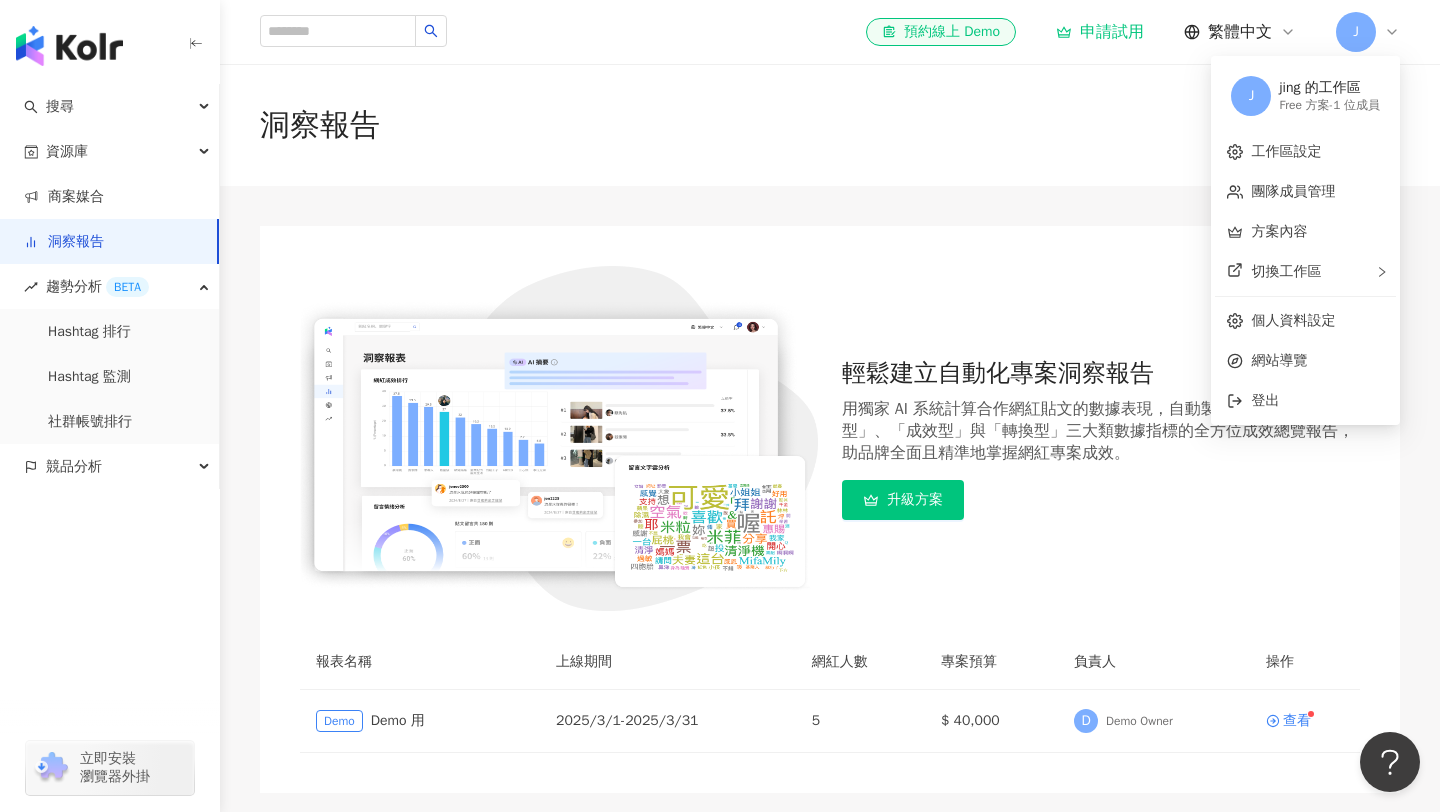 click on "jing 的工作區" at bounding box center [1329, 88] 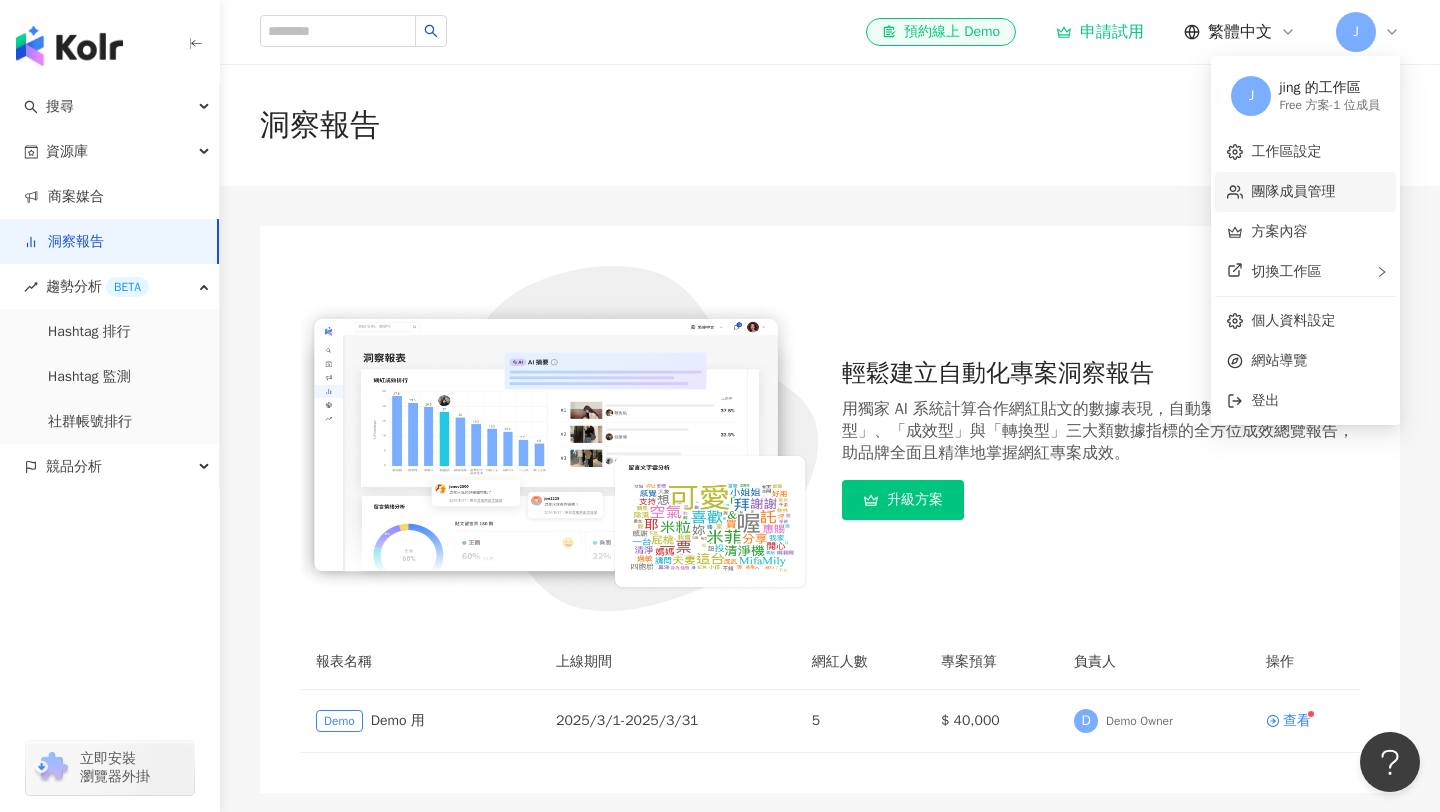 click on "團隊成員管理" at bounding box center (1293, 191) 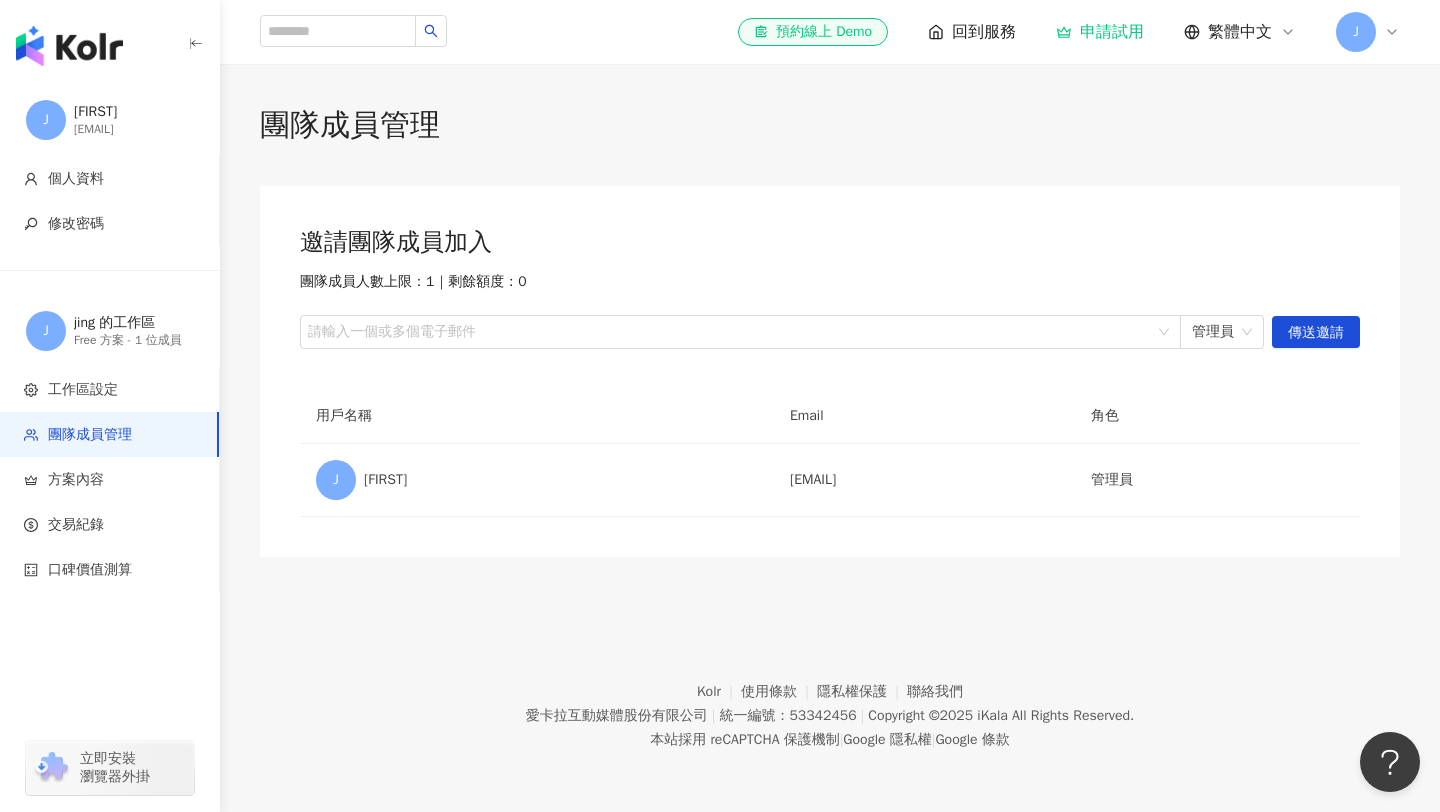click on "J jing 的工作區 Free 方案 - 1 位成員" at bounding box center (110, 331) 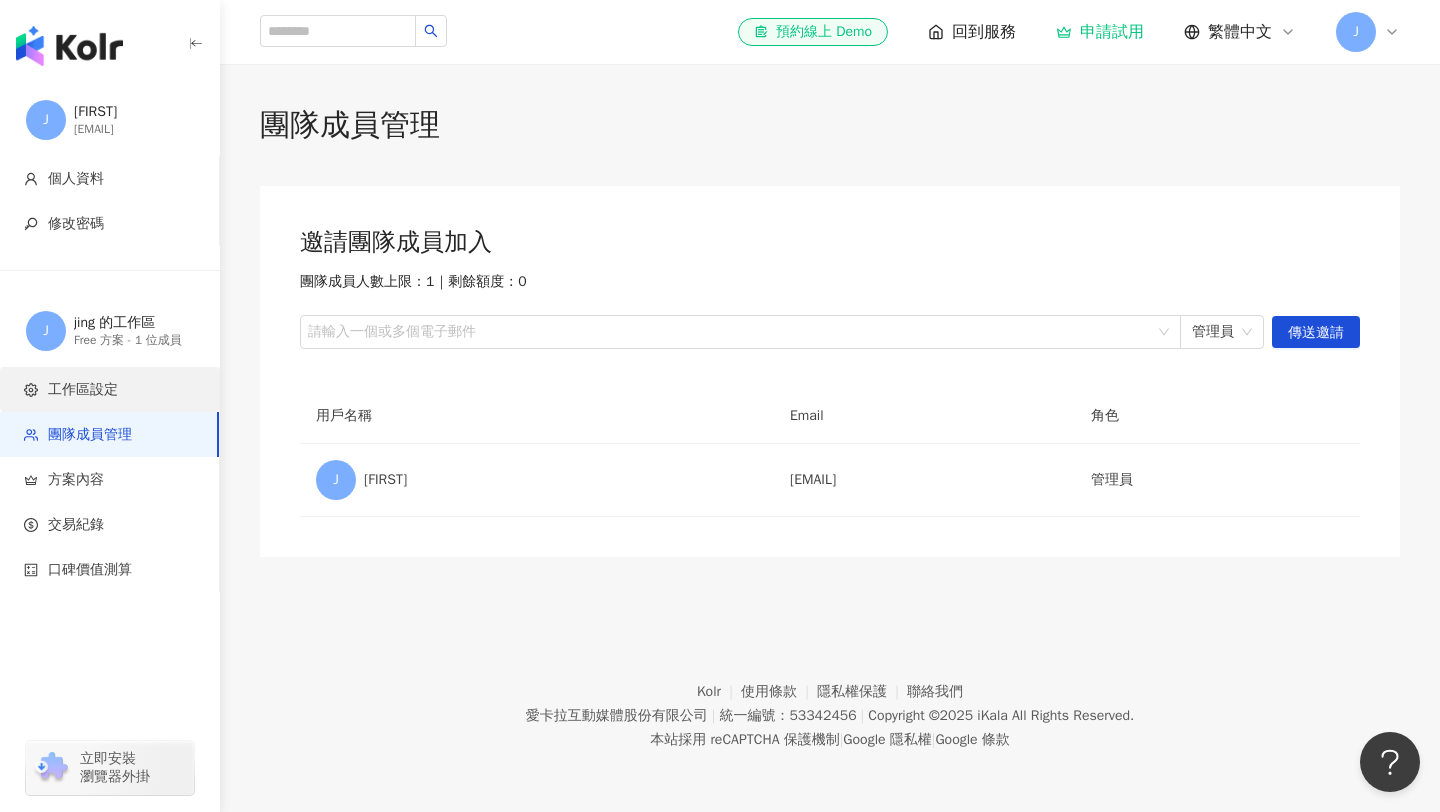 click on "工作區設定" at bounding box center [83, 390] 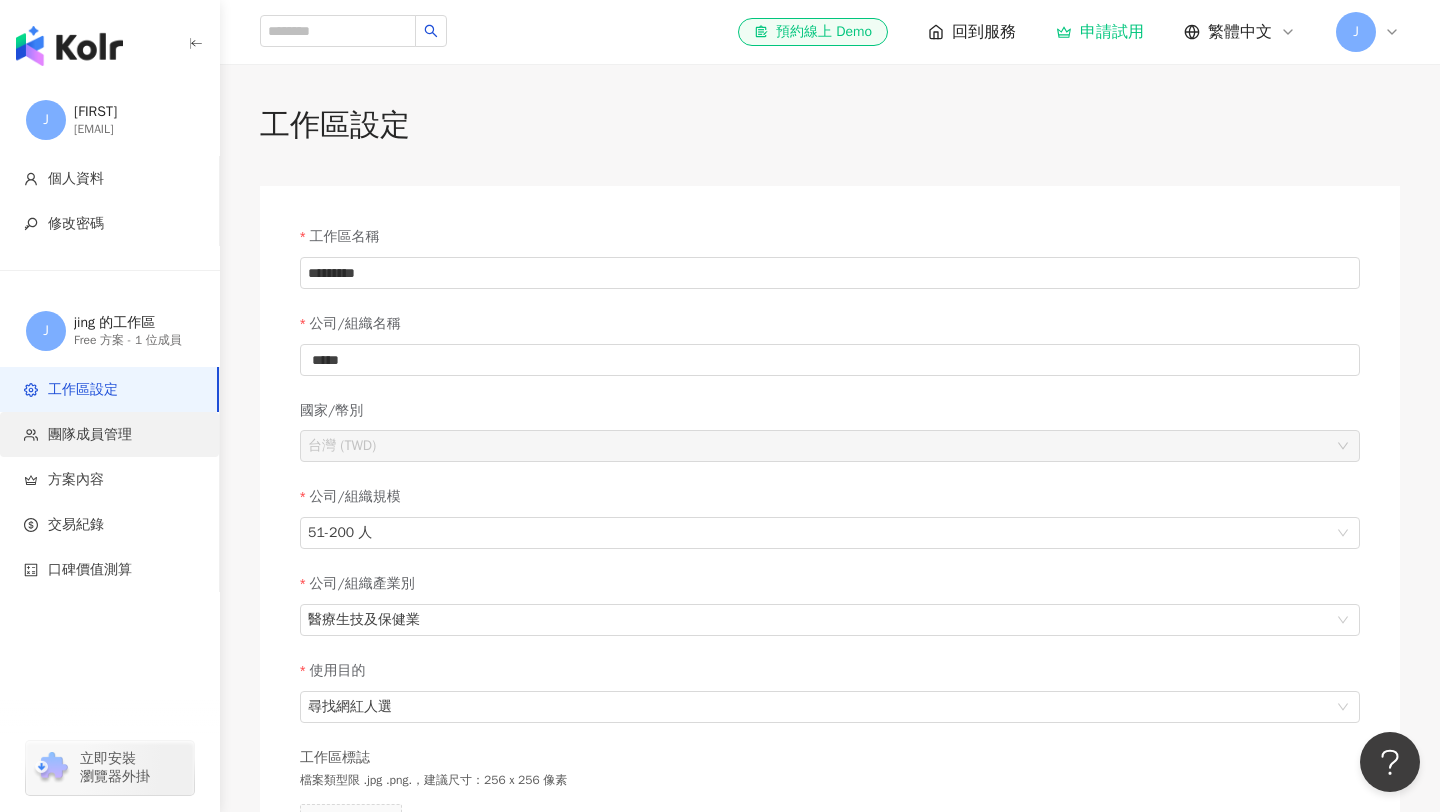 click on "團隊成員管理" at bounding box center (90, 435) 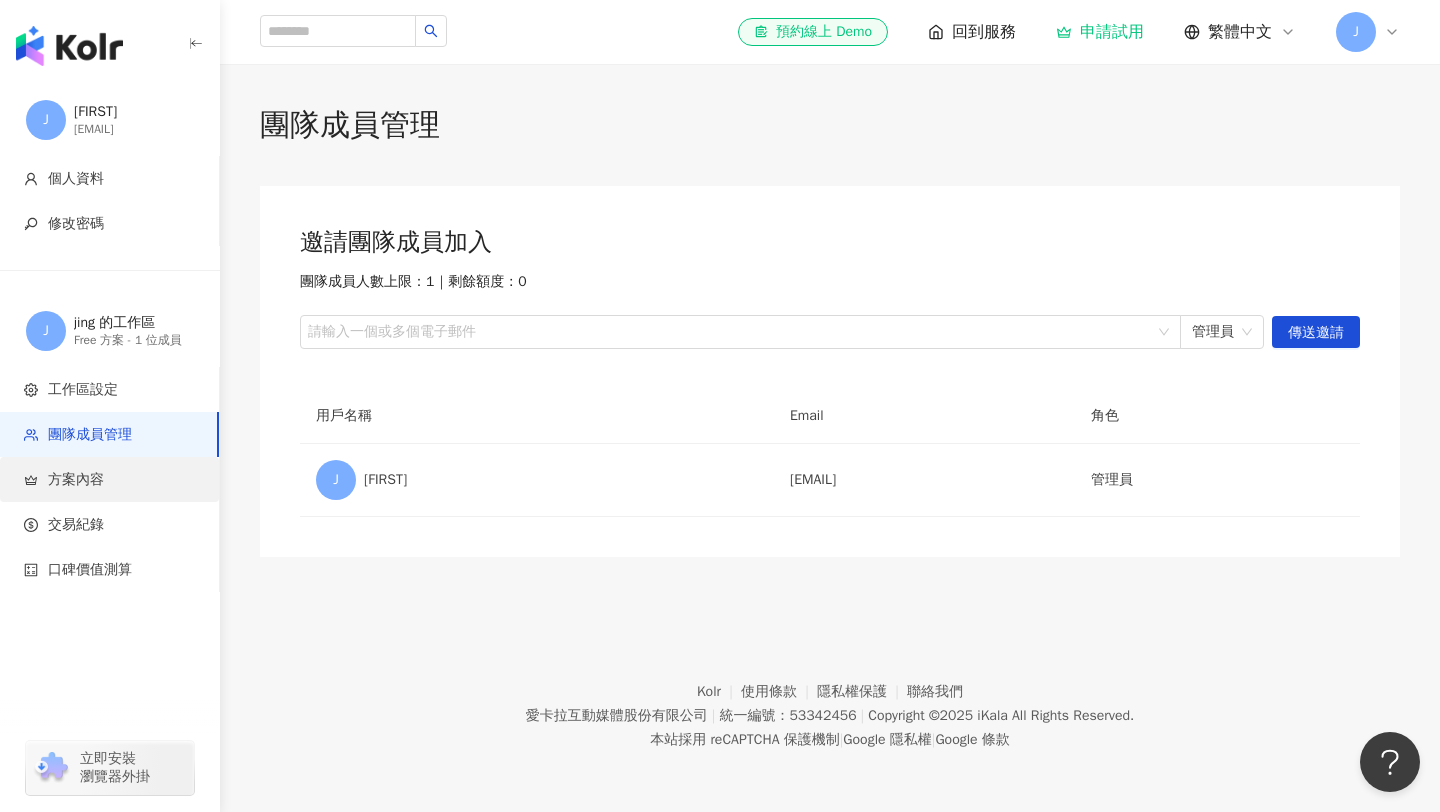 click on "方案內容" at bounding box center (76, 480) 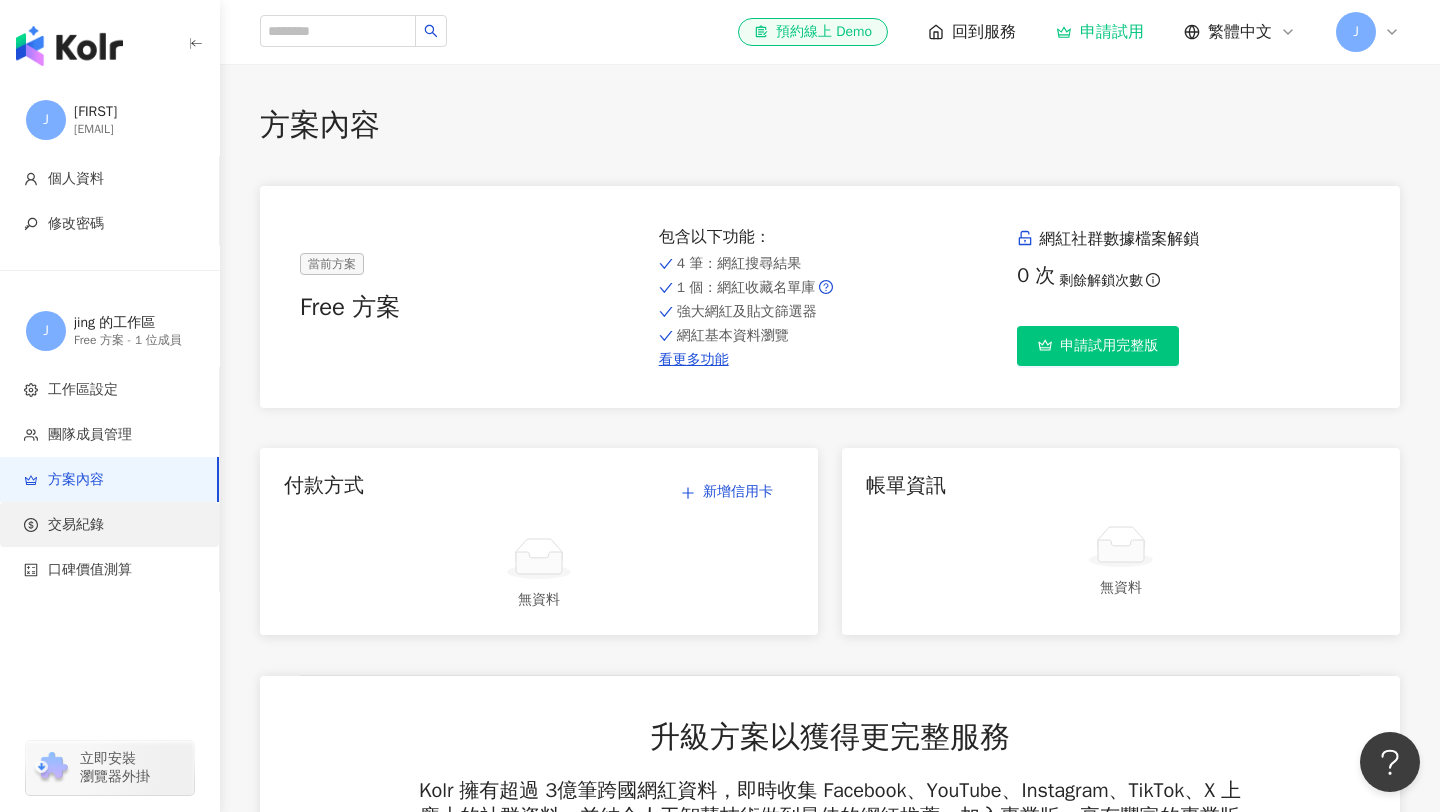 click on "交易紀錄" at bounding box center [109, 524] 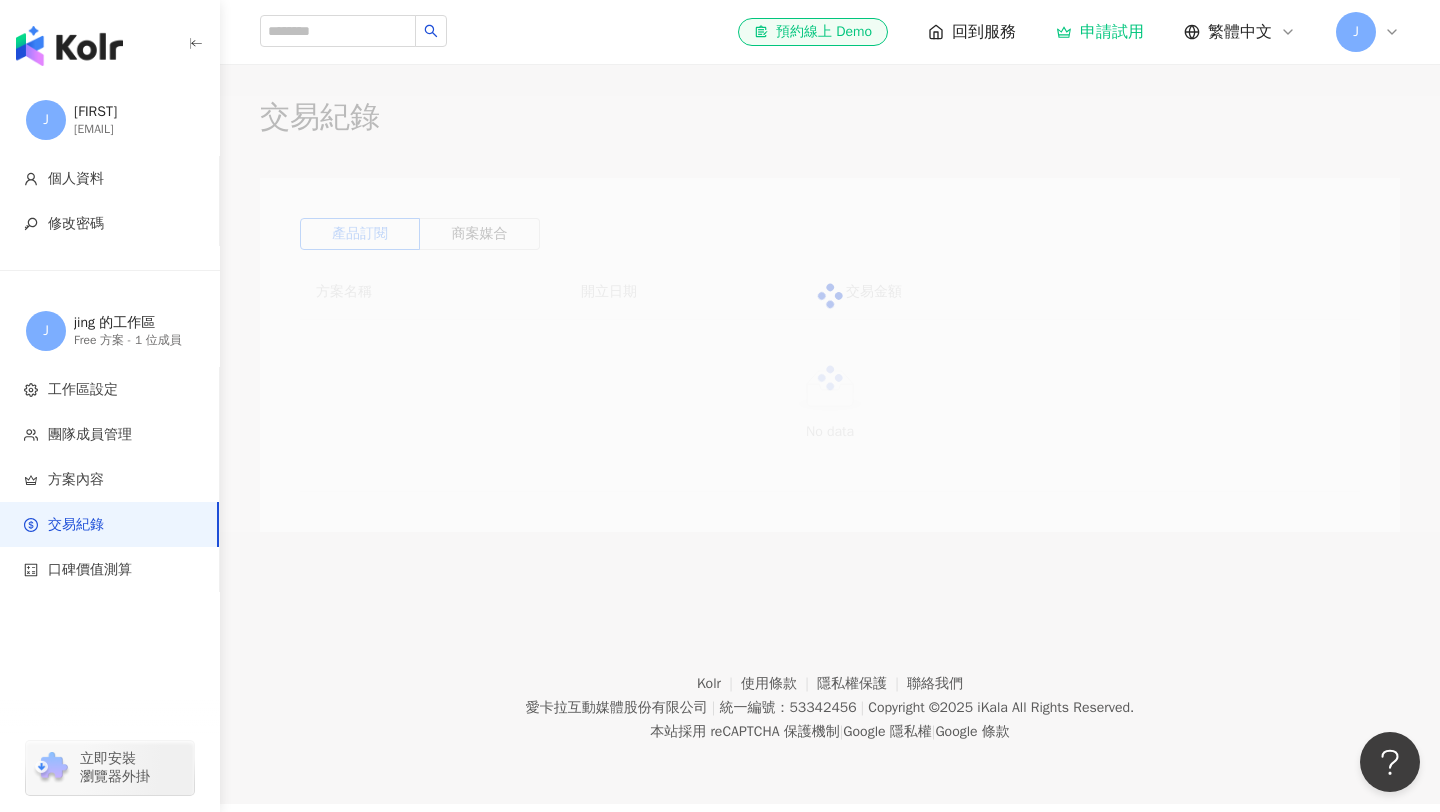 scroll, scrollTop: 0, scrollLeft: 0, axis: both 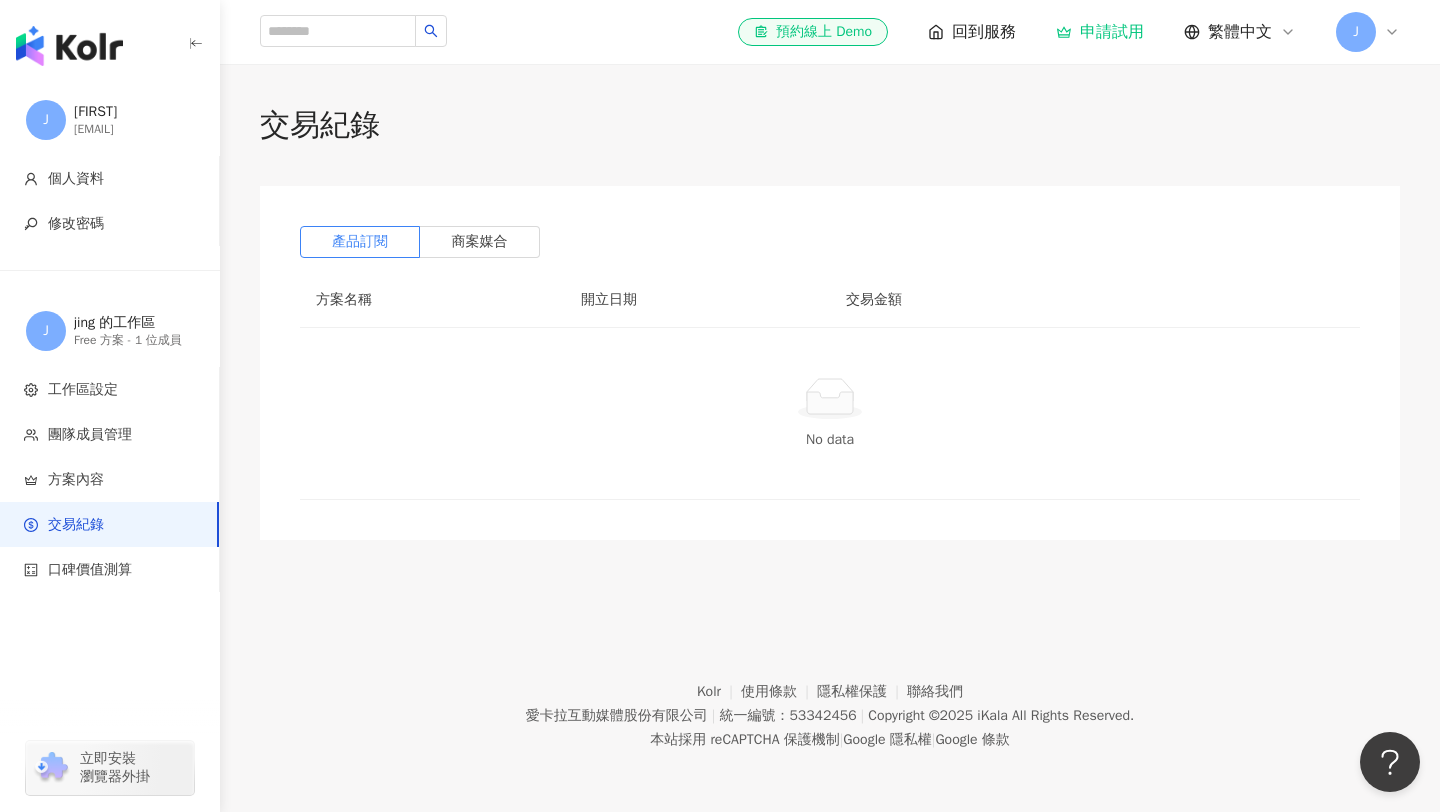 click on "產品訂閱 商案媒合 方案名稱 開立日期 交易金額 No data" at bounding box center [830, 363] 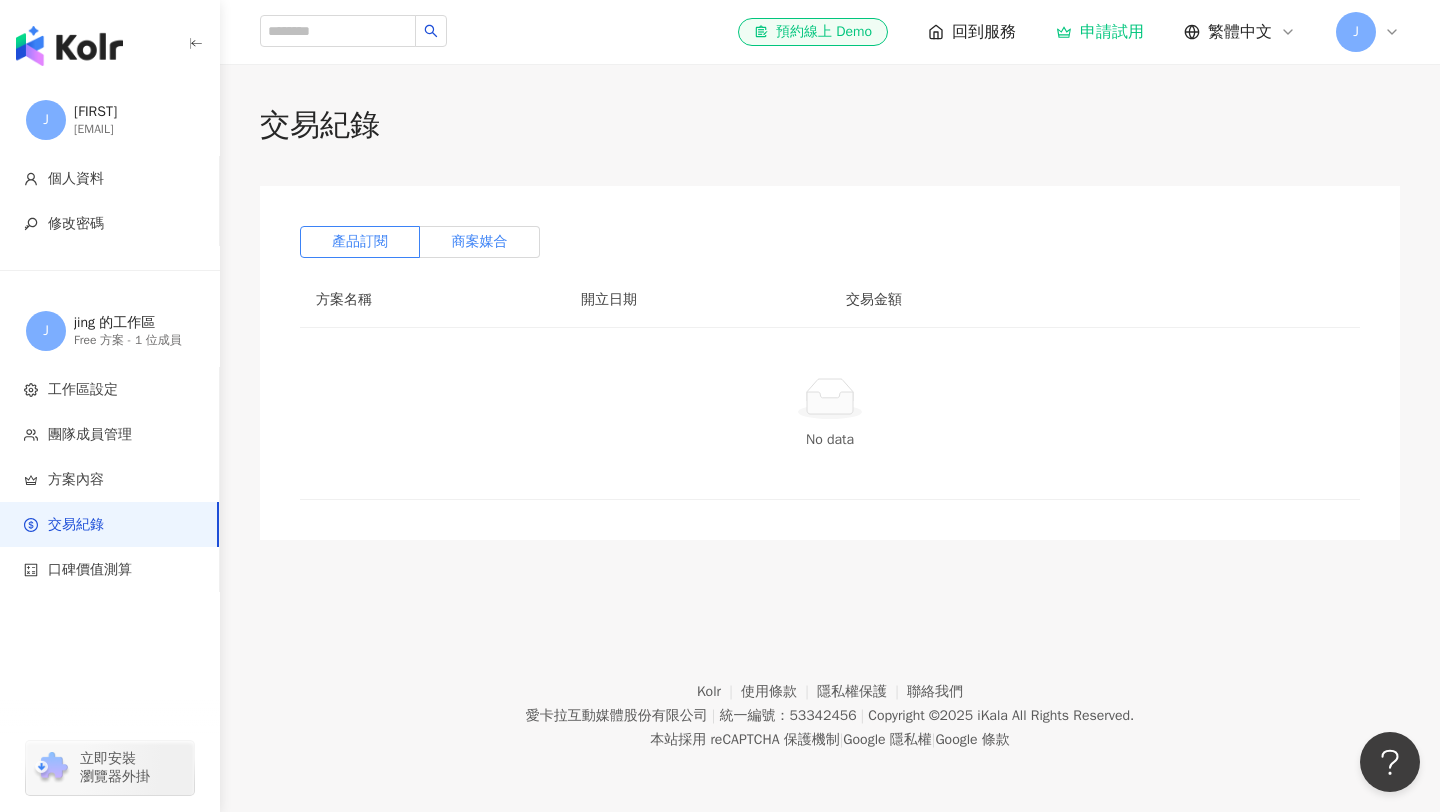 click on "商案媒合" at bounding box center [480, 242] 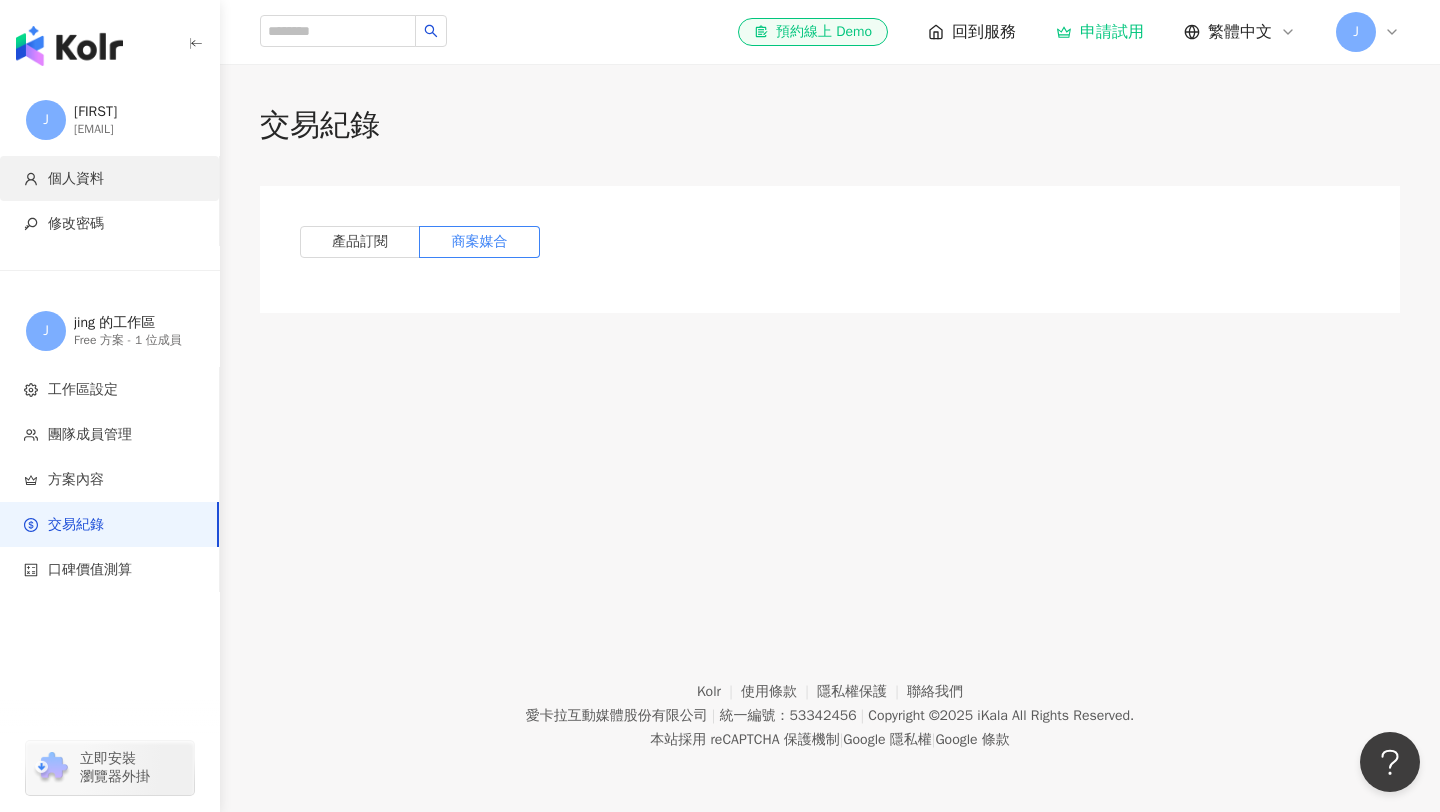 click on "個人資料" at bounding box center (76, 179) 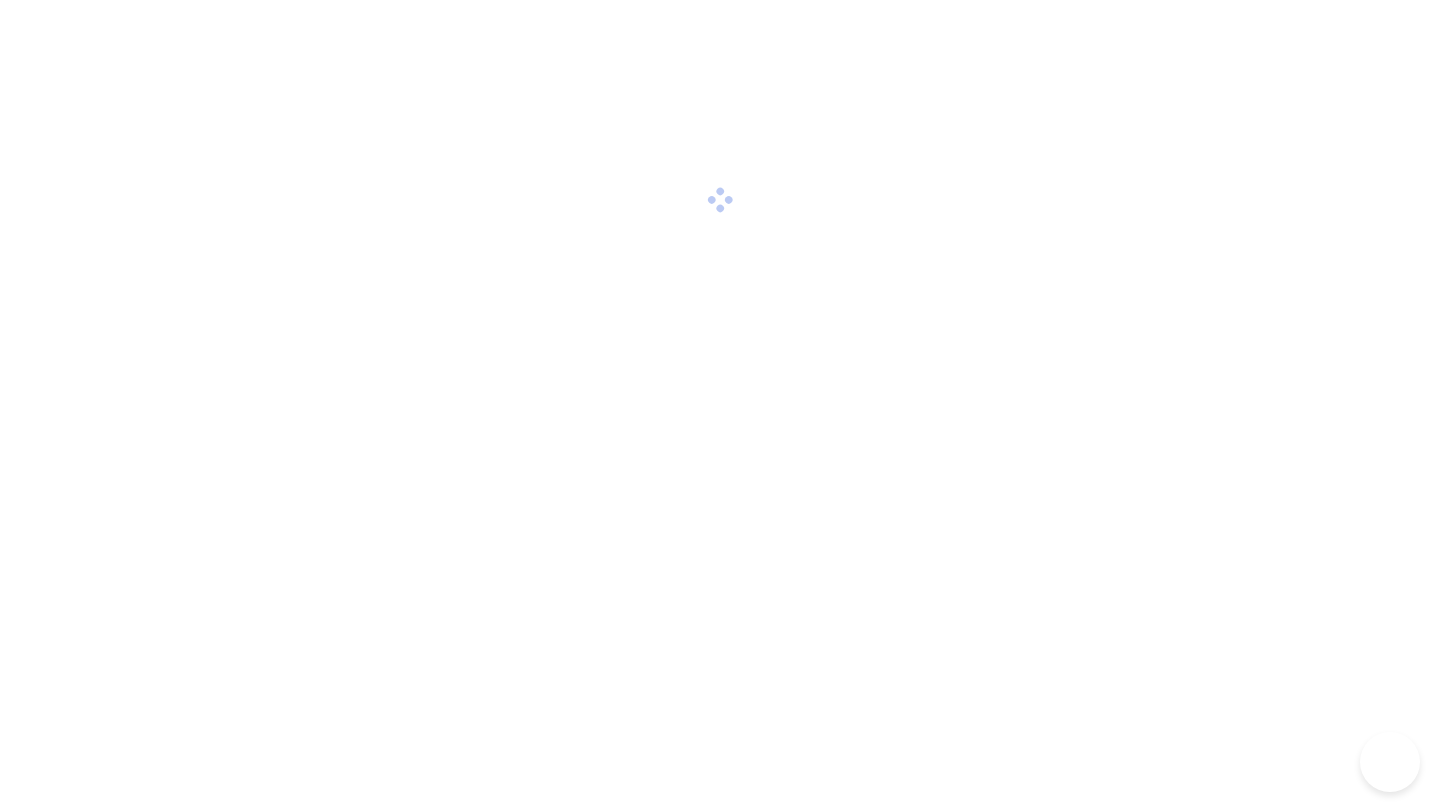 scroll, scrollTop: 0, scrollLeft: 0, axis: both 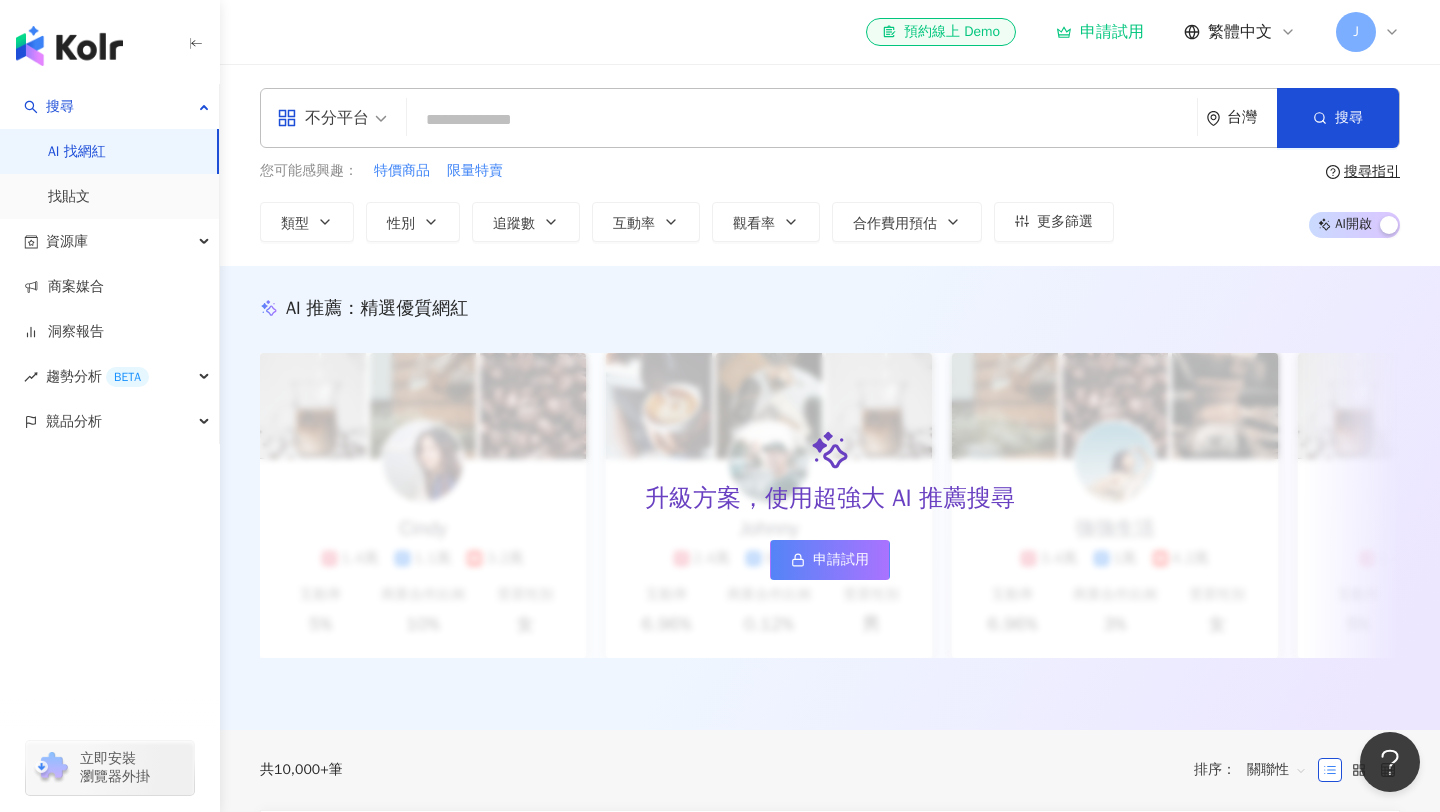 click on "AI 找網紅" at bounding box center [77, 152] 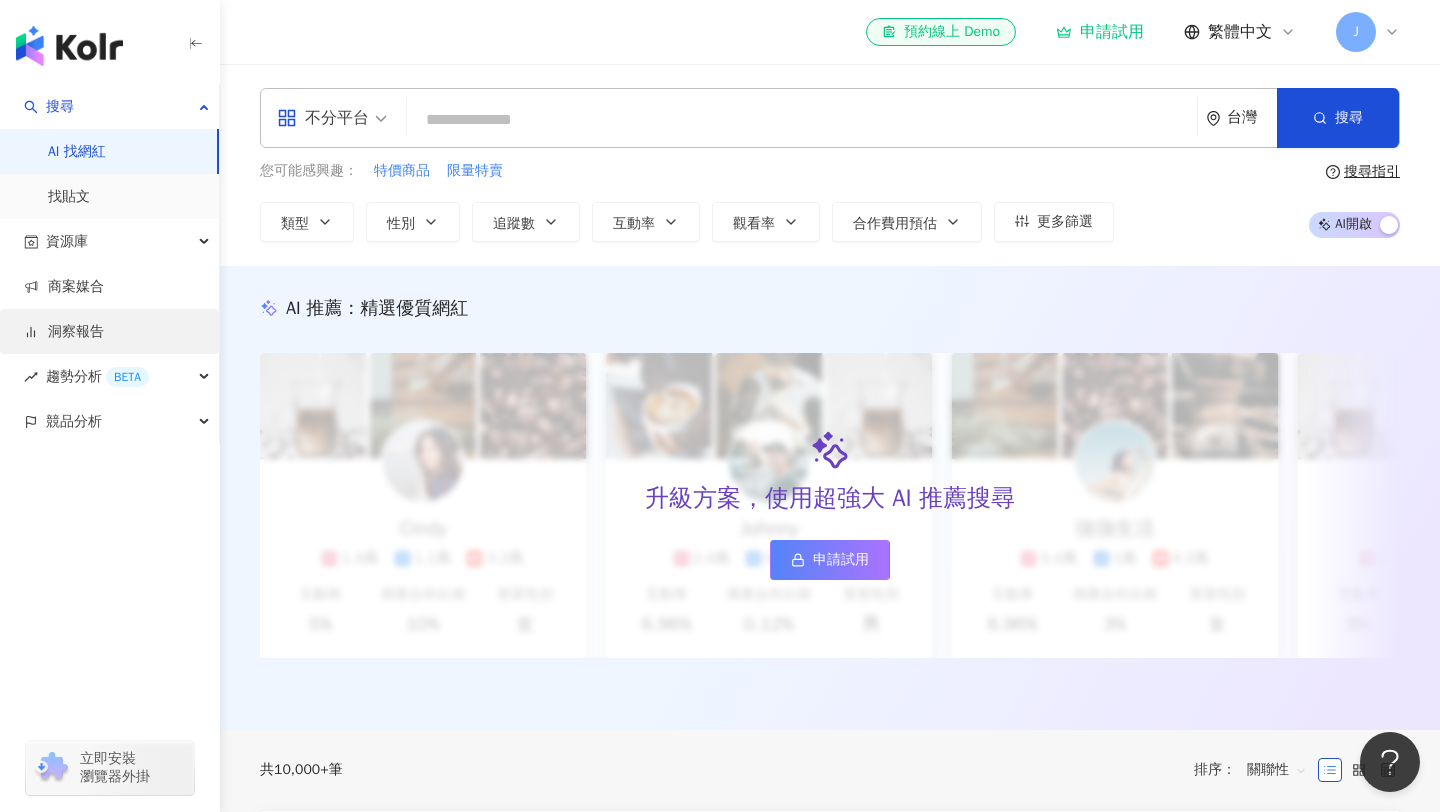 click on "洞察報告" at bounding box center (64, 332) 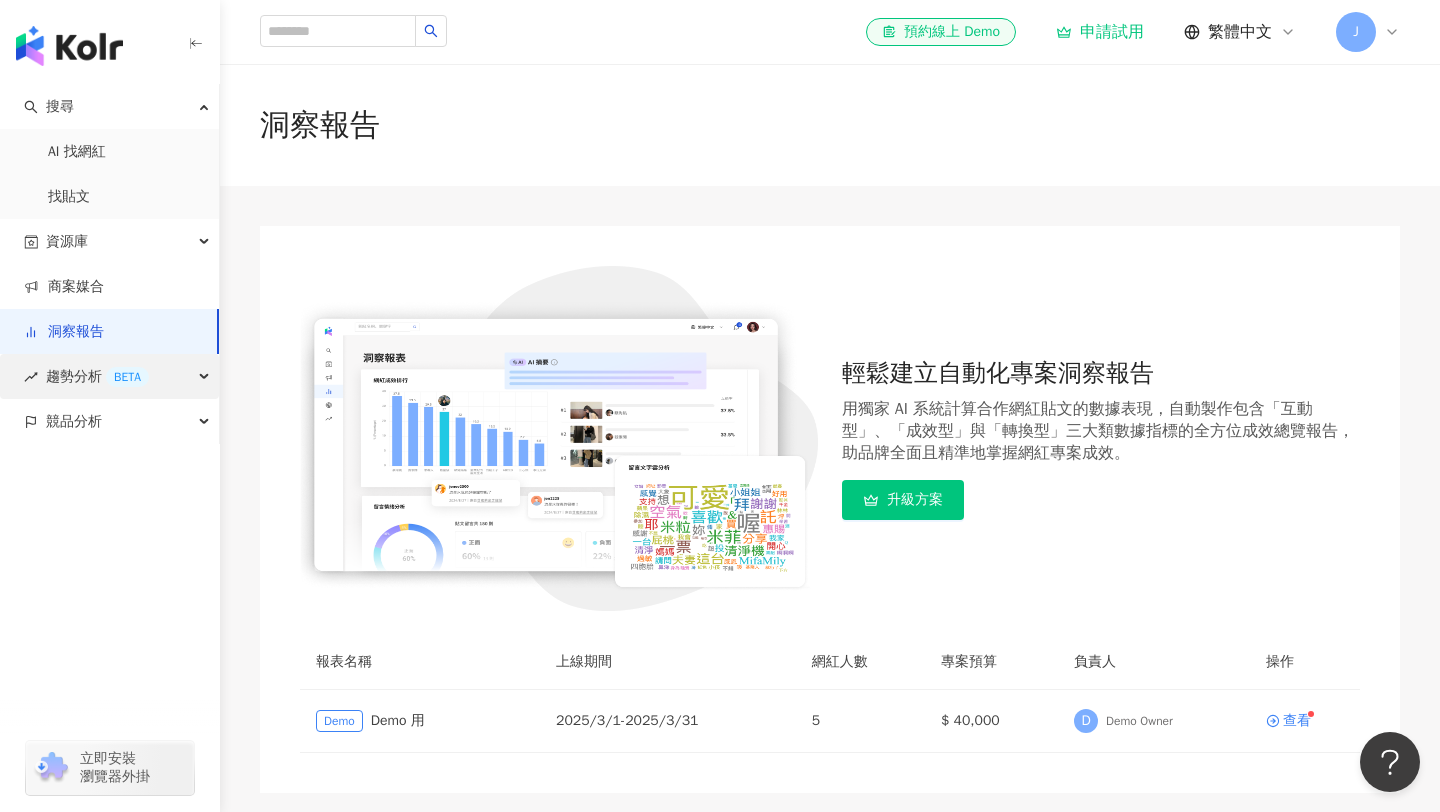 click on "趨勢分析 BETA" at bounding box center [97, 376] 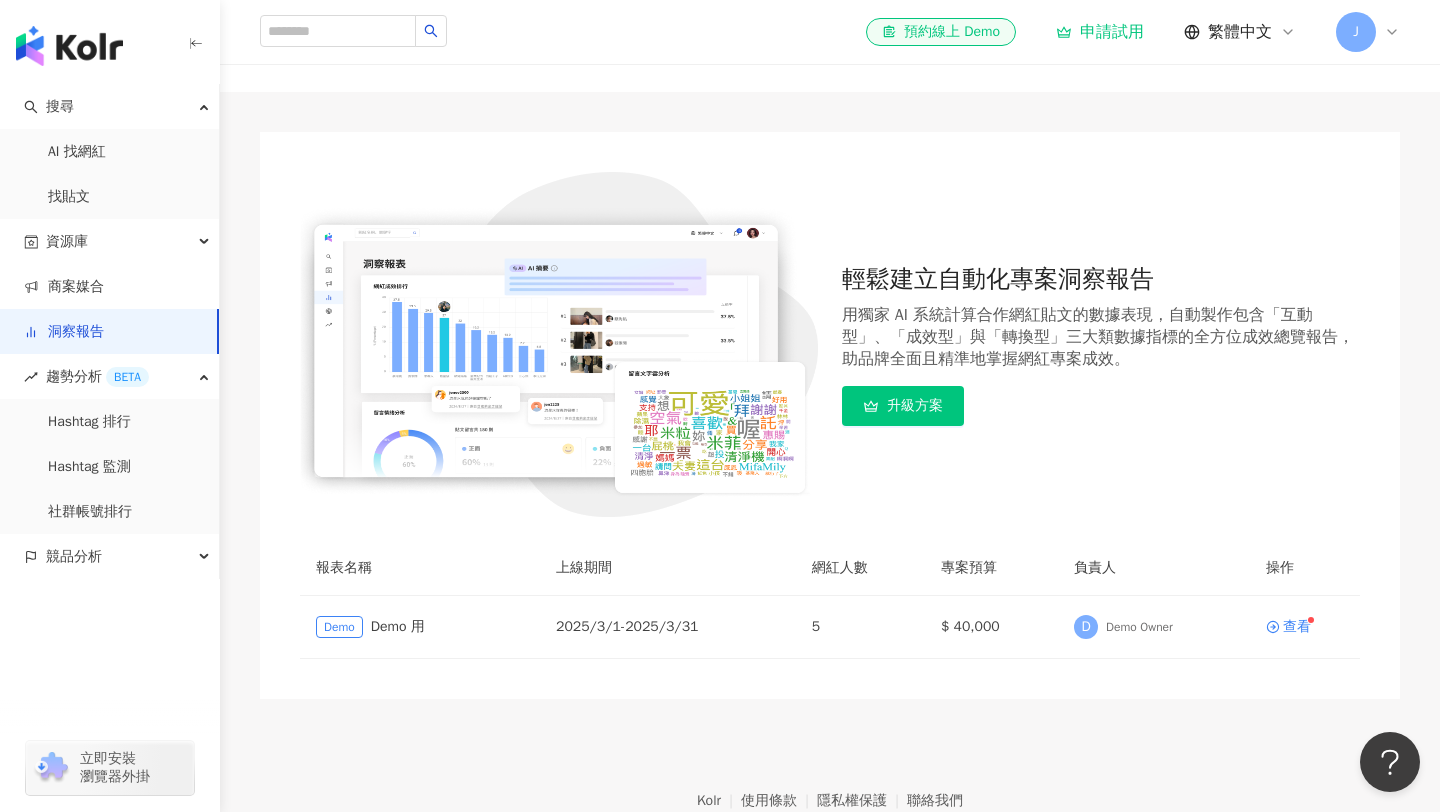 scroll, scrollTop: 120, scrollLeft: 0, axis: vertical 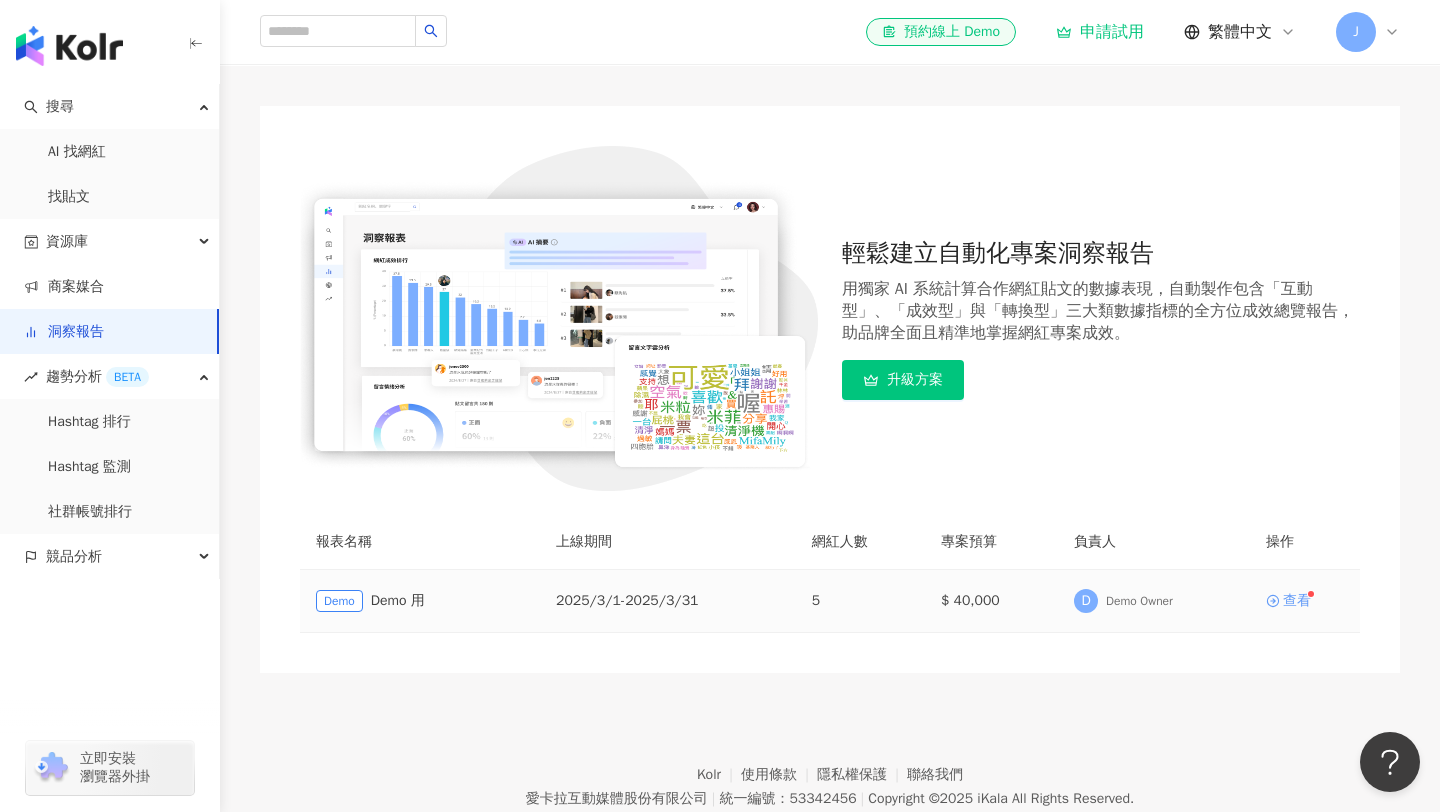 click on "查看" at bounding box center (1297, 601) 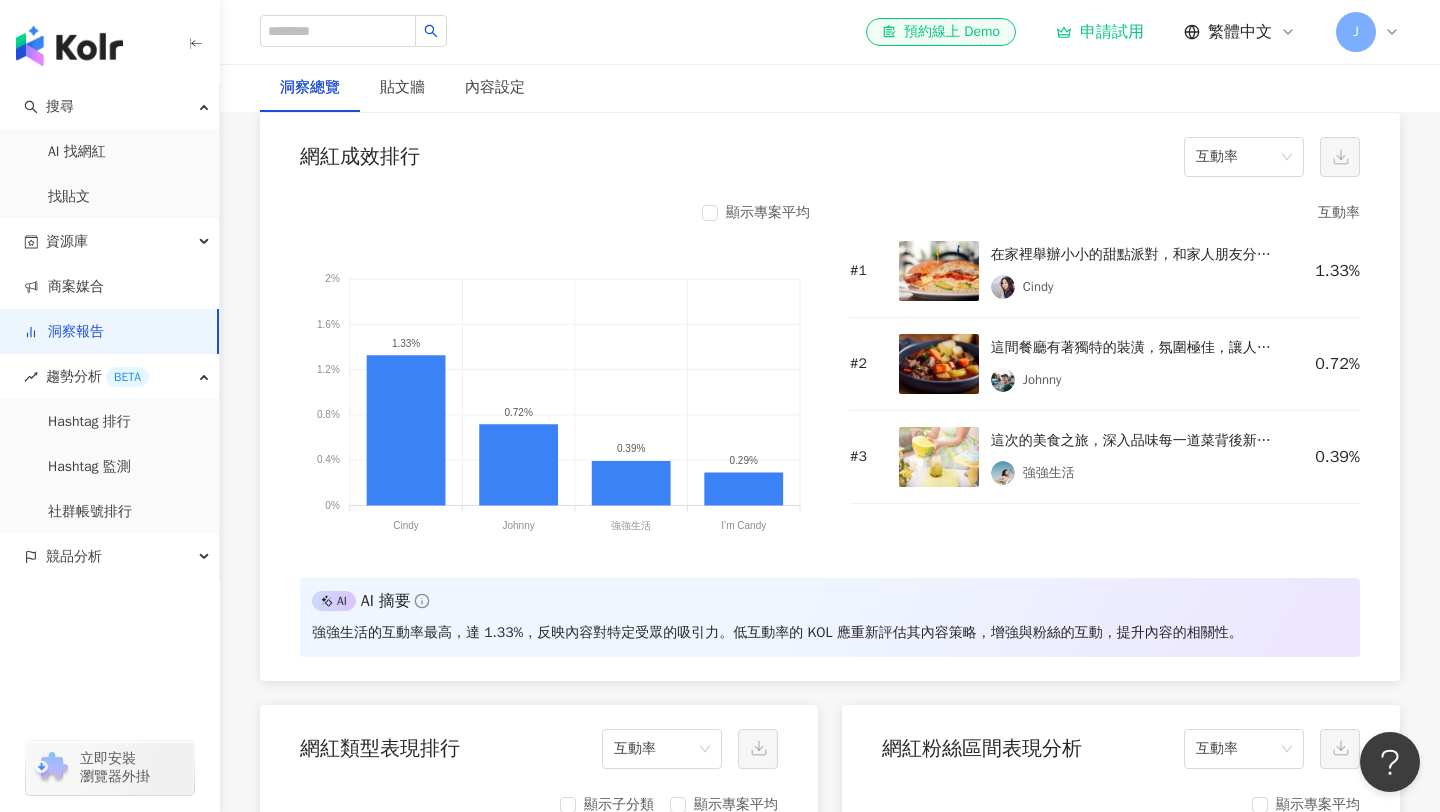 scroll, scrollTop: 6304, scrollLeft: 0, axis: vertical 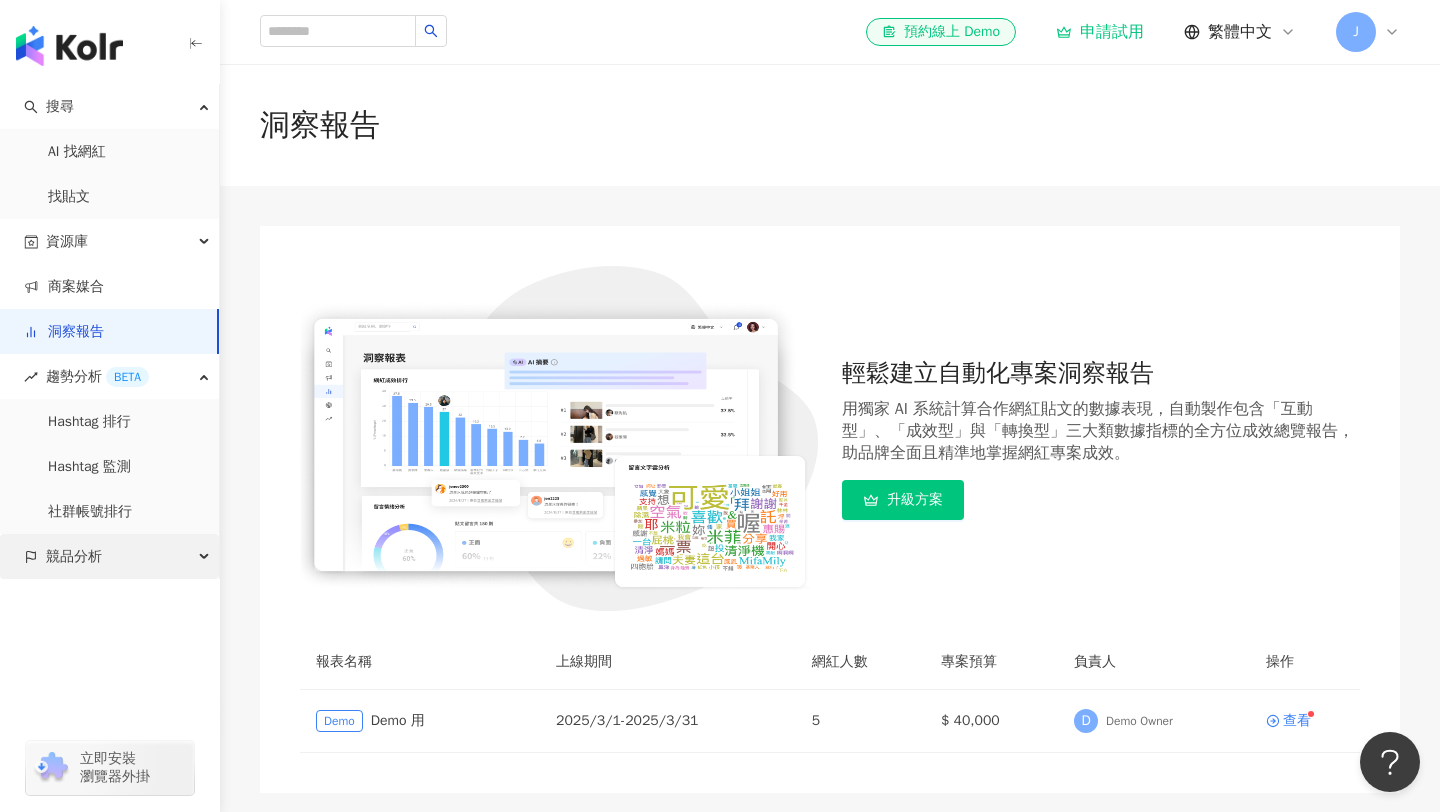 click on "競品分析" at bounding box center [74, 556] 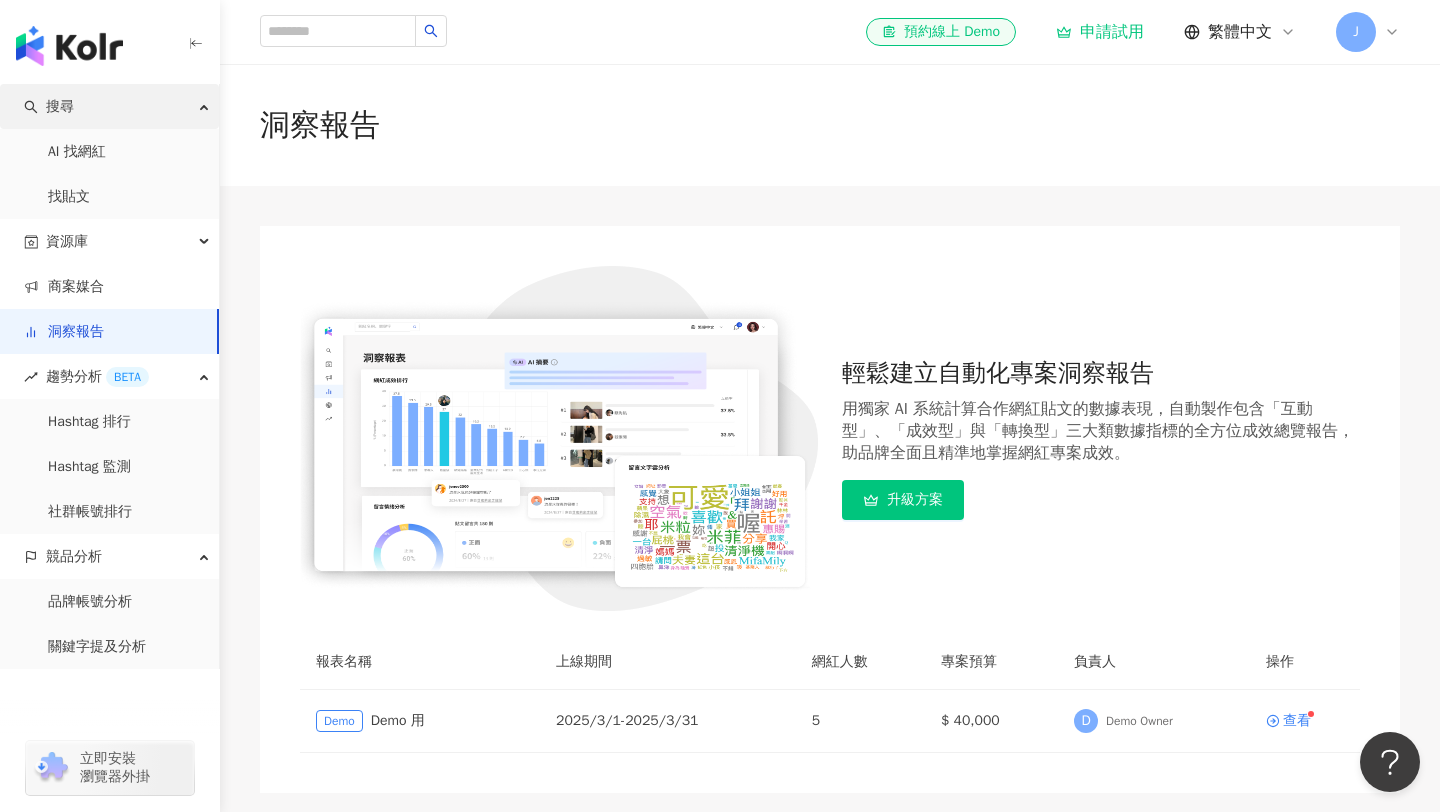 click on "搜尋" at bounding box center [60, 106] 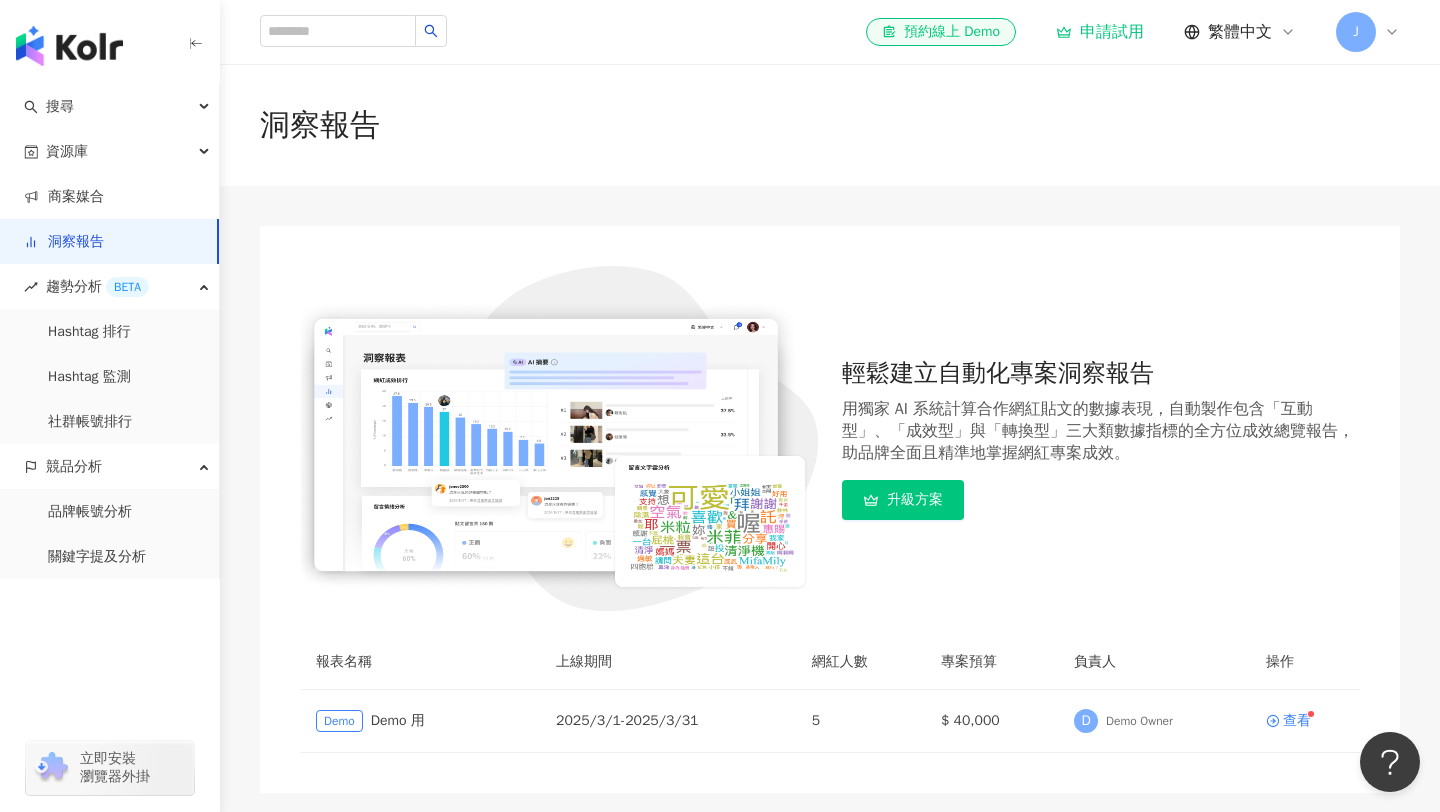 click on "J" at bounding box center [1356, 32] 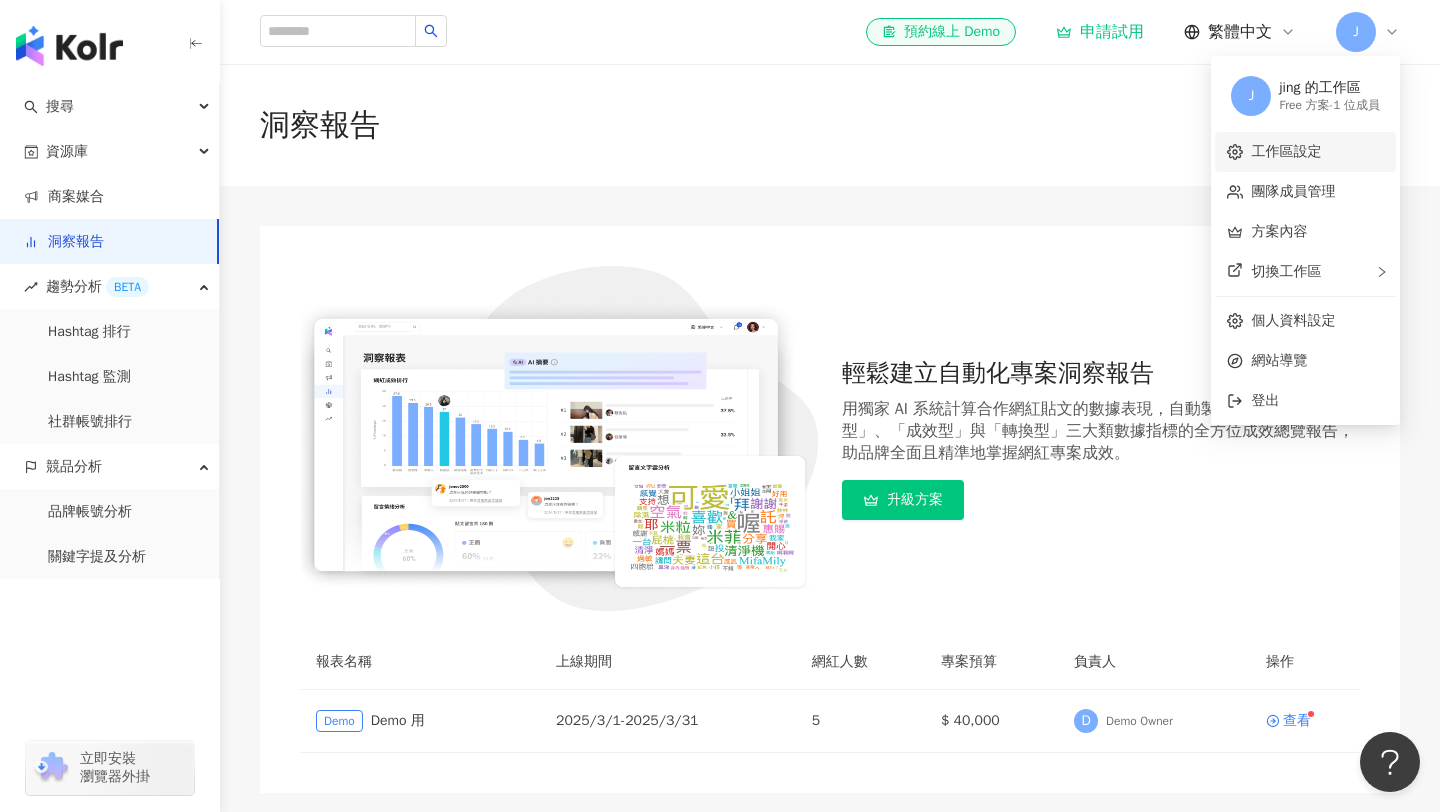 click on "工作區設定" at bounding box center (1286, 151) 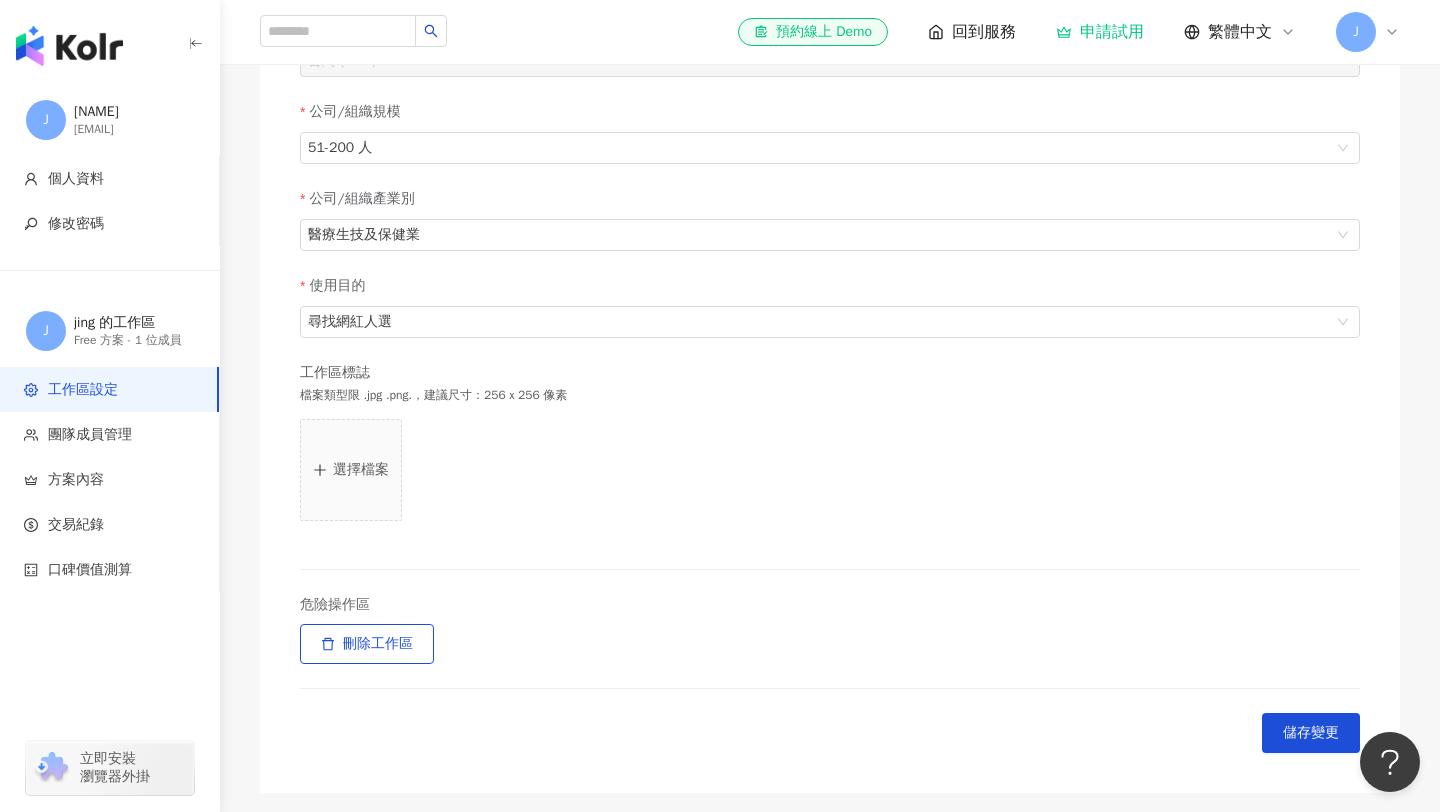 scroll, scrollTop: 586, scrollLeft: 0, axis: vertical 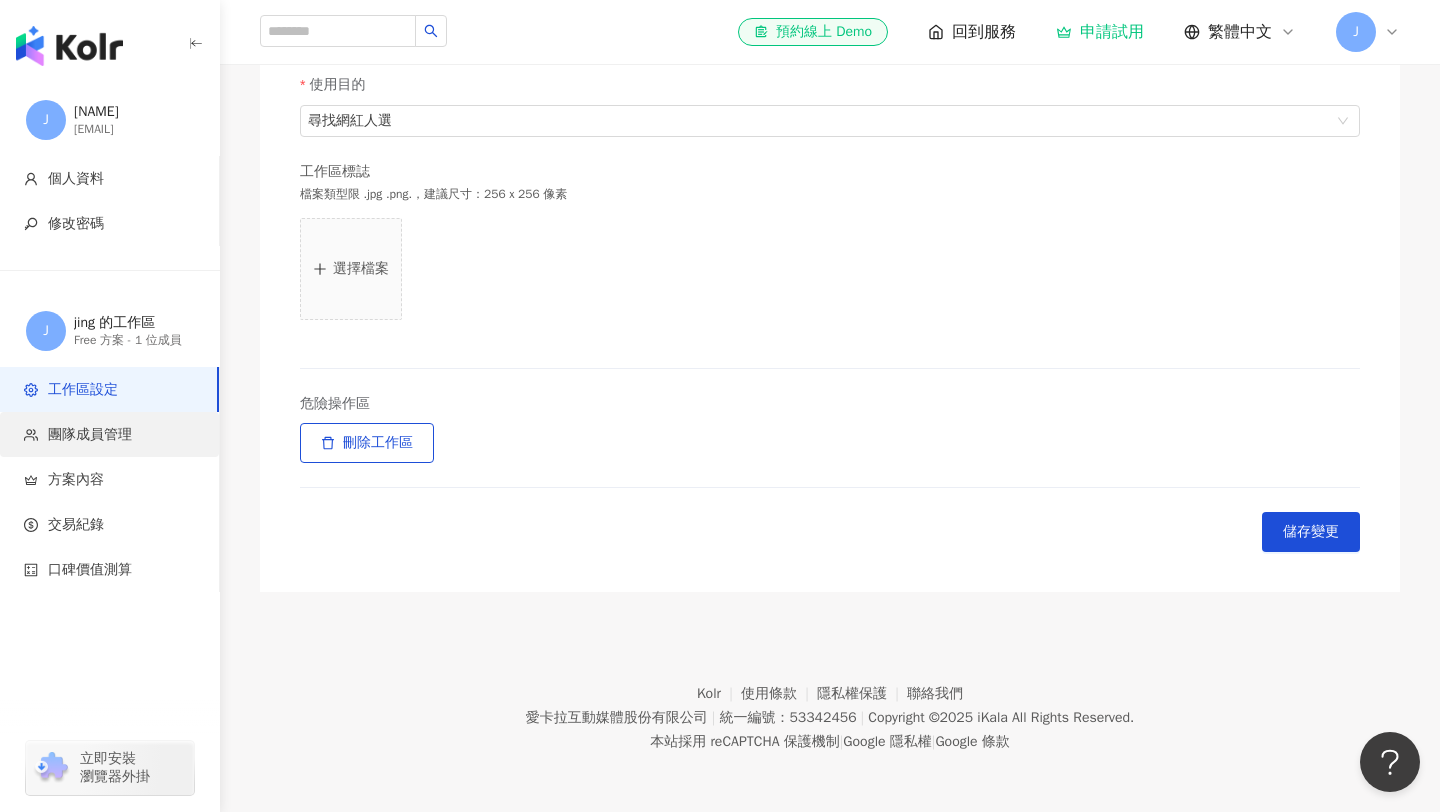 click on "團隊成員管理" at bounding box center (109, 434) 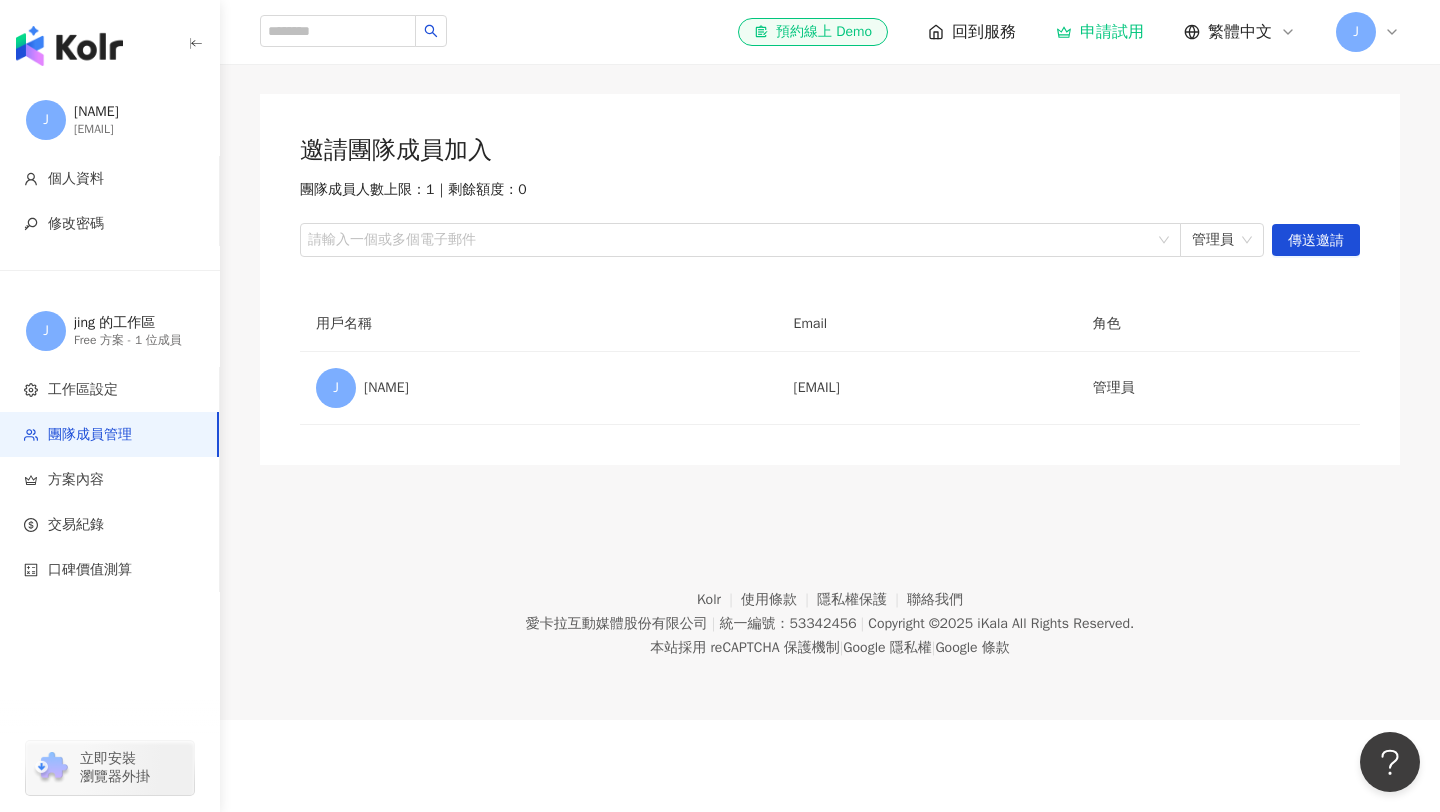 scroll, scrollTop: 0, scrollLeft: 0, axis: both 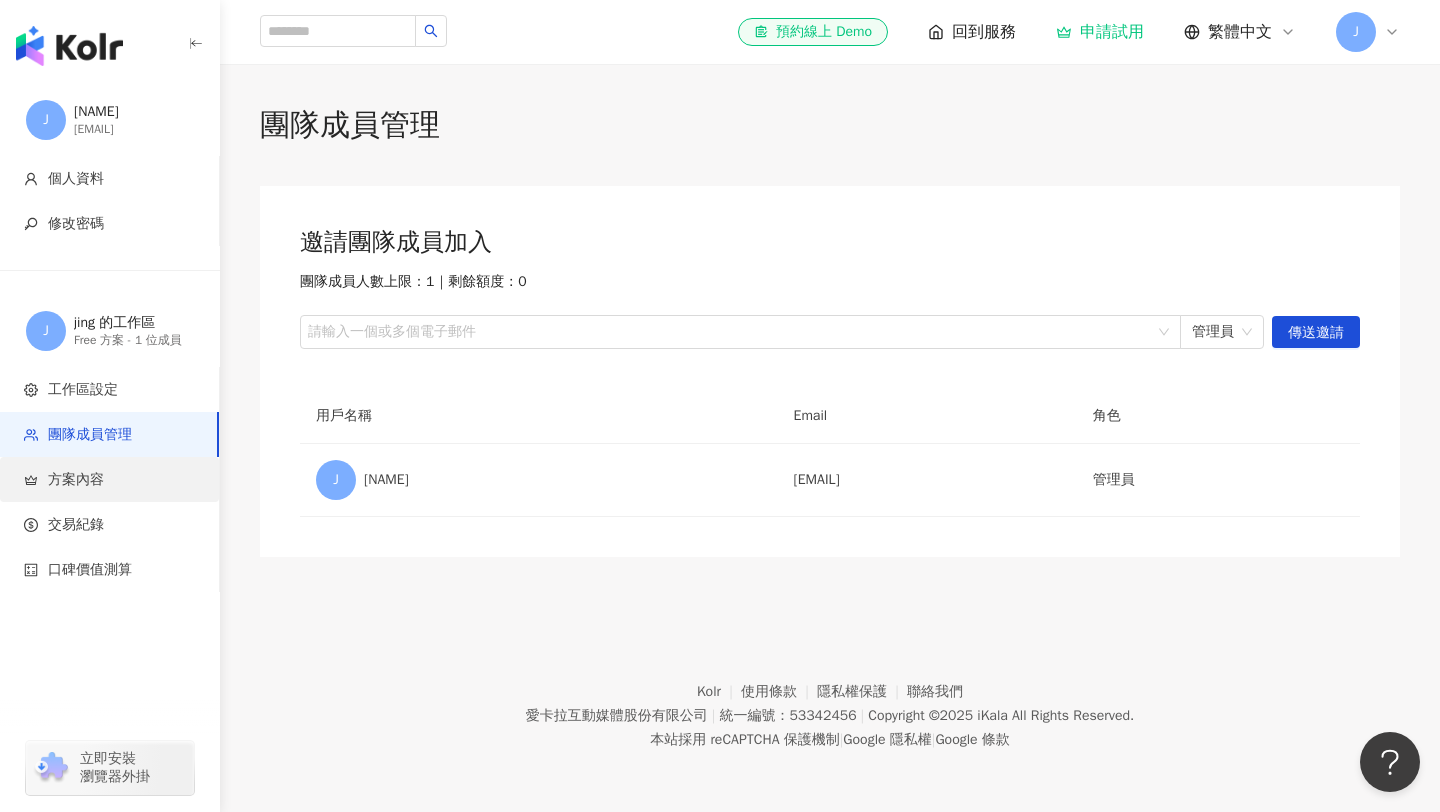 click on "方案內容" at bounding box center (109, 479) 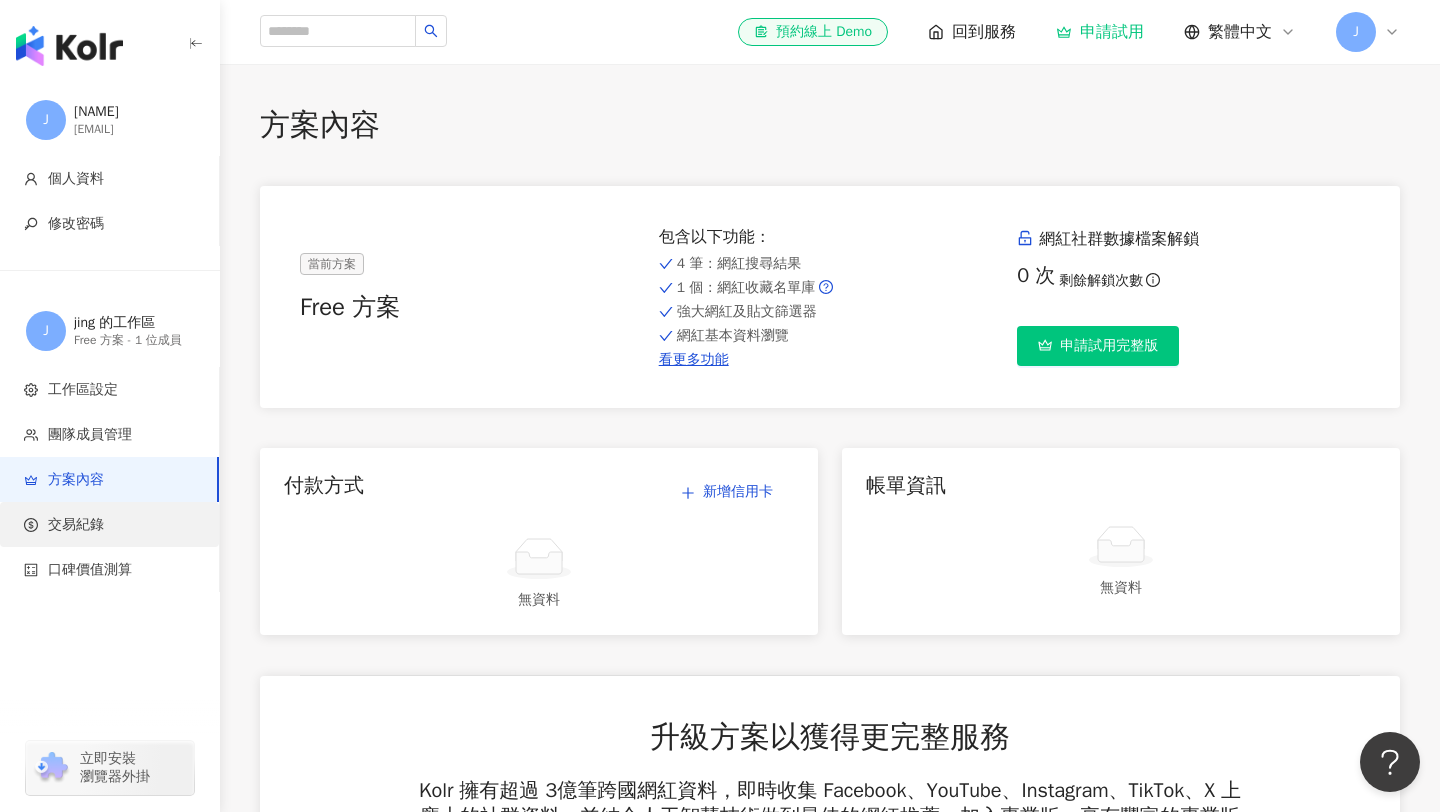 click on "交易紀錄" at bounding box center (113, 525) 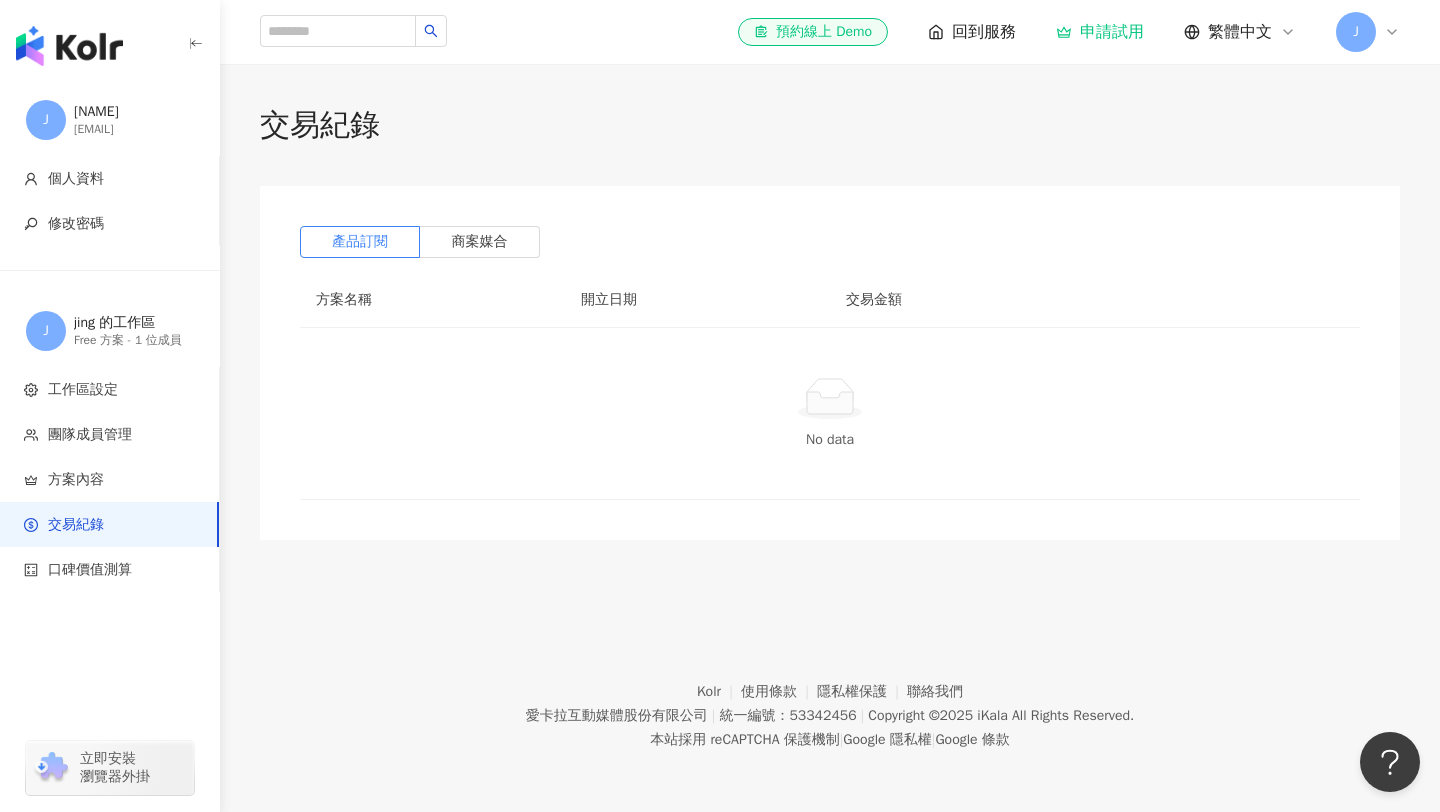 click on "產品訂閱 商案媒合 方案名稱 開立日期 交易金額 No data" at bounding box center (830, 363) 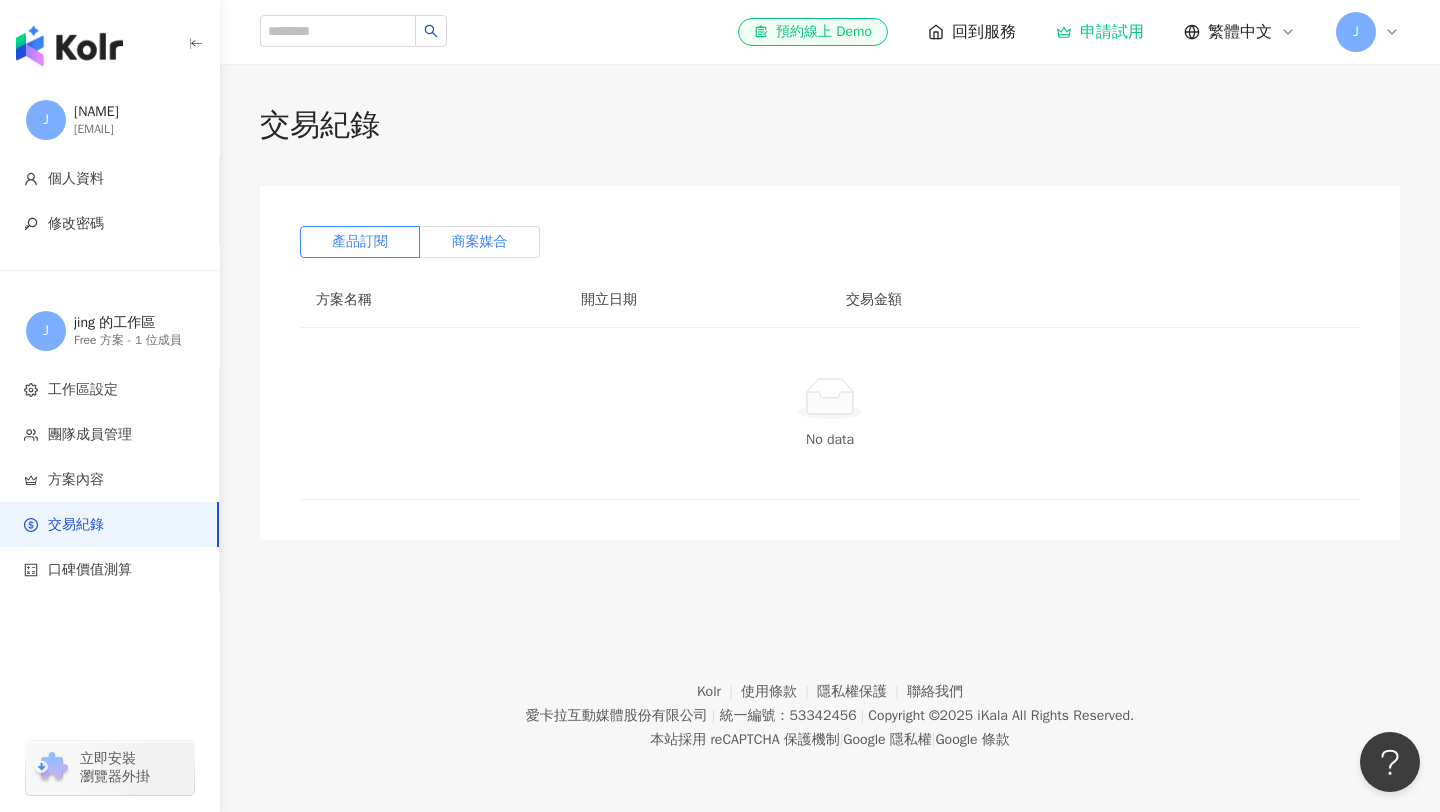 click on "商案媒合" at bounding box center (480, 241) 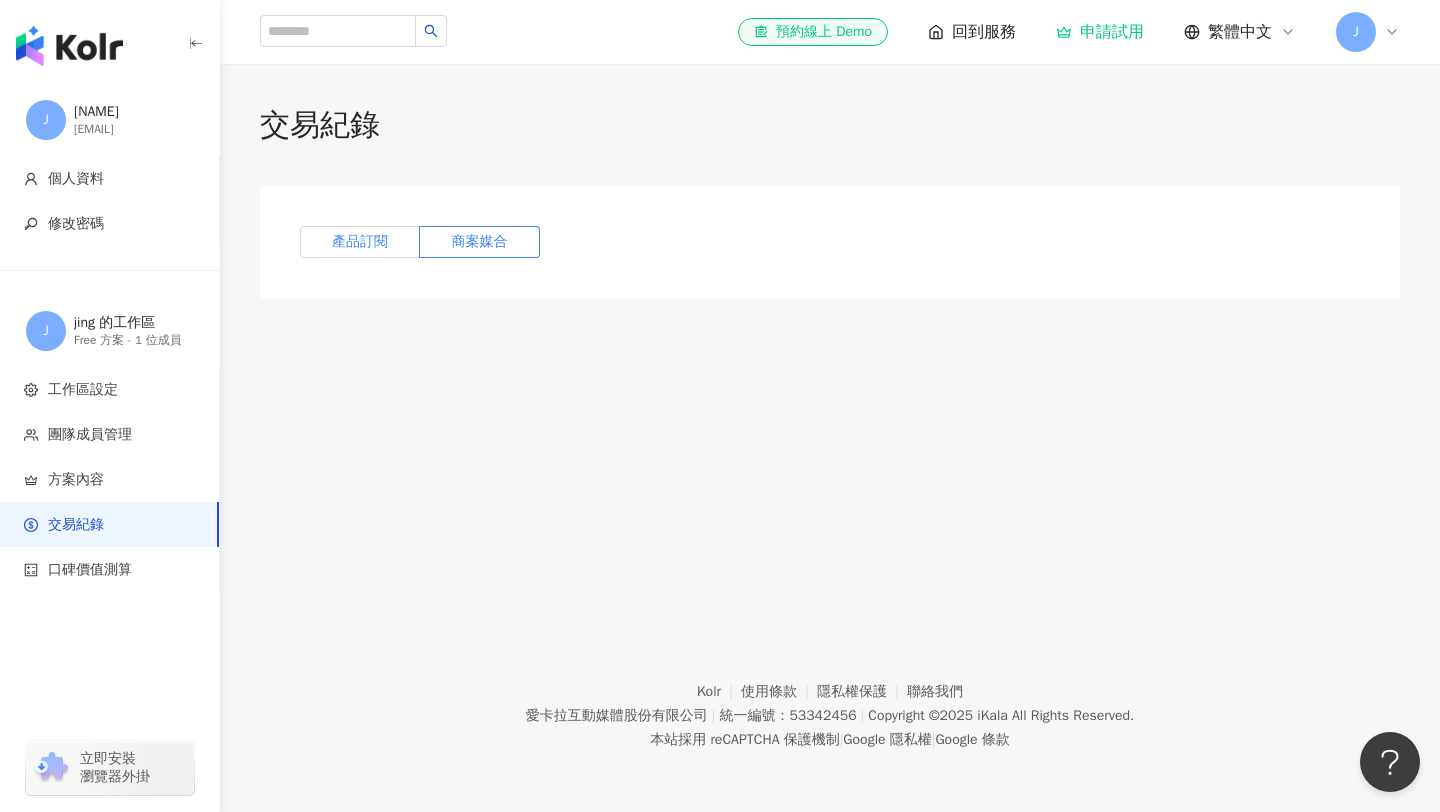 click on "產品訂閱" at bounding box center (360, 241) 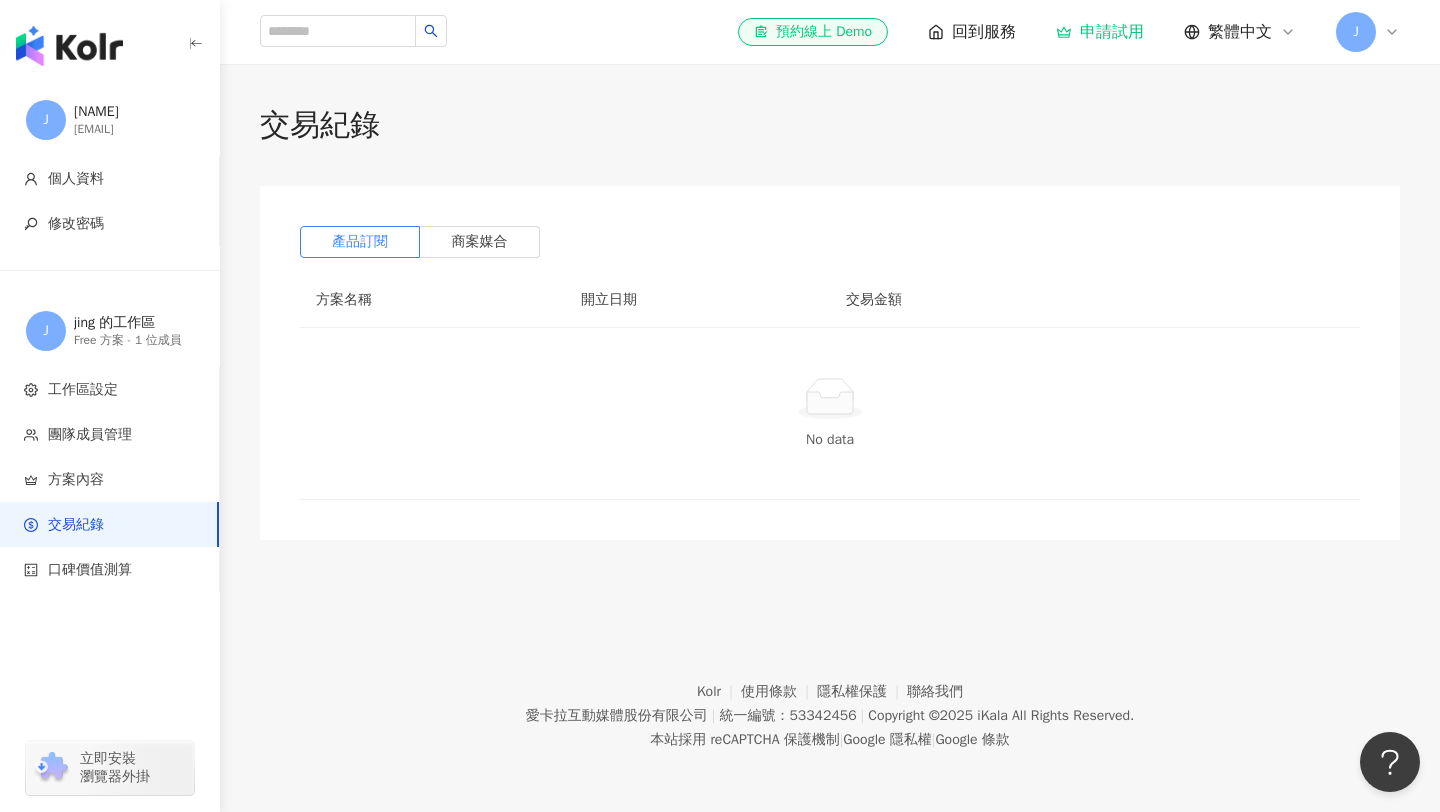 click on "jing 的工作區" at bounding box center (134, 323) 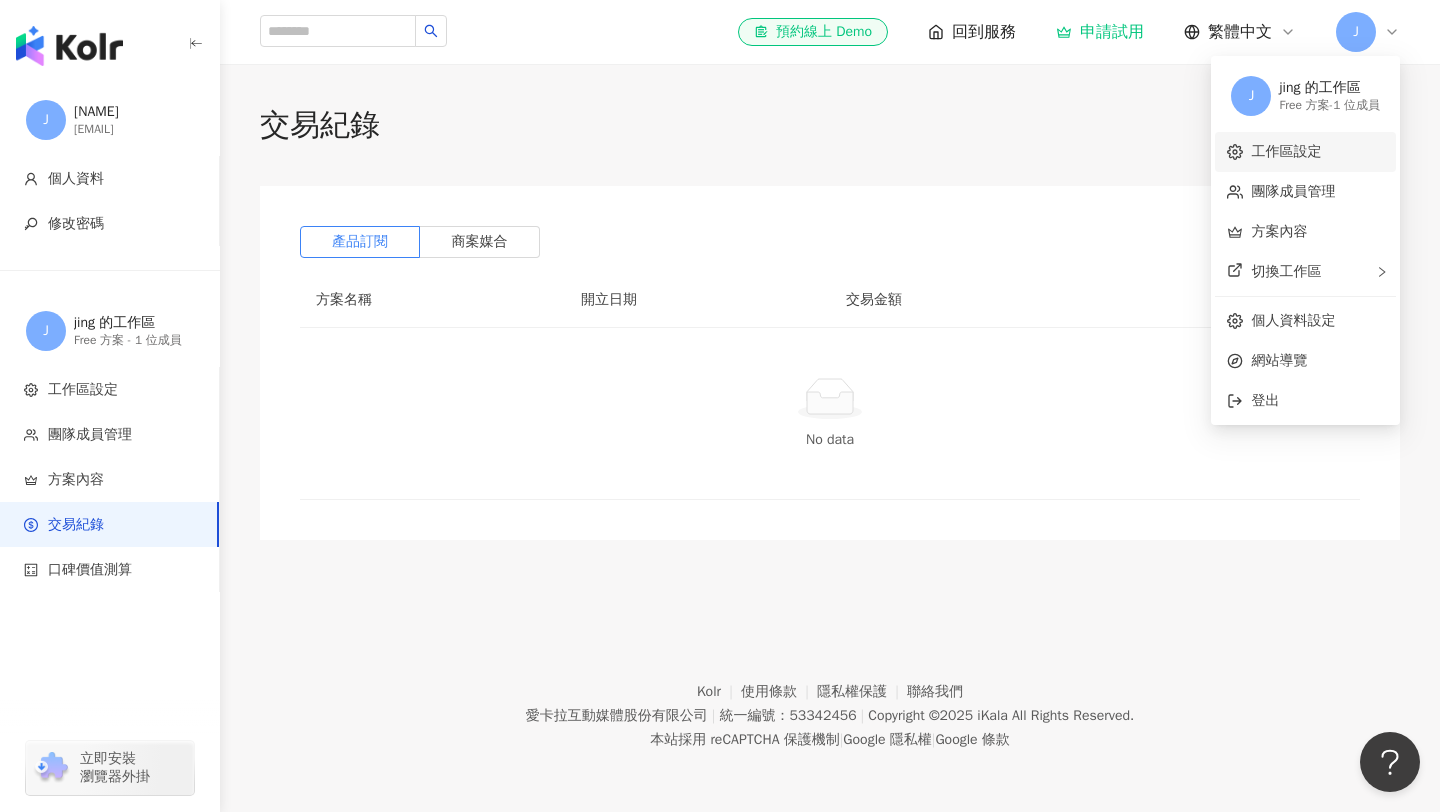 click on "工作區設定" at bounding box center [1286, 151] 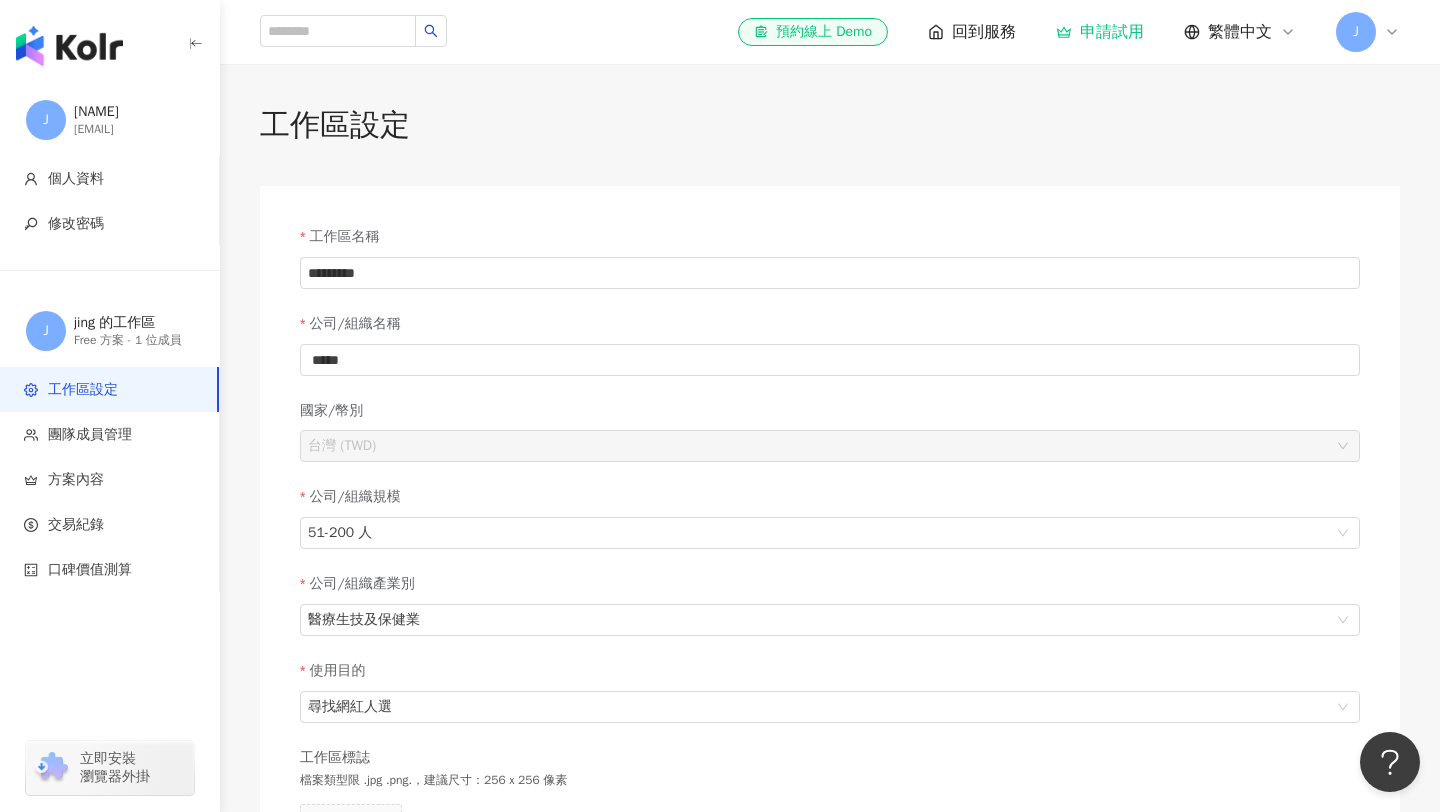 click on "J" at bounding box center (1356, 32) 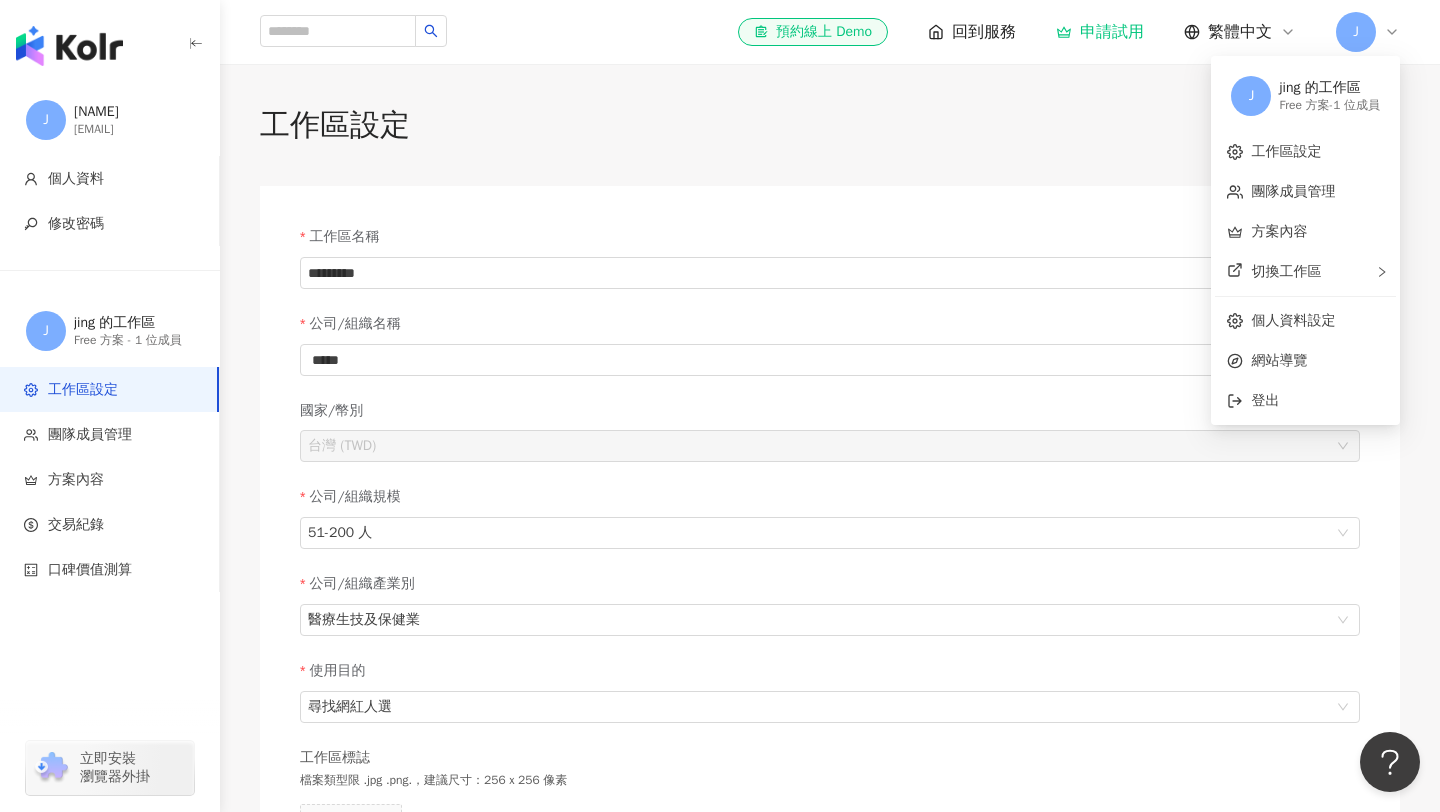 click on "J" at bounding box center (1251, 96) 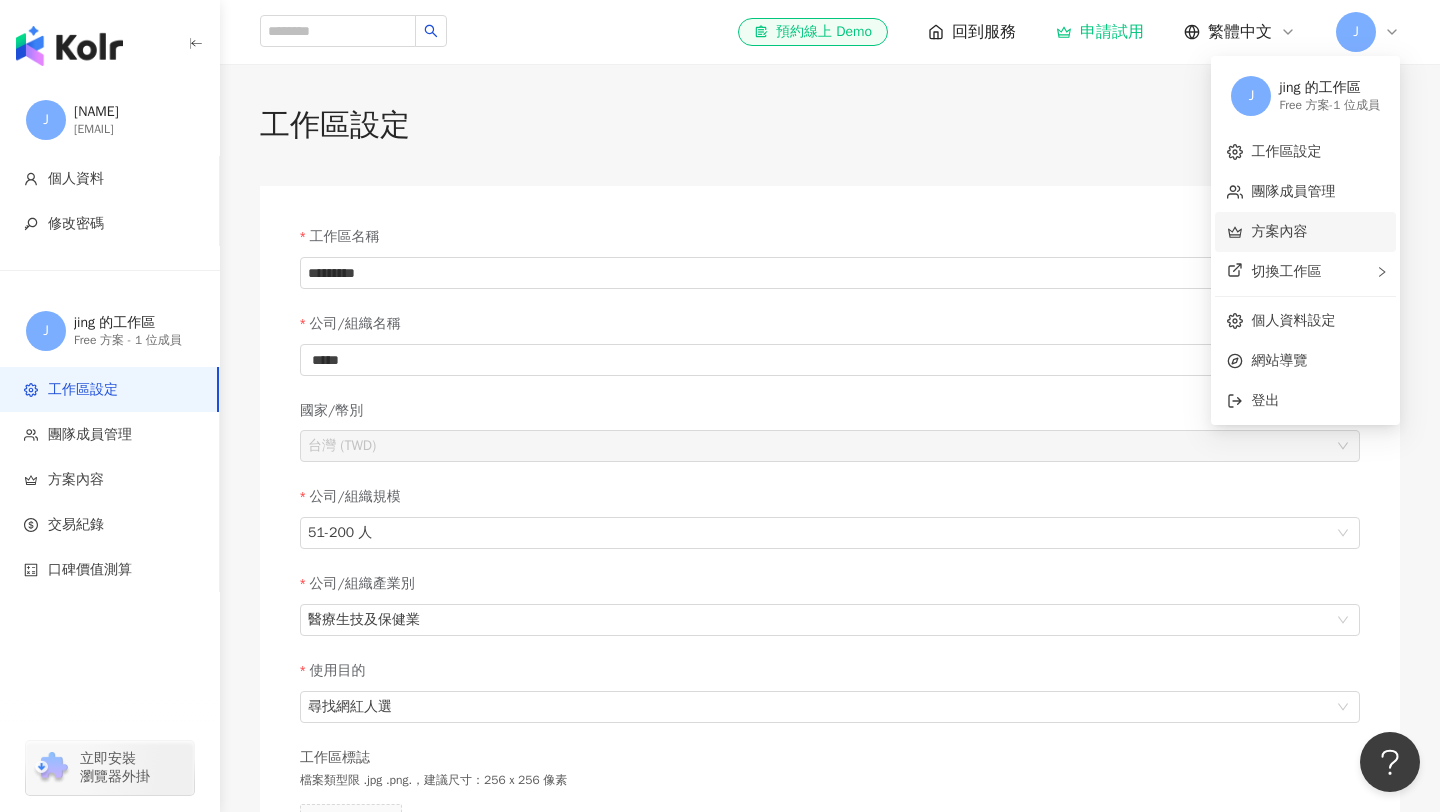 click on "方案內容" at bounding box center (1279, 231) 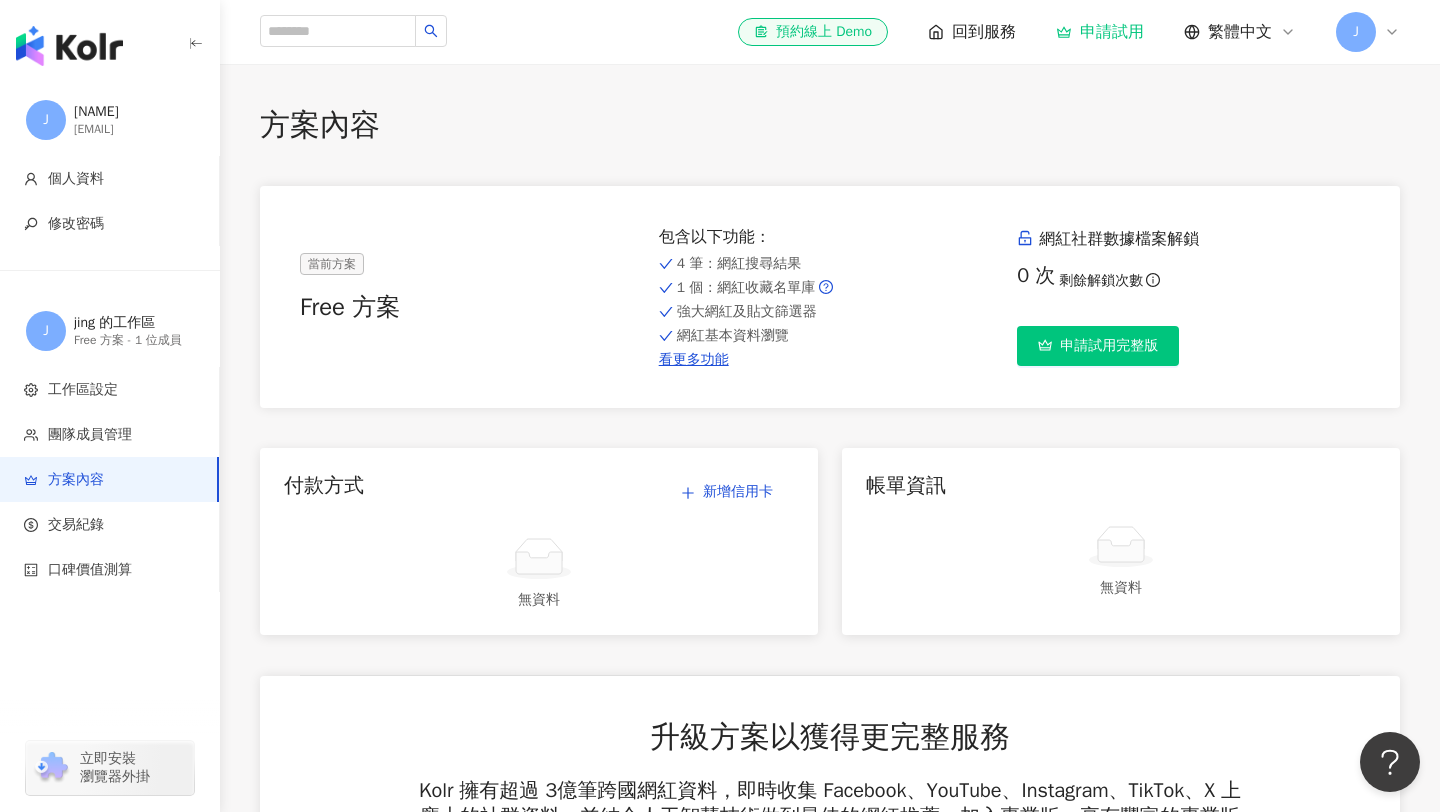 click on "J" at bounding box center (1368, 32) 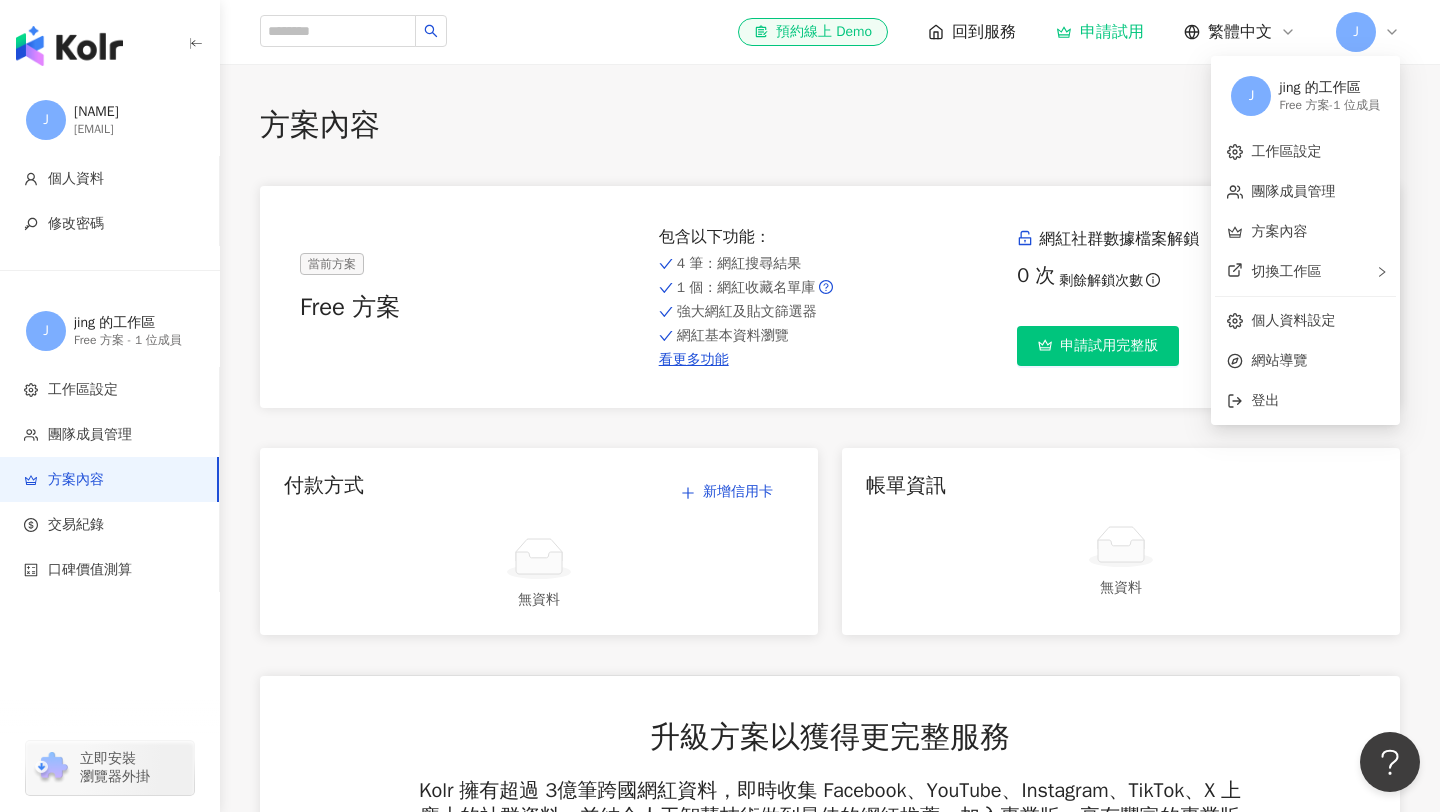 click on "J" at bounding box center [1356, 32] 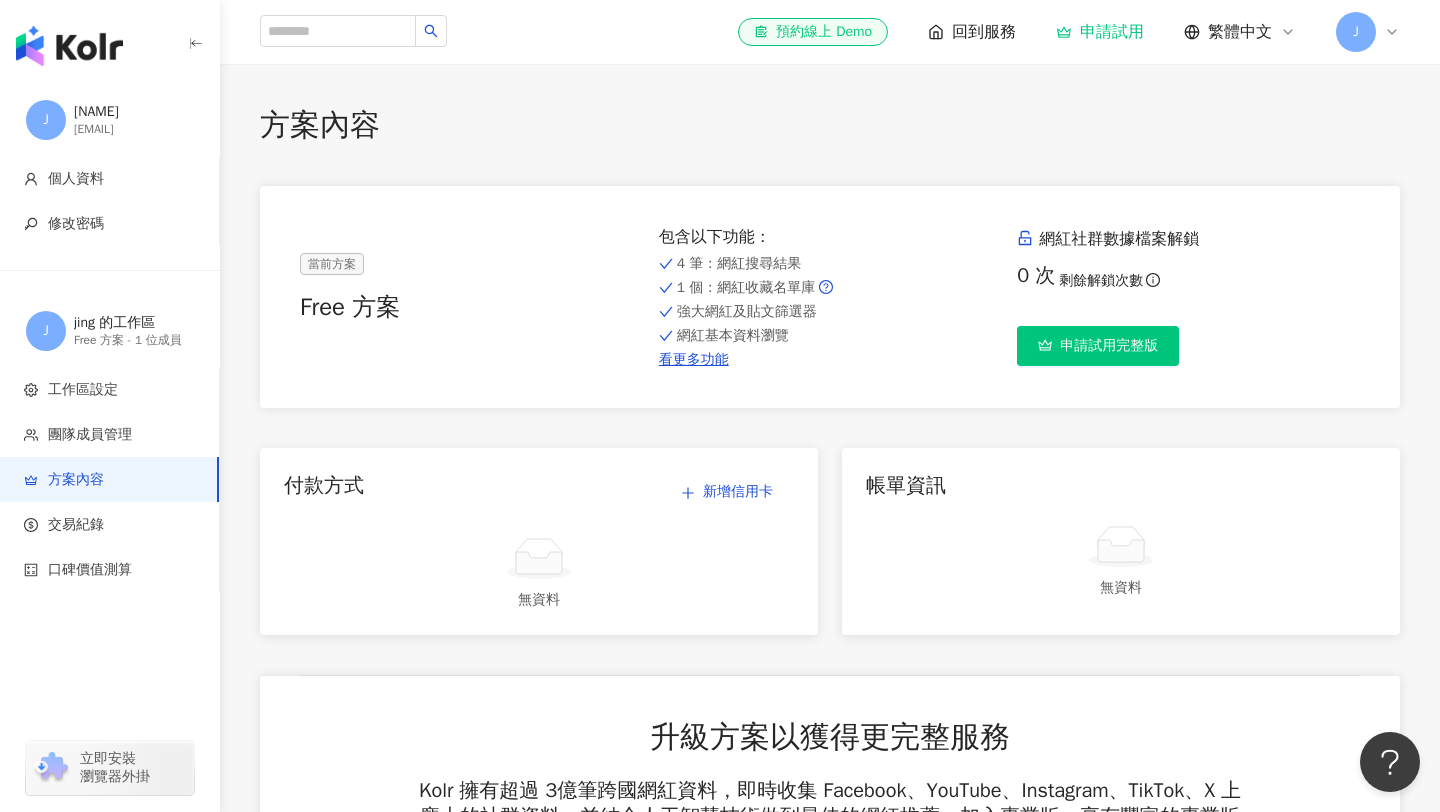 click on "J" at bounding box center (1356, 32) 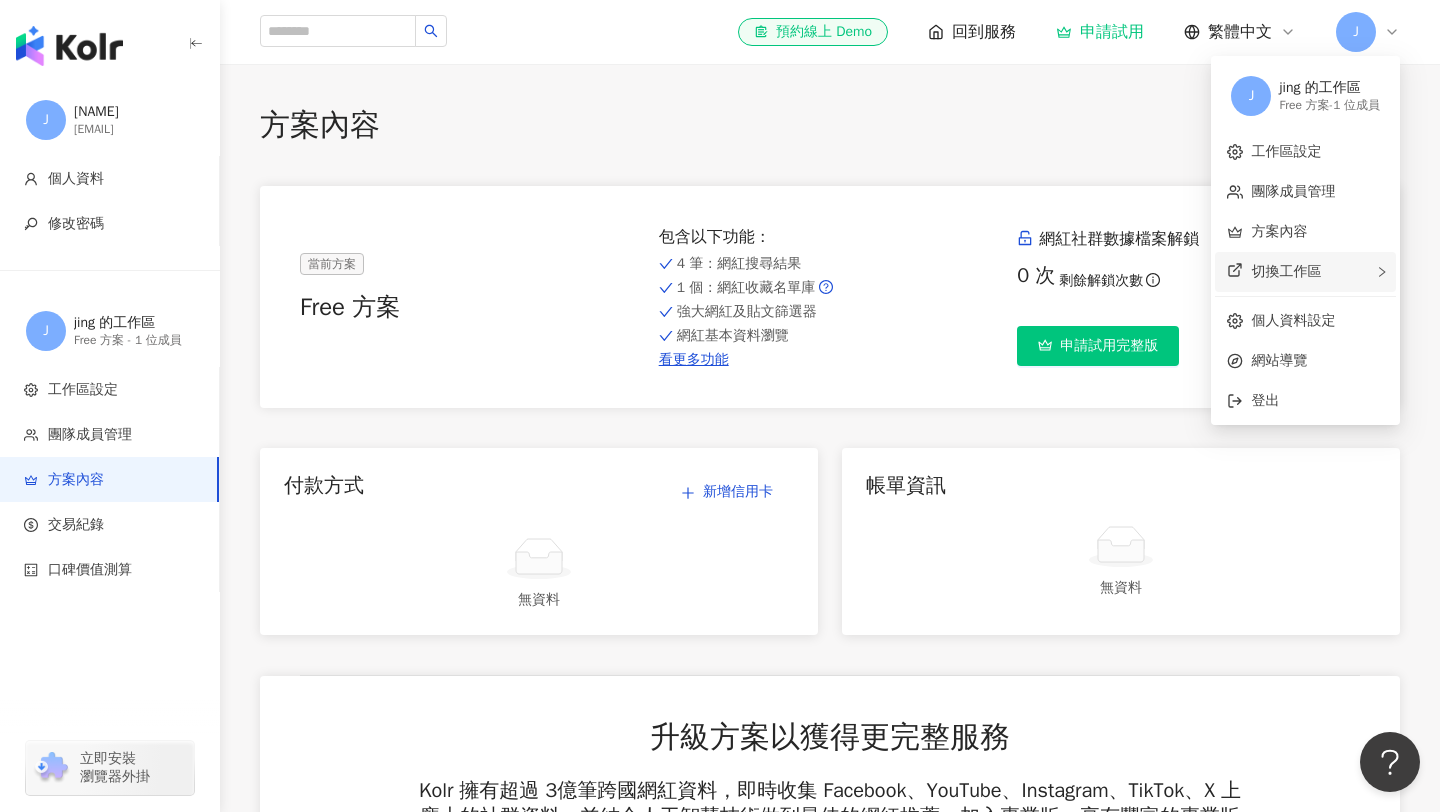 click on "切換工作區" at bounding box center [1305, 272] 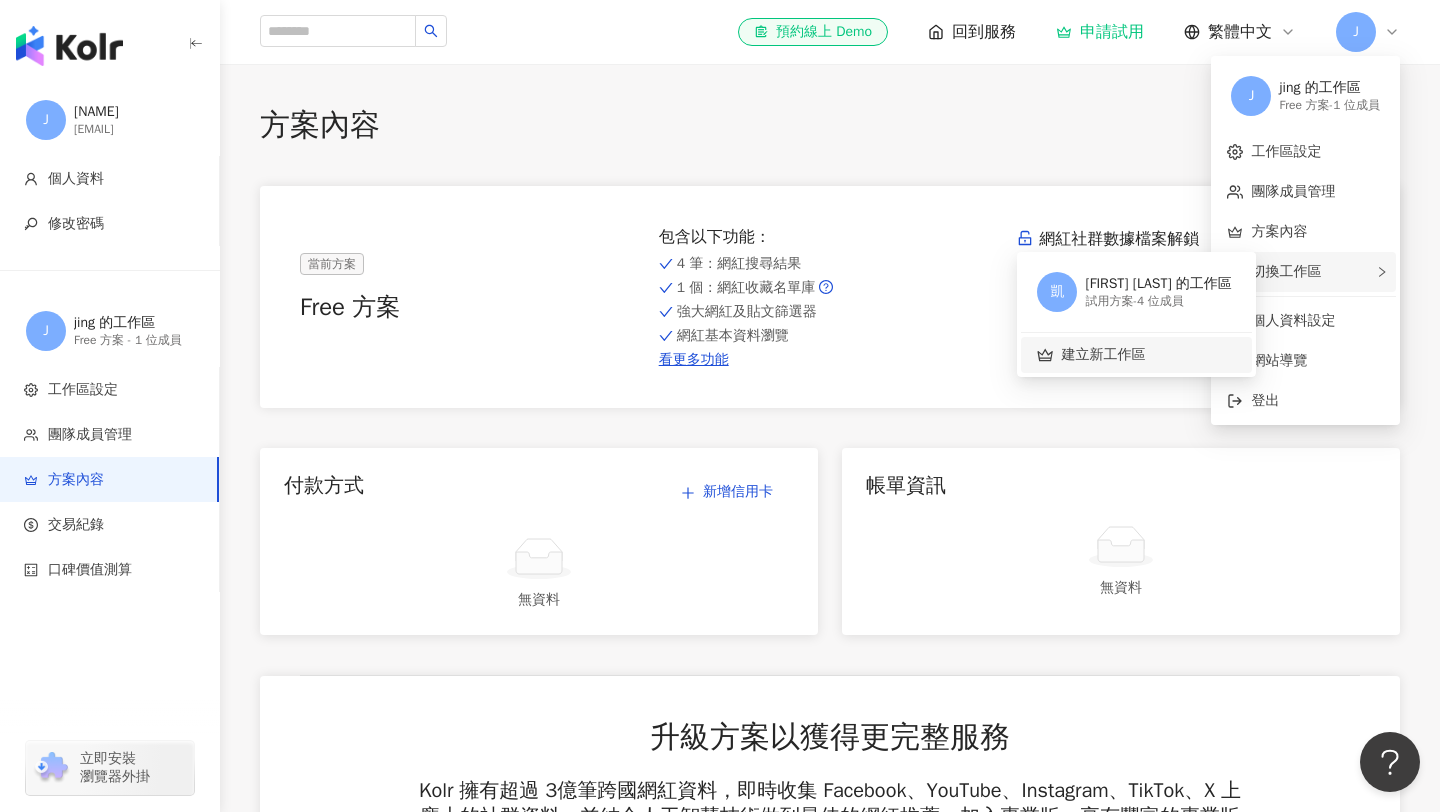 click on "建立新工作區" at bounding box center [1146, 355] 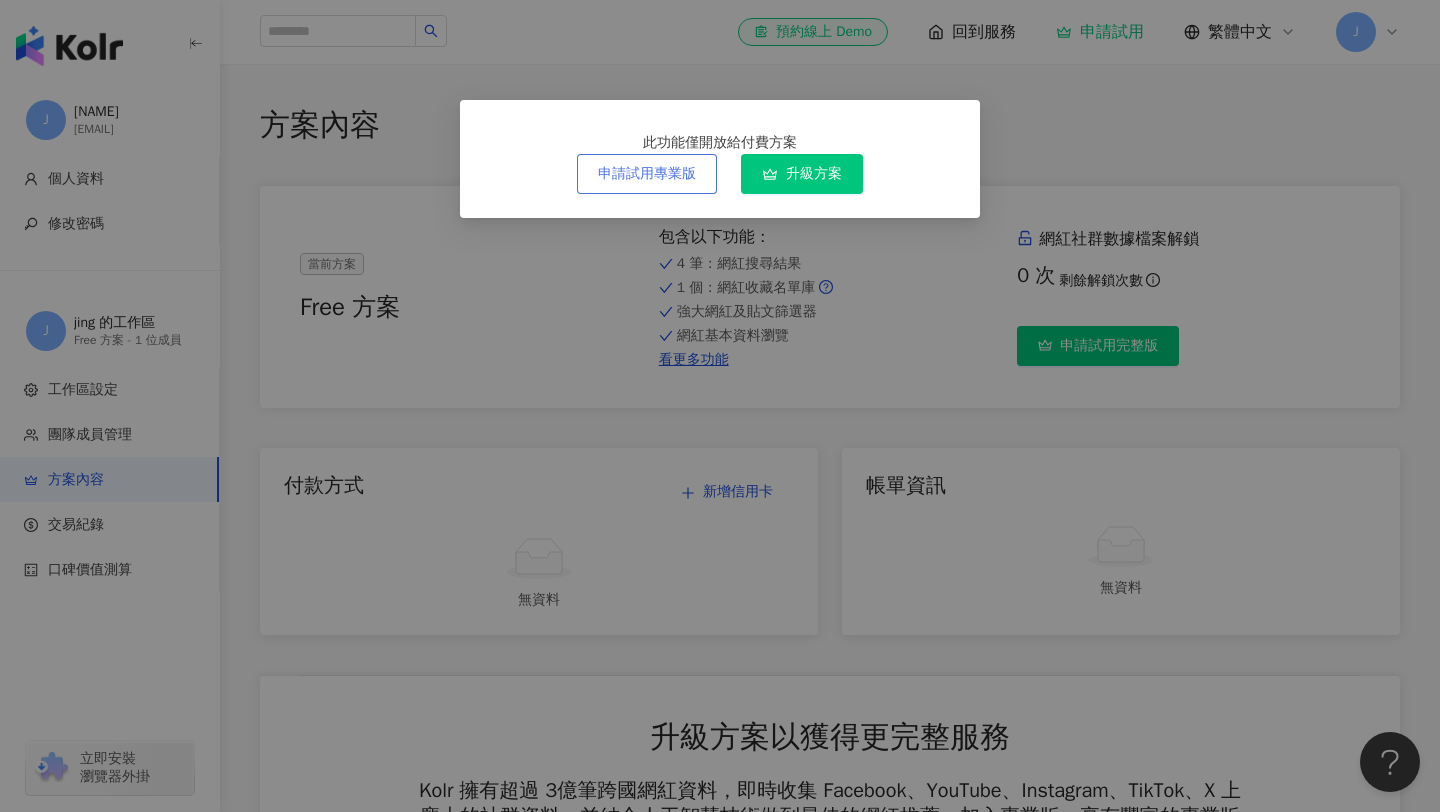 click on "申請試用專業版" at bounding box center [647, 174] 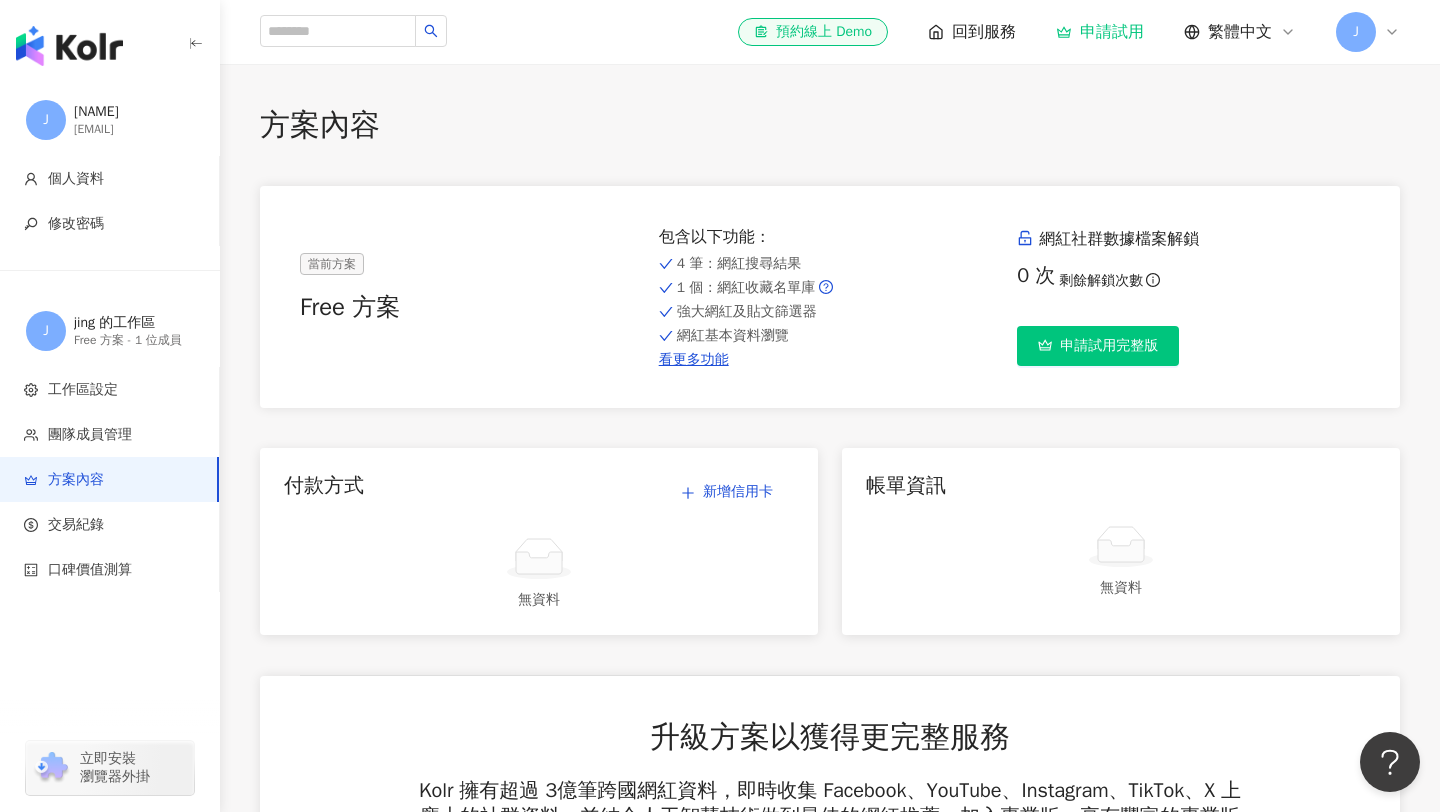 click 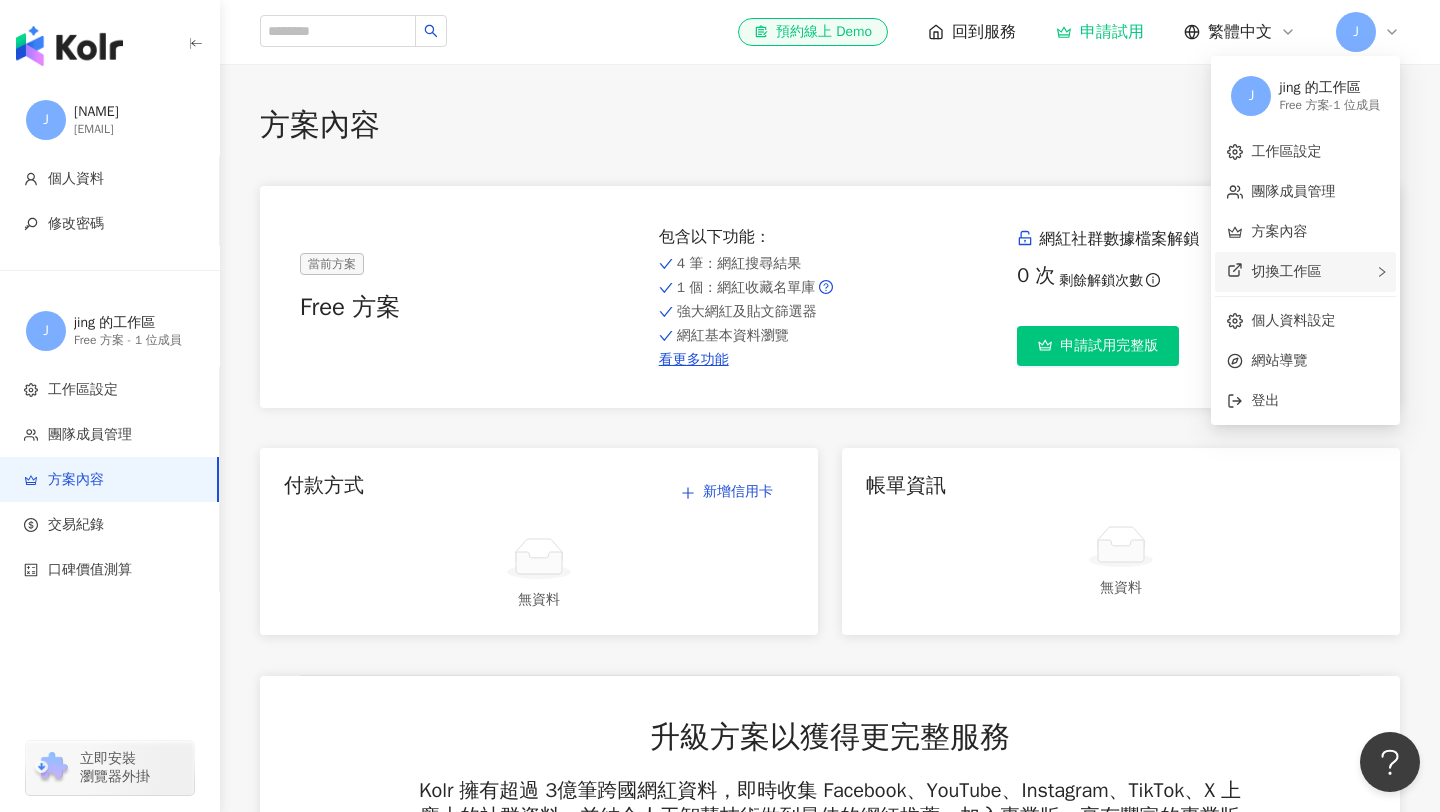click on "切換工作區" at bounding box center [1286, 271] 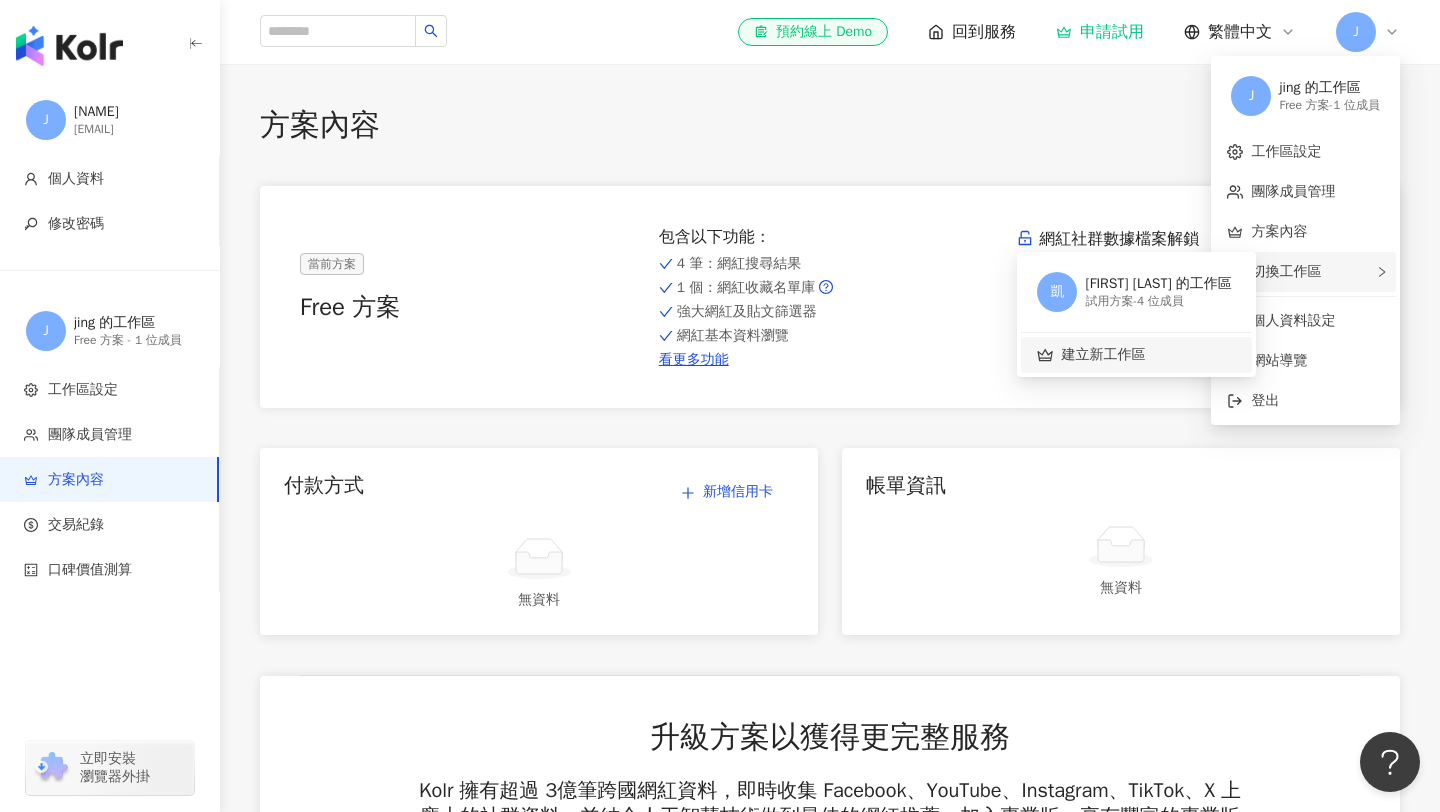 click on "建立新工作區" at bounding box center [1146, 355] 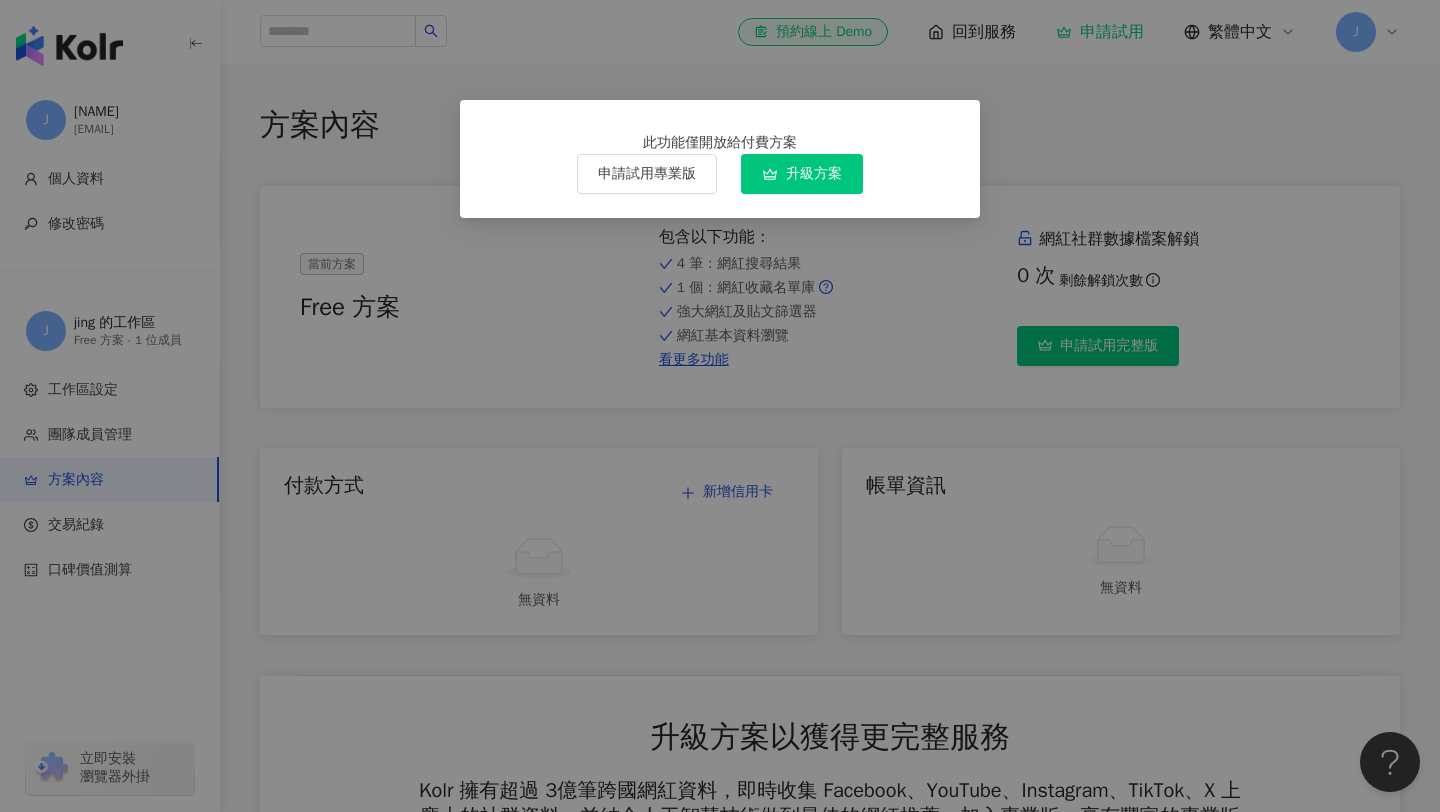 click on "升級方案" at bounding box center (802, 174) 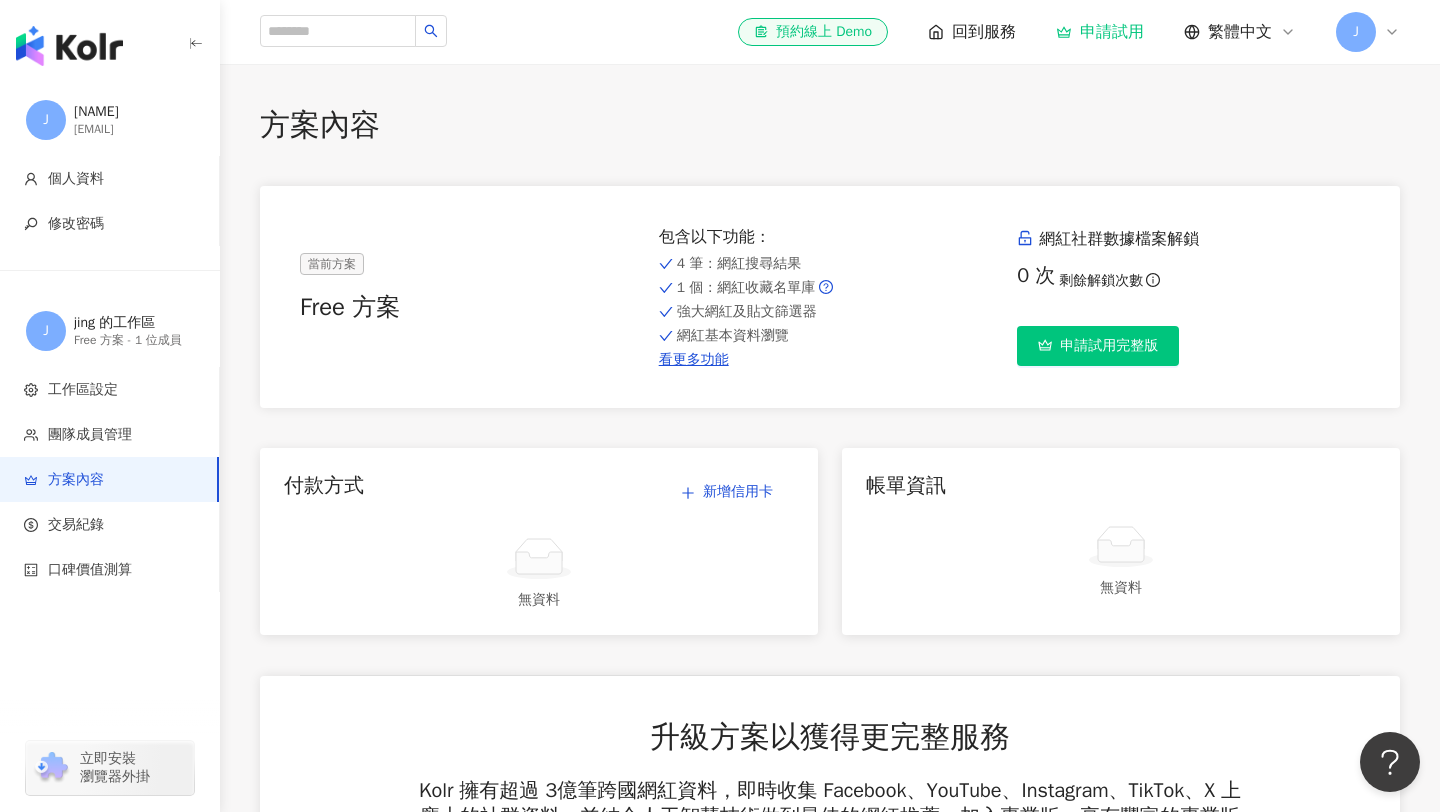 click 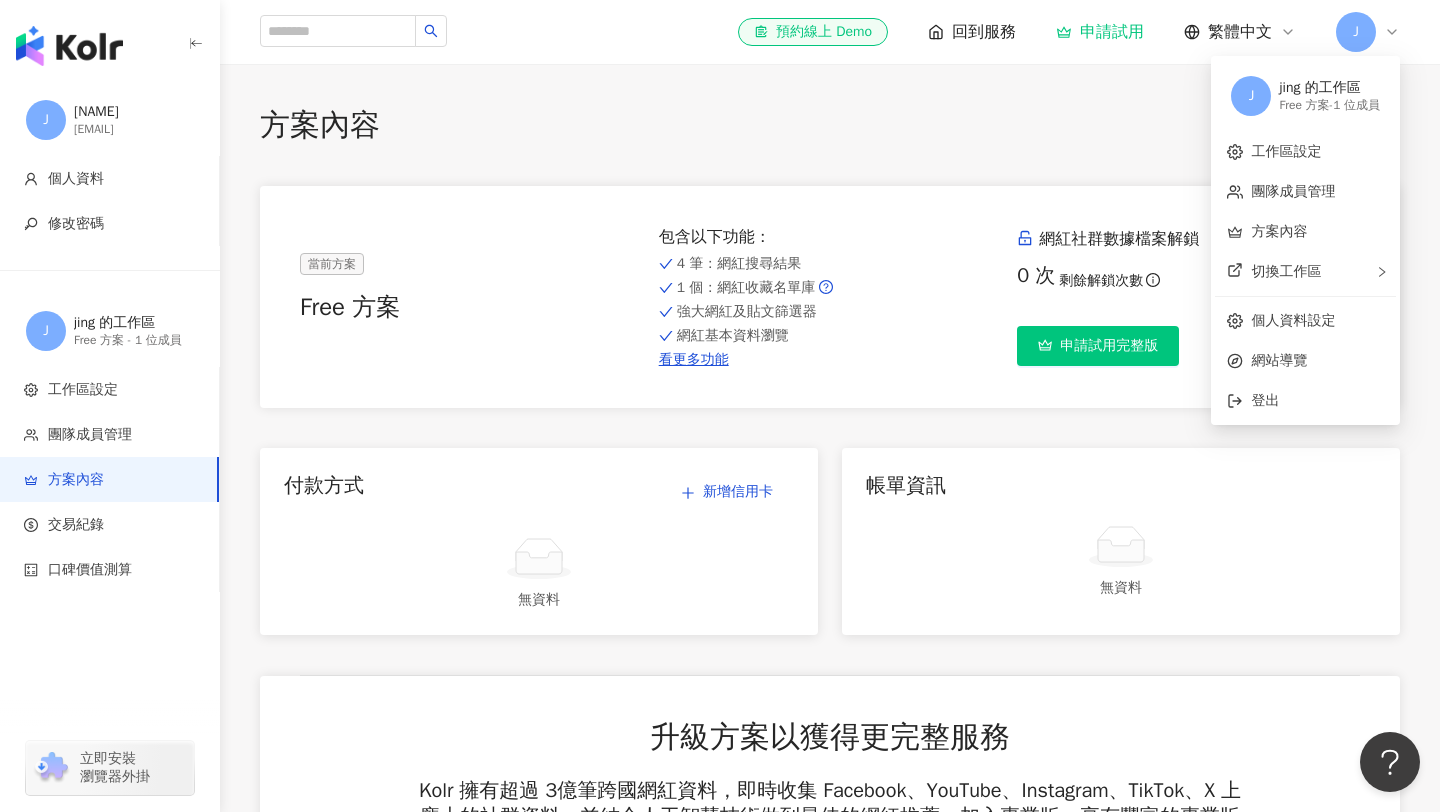 drag, startPoint x: 1281, startPoint y: 270, endPoint x: 910, endPoint y: 453, distance: 413.67862 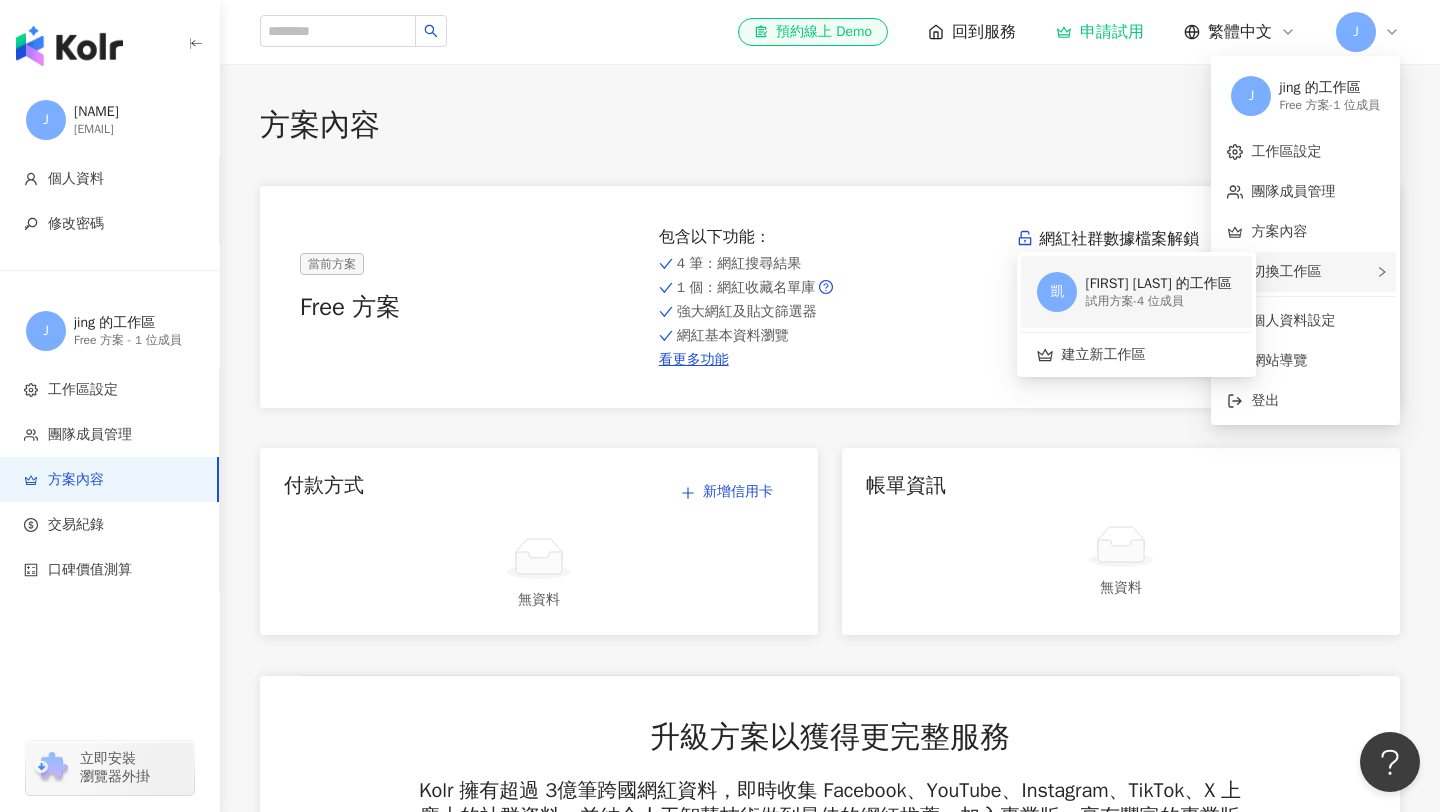 click on "凱" at bounding box center [1057, 292] 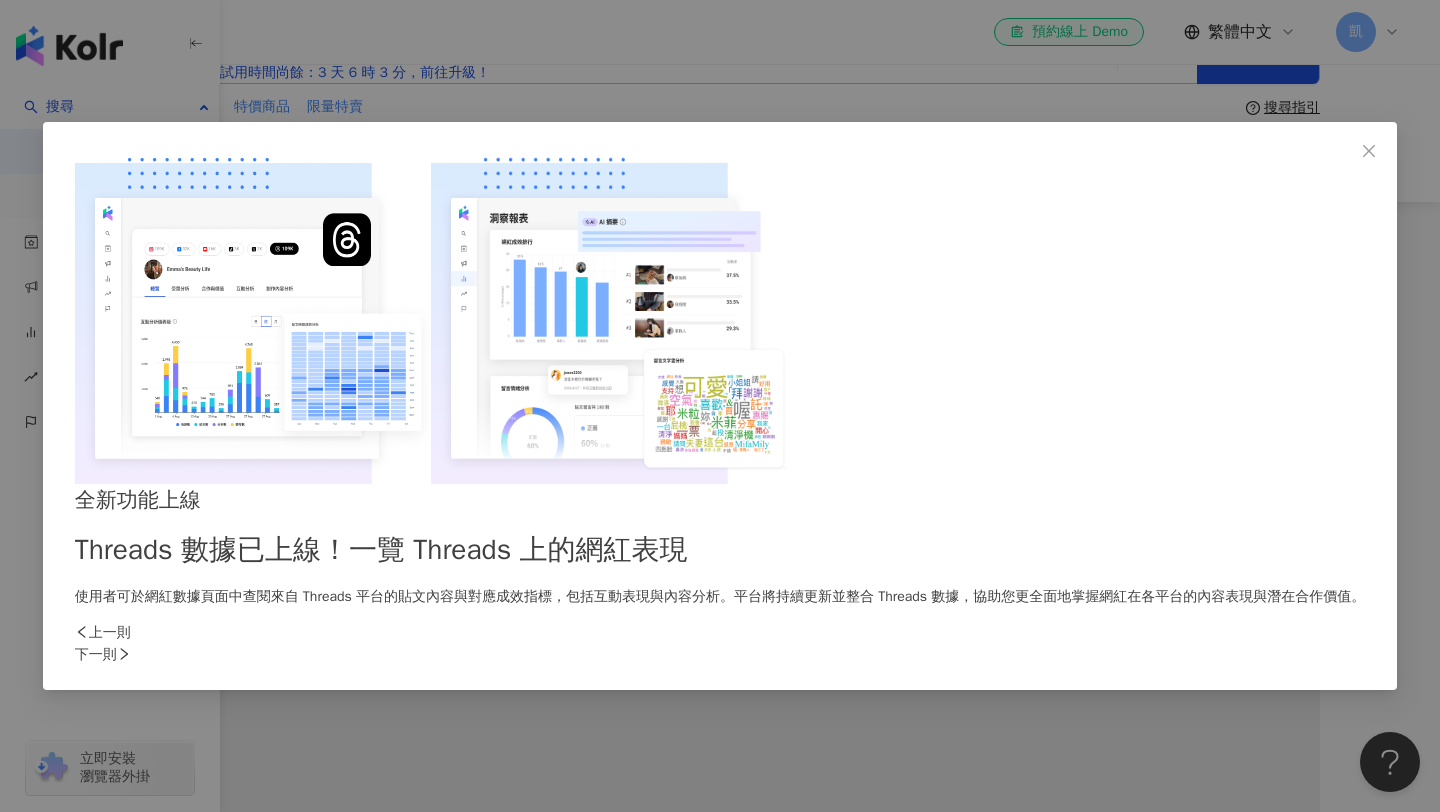 click on "下一則" at bounding box center (720, 655) 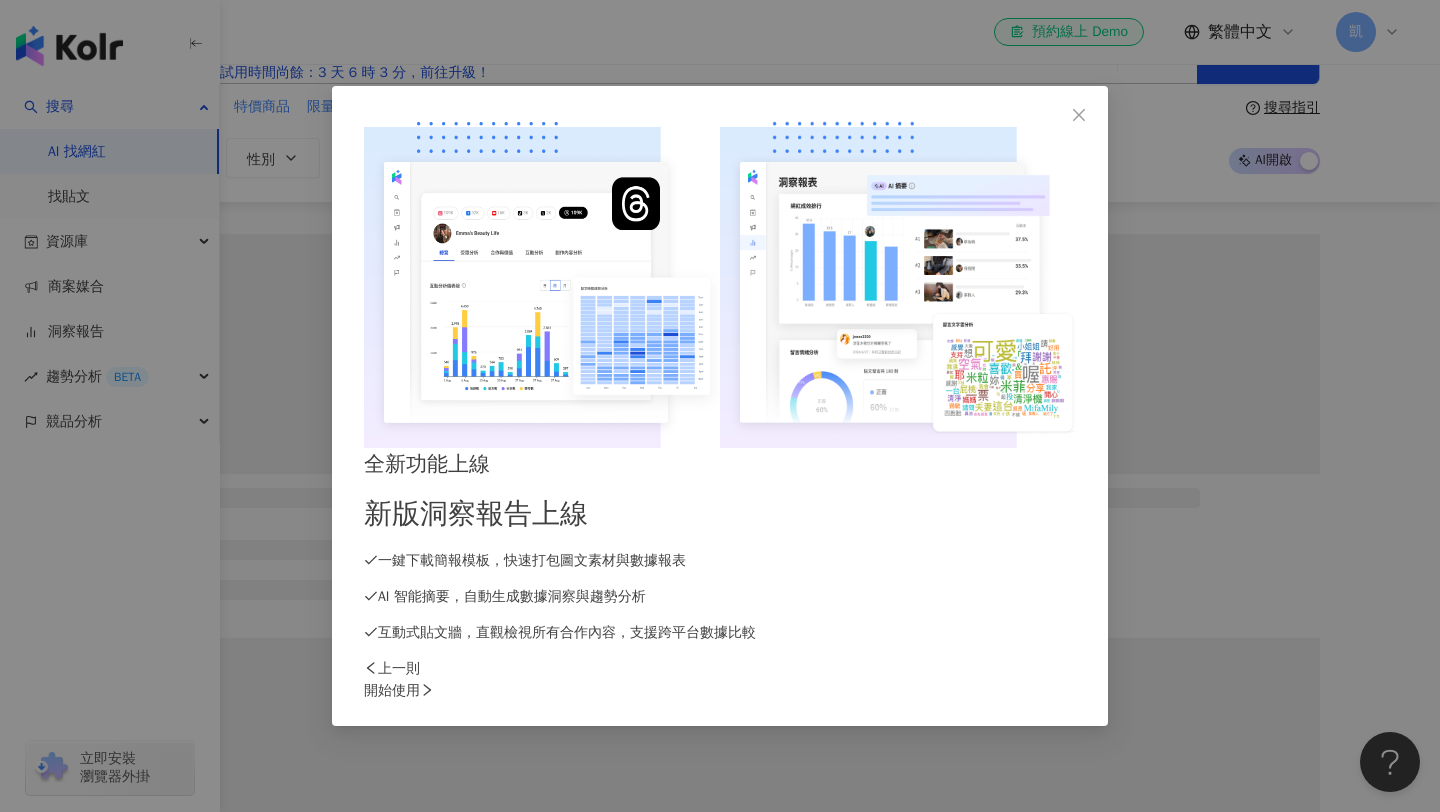 click on "開始使用" at bounding box center (720, 691) 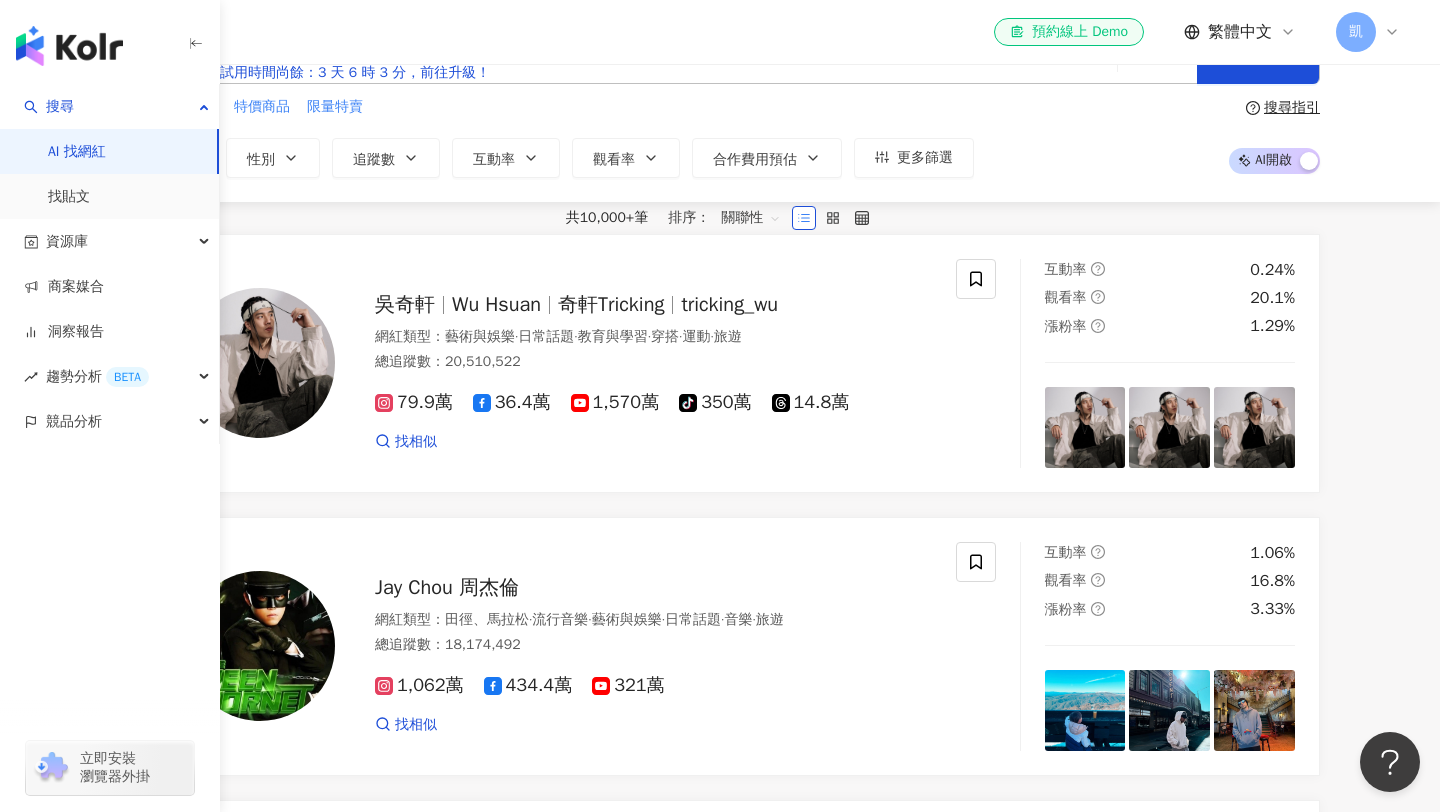 click on "凱" at bounding box center (1368, 32) 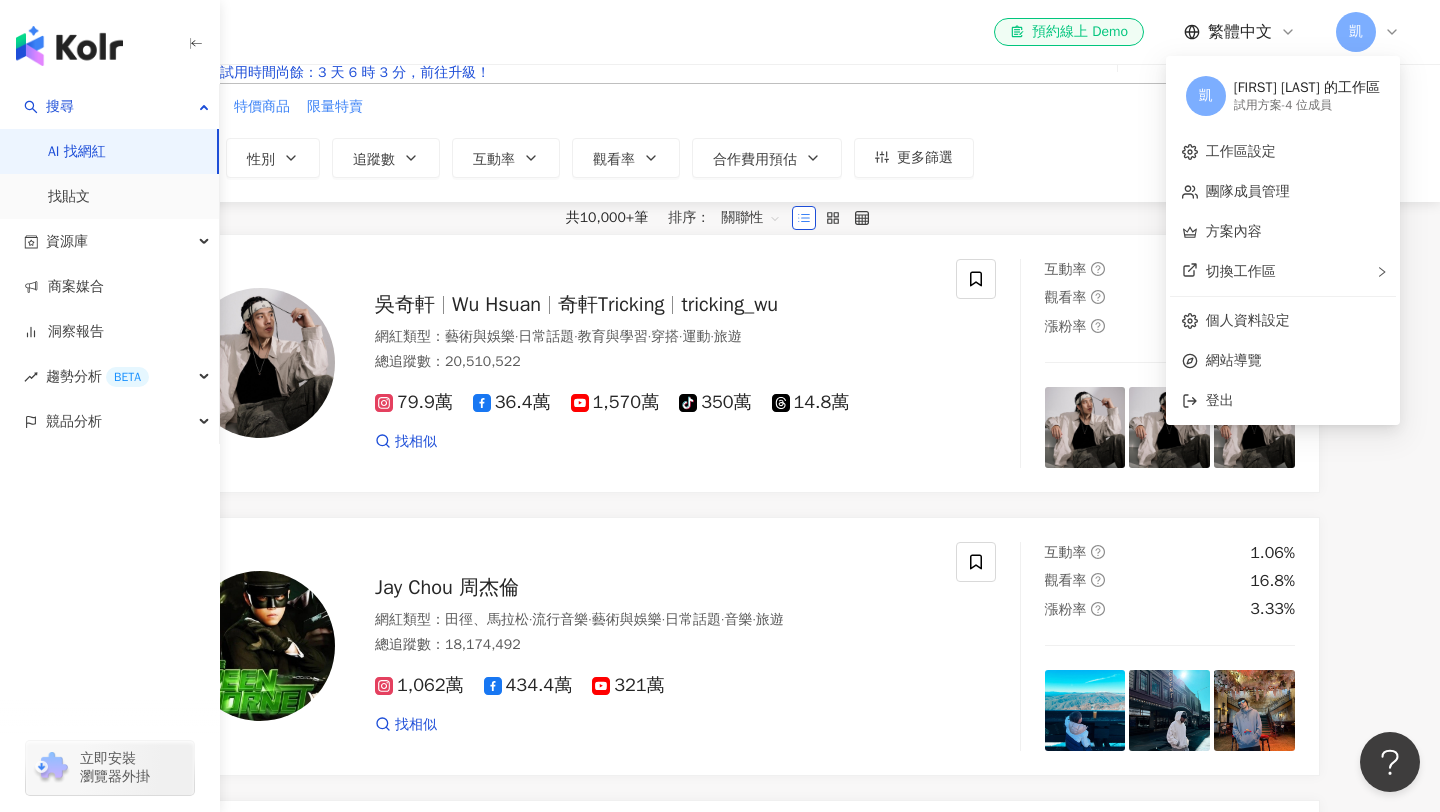 click on "[FIRST] [LAST] 的工作區" at bounding box center (1307, 88) 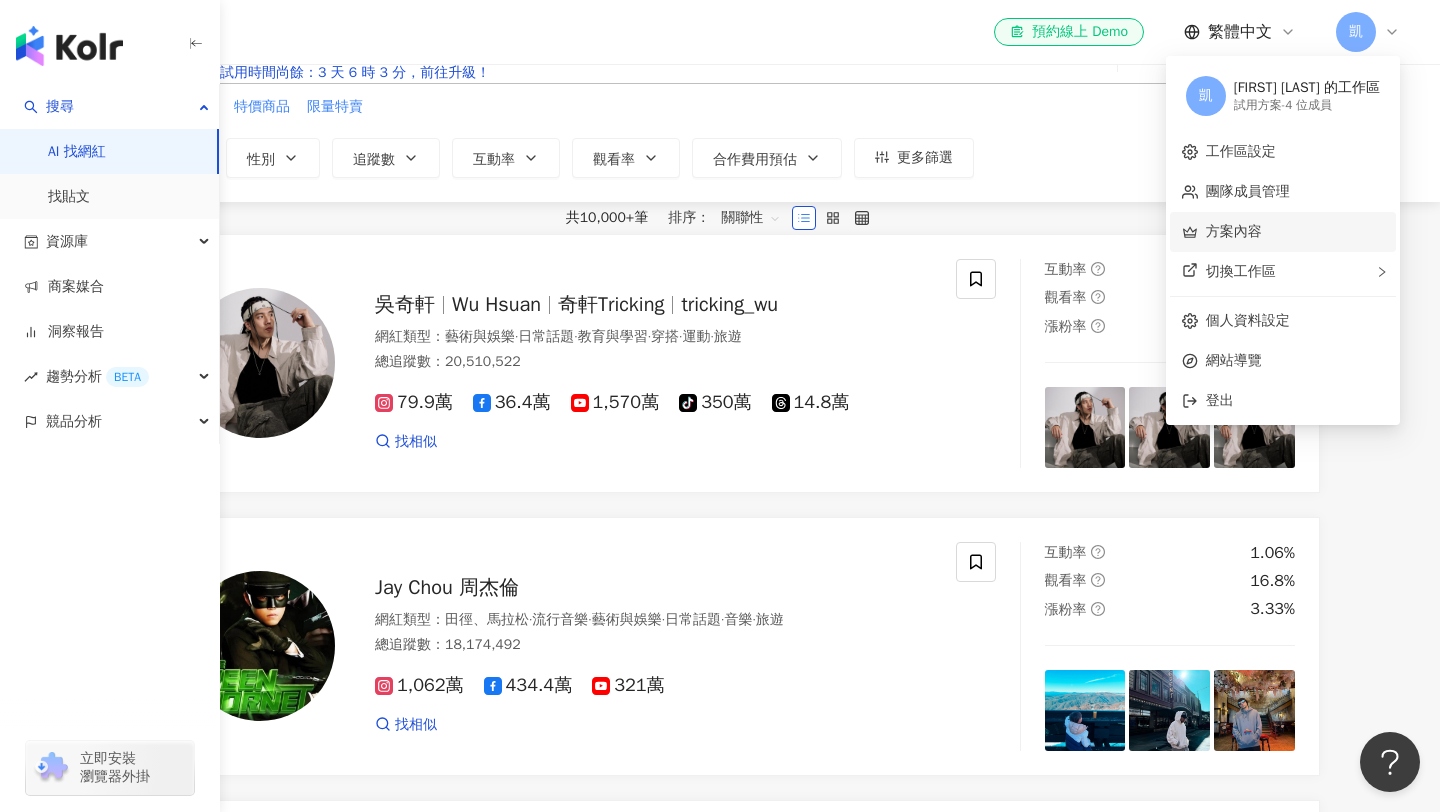 click on "方案內容" at bounding box center (1234, 231) 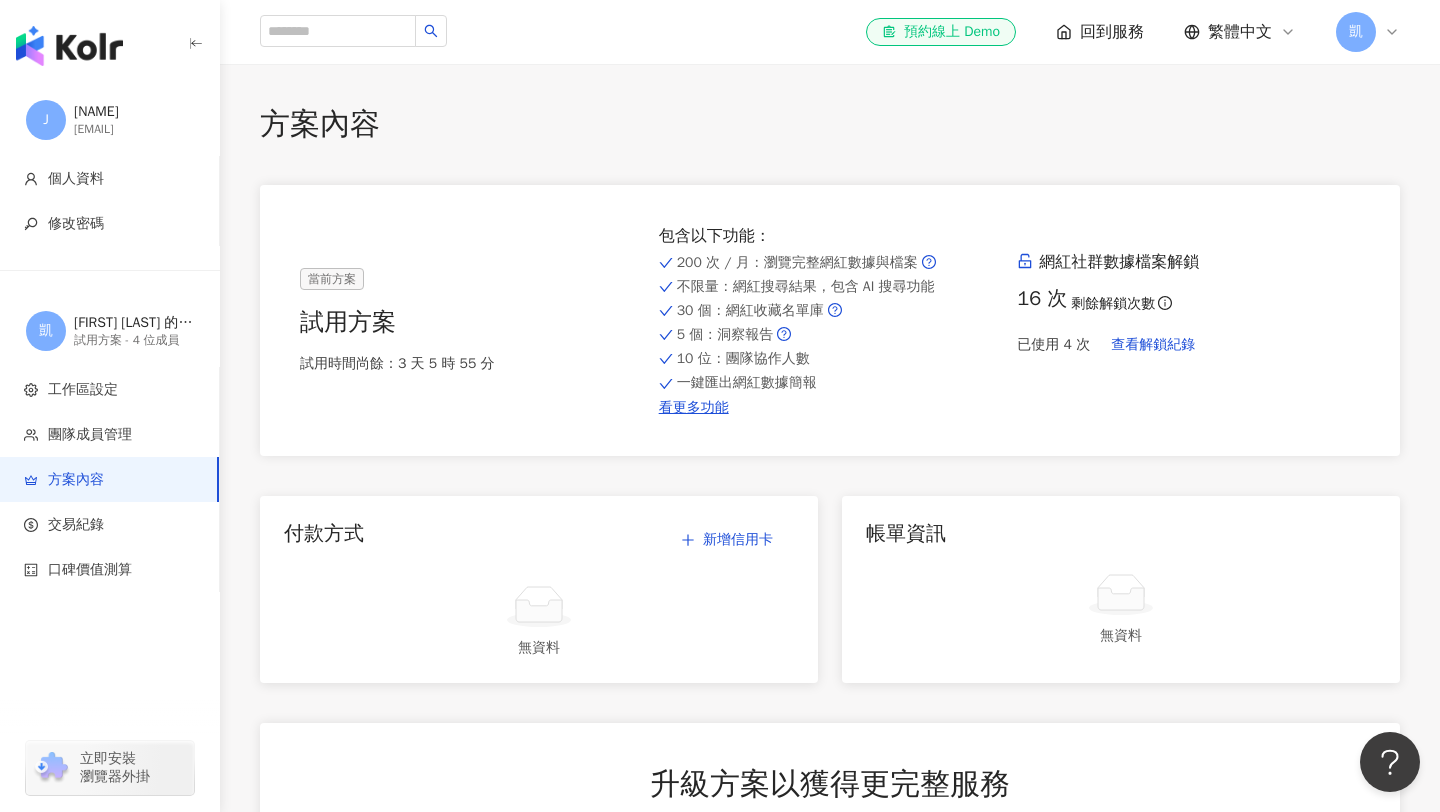 scroll, scrollTop: 0, scrollLeft: 0, axis: both 